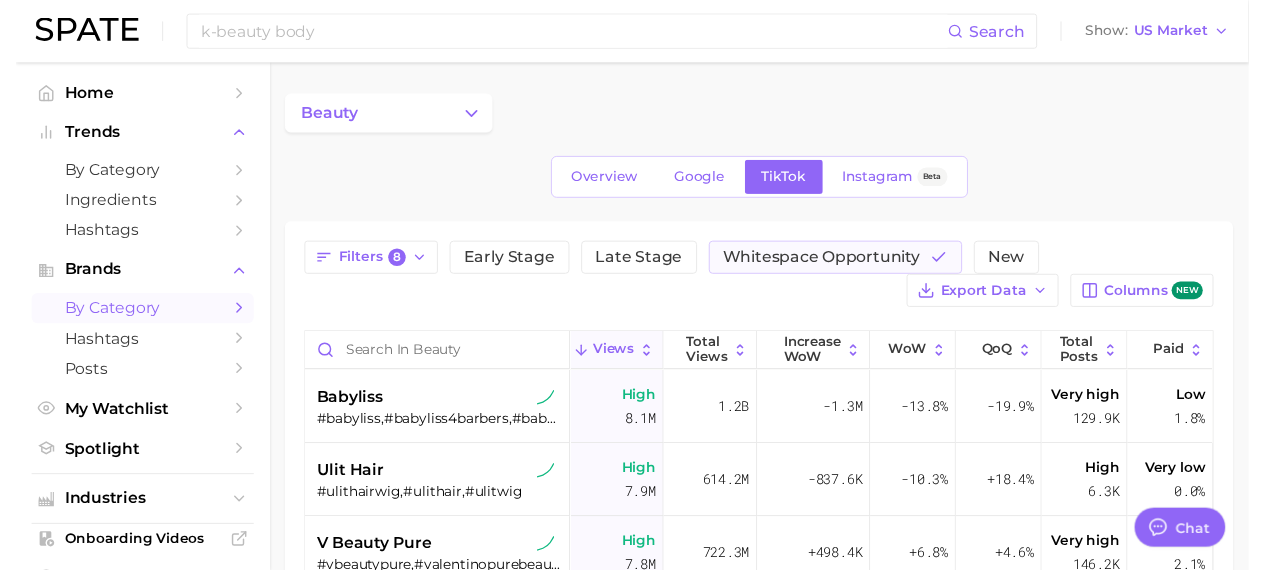 scroll, scrollTop: 0, scrollLeft: 0, axis: both 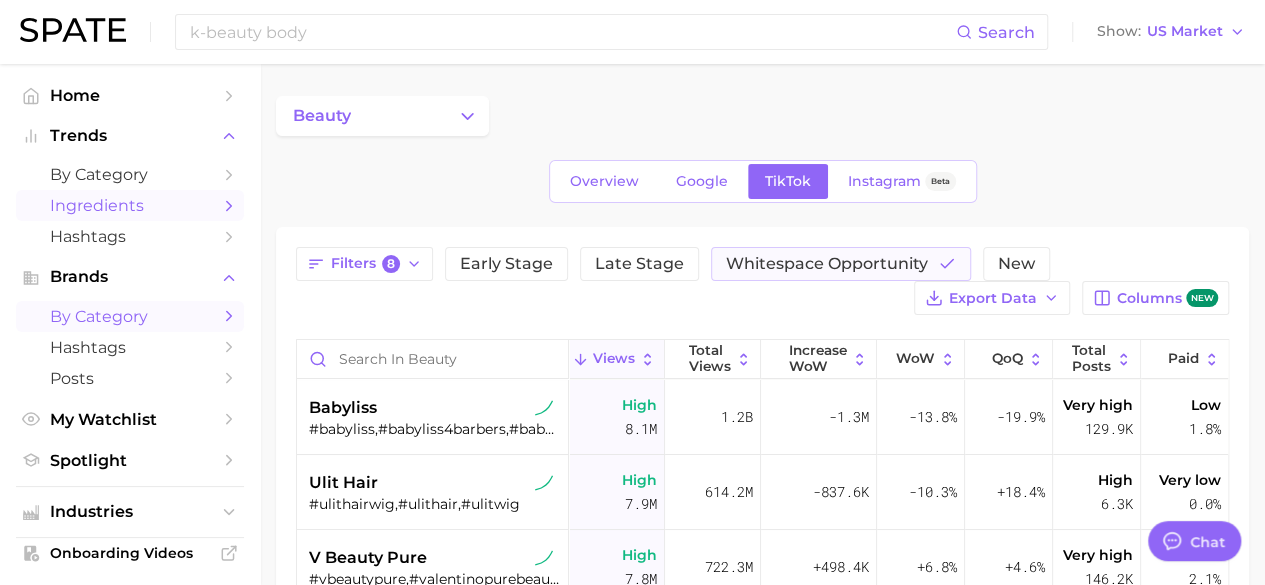 click on "Ingredients" at bounding box center (130, 205) 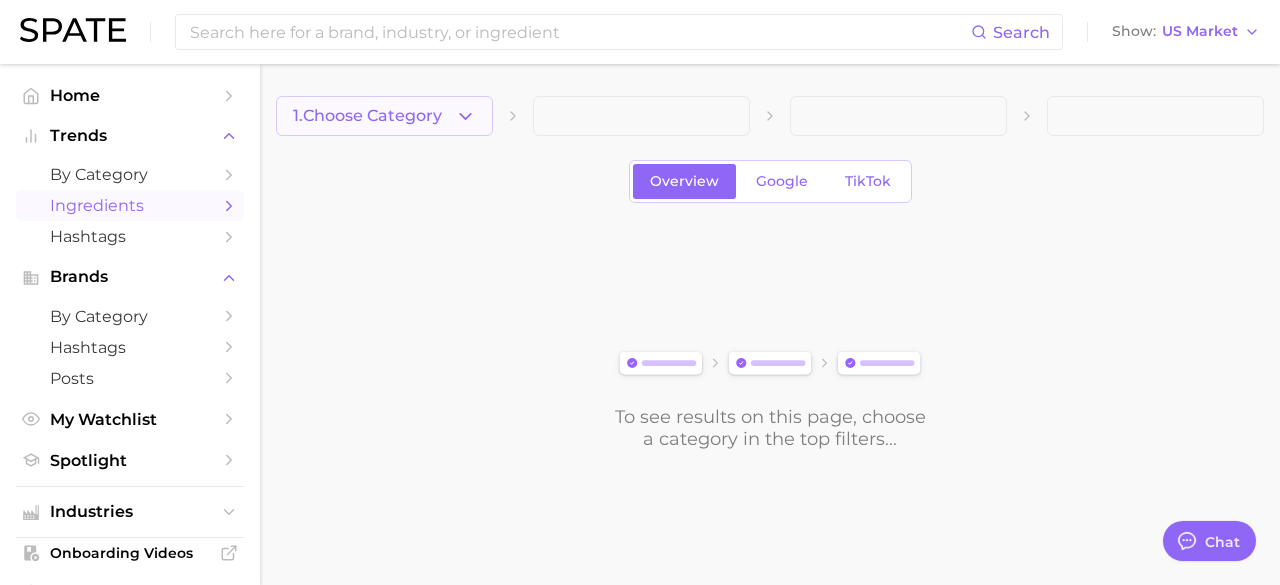 click on "1.  Choose Category" at bounding box center [384, 116] 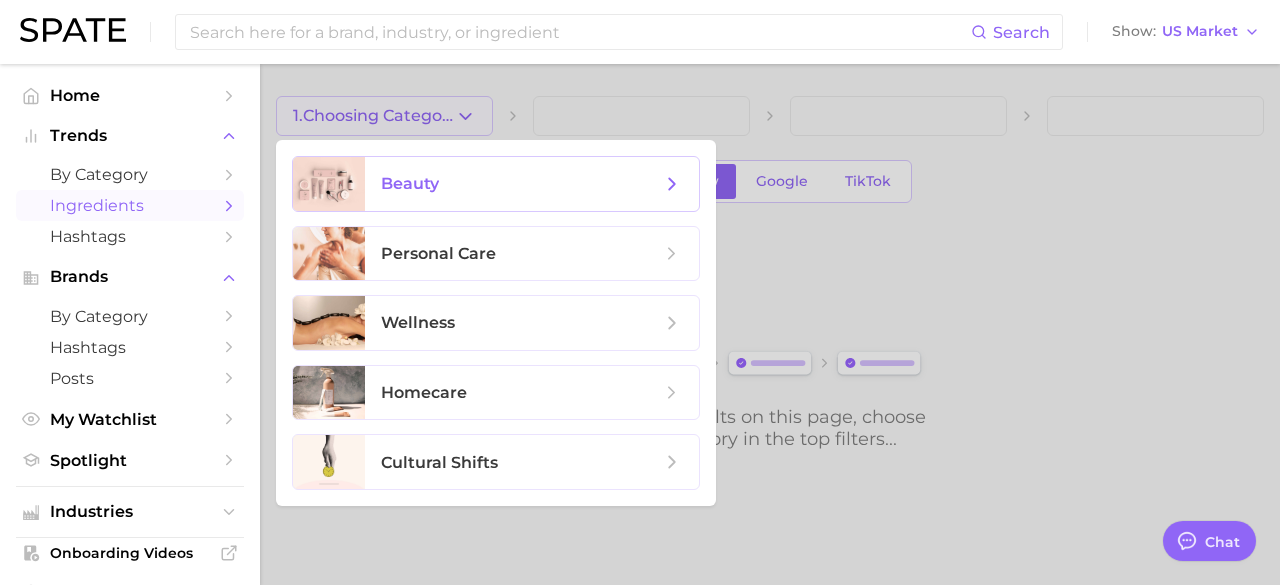 click on "beauty" at bounding box center (410, 183) 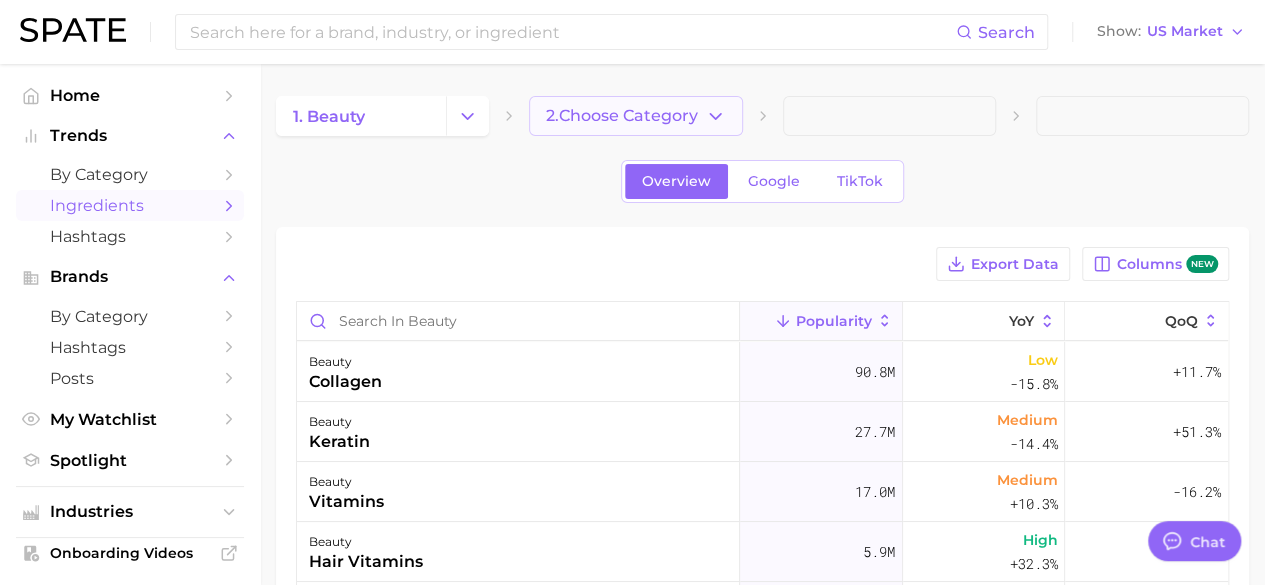 click 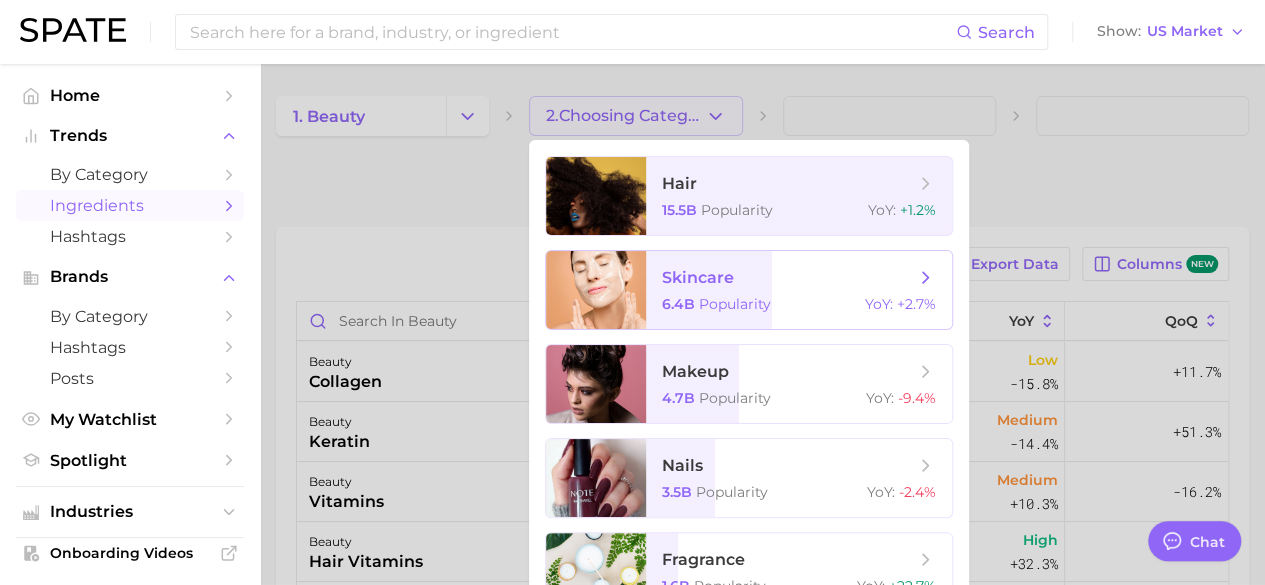 click on "skincare" at bounding box center [788, 278] 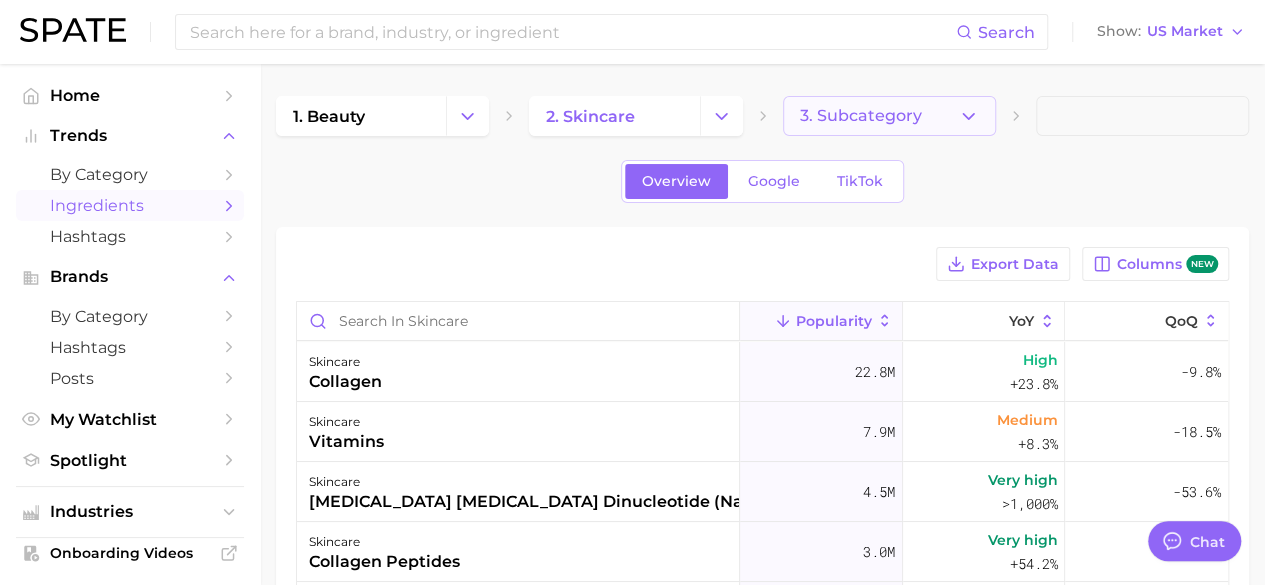 click on "3. Subcategory" at bounding box center [861, 116] 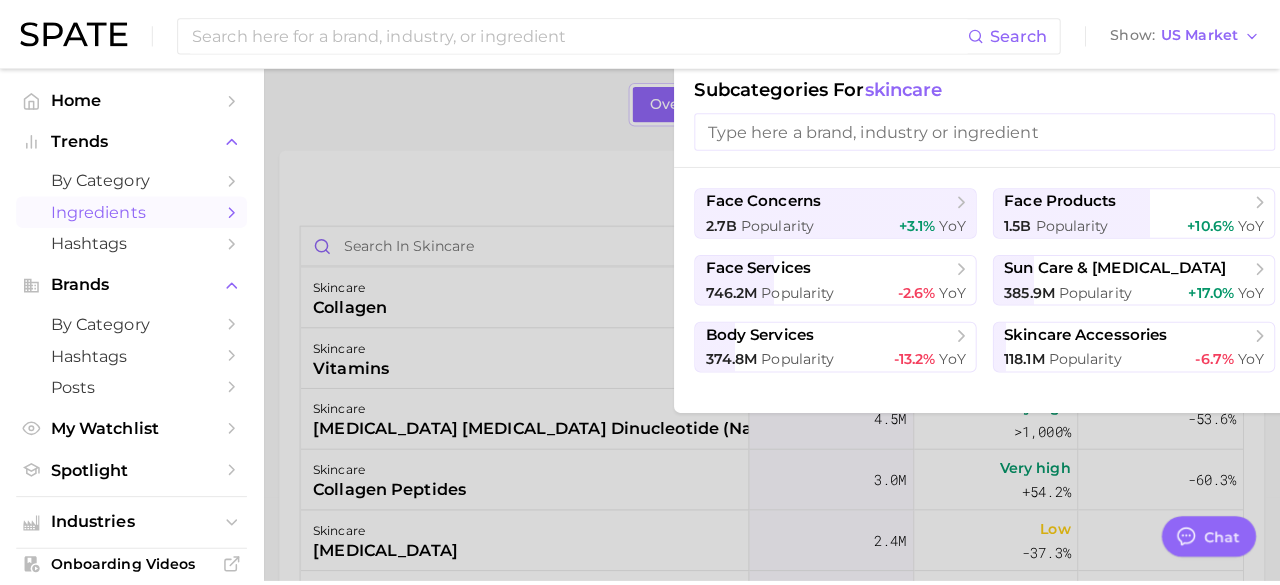 scroll, scrollTop: 0, scrollLeft: 0, axis: both 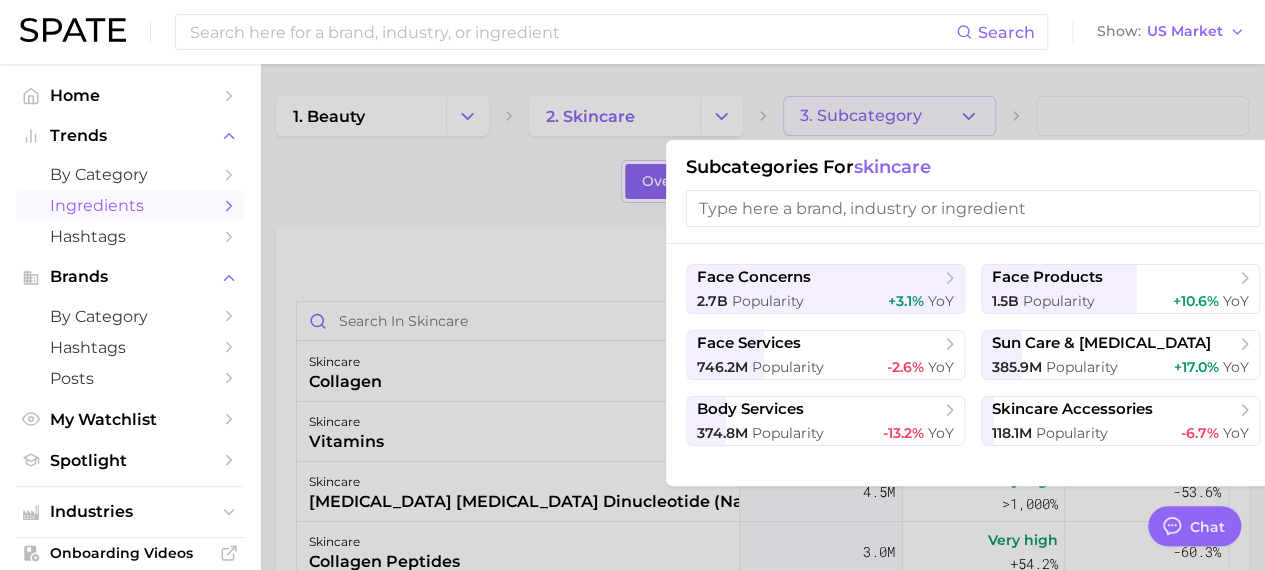 click at bounding box center [632, 285] 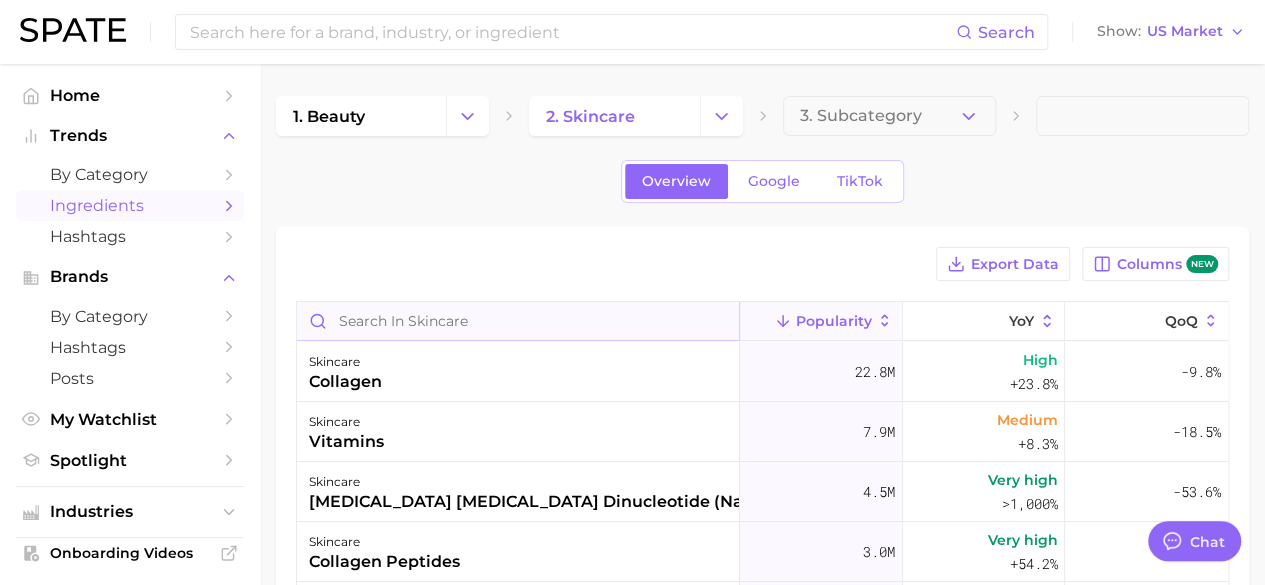 click at bounding box center (518, 321) 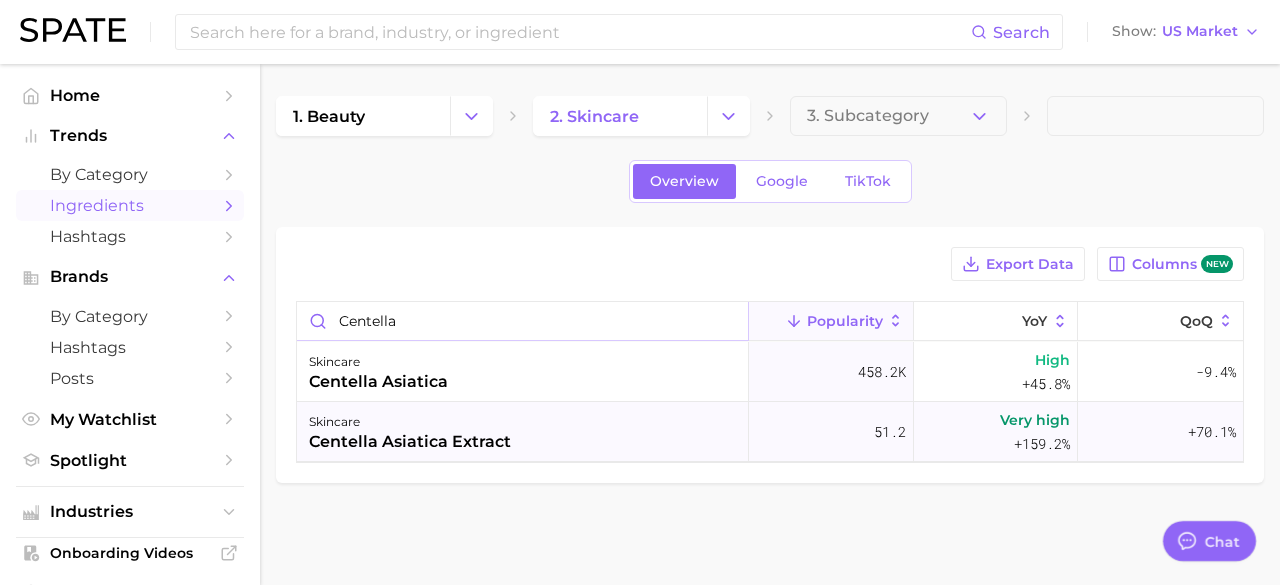 type on "centella" 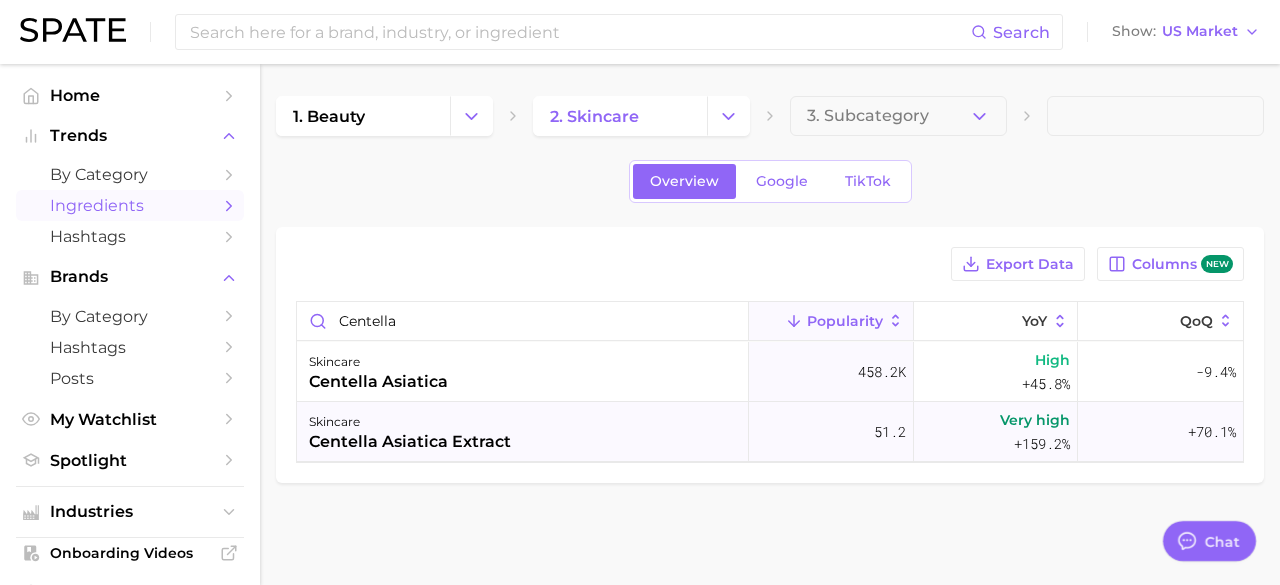 click on "centella asiatica extract" at bounding box center (410, 442) 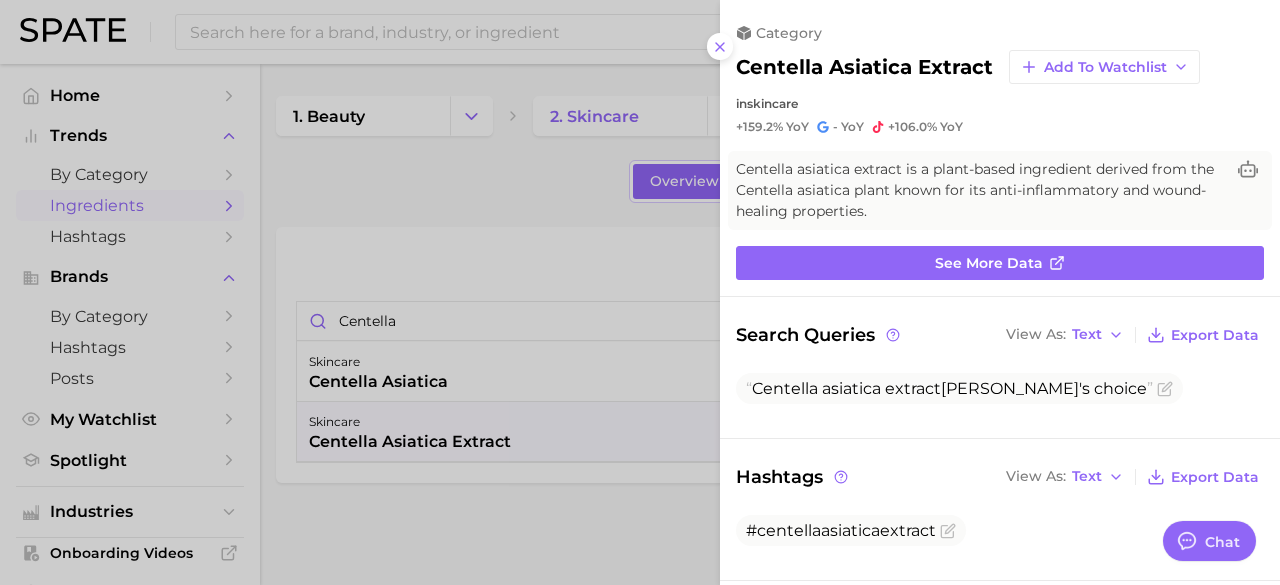 scroll, scrollTop: 0, scrollLeft: 0, axis: both 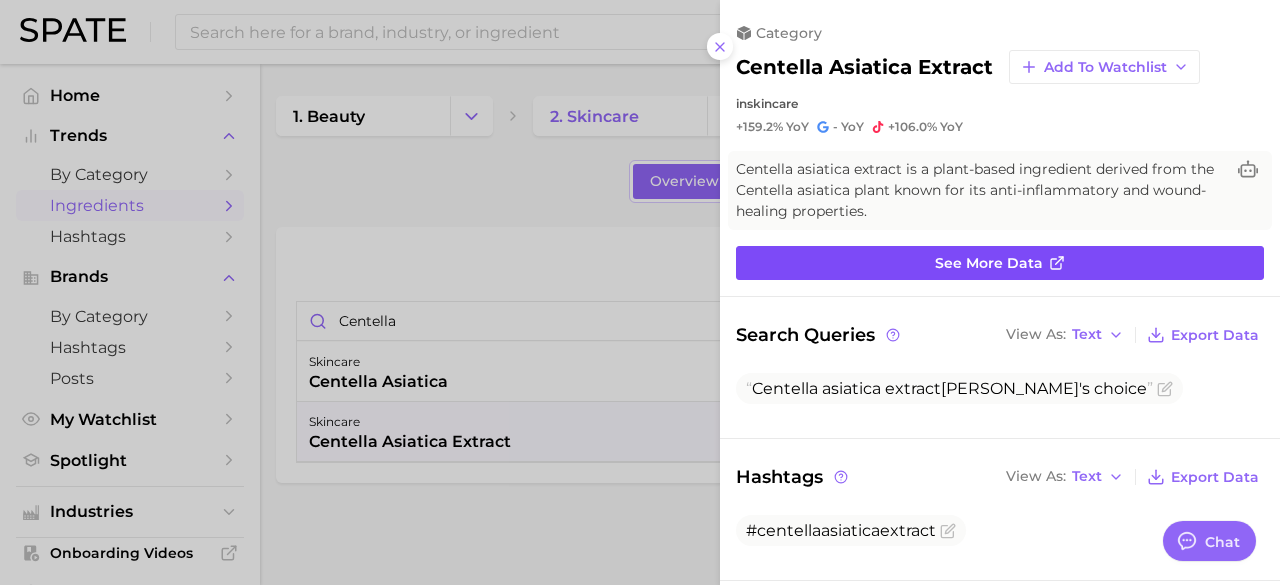 click on "See more data" at bounding box center (989, 263) 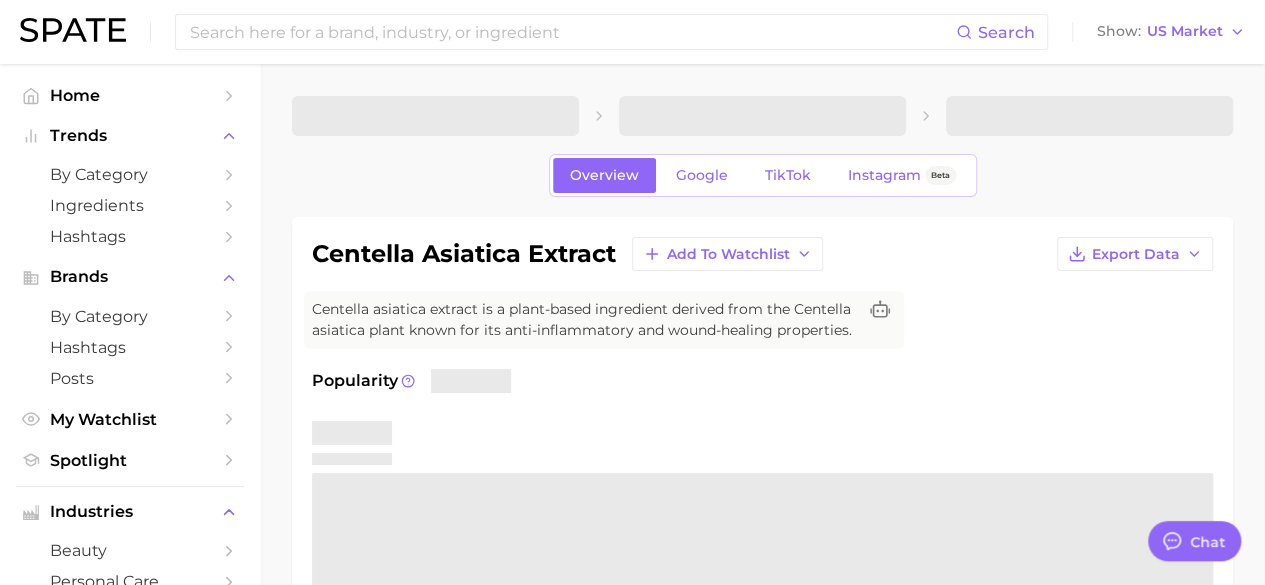 type on "x" 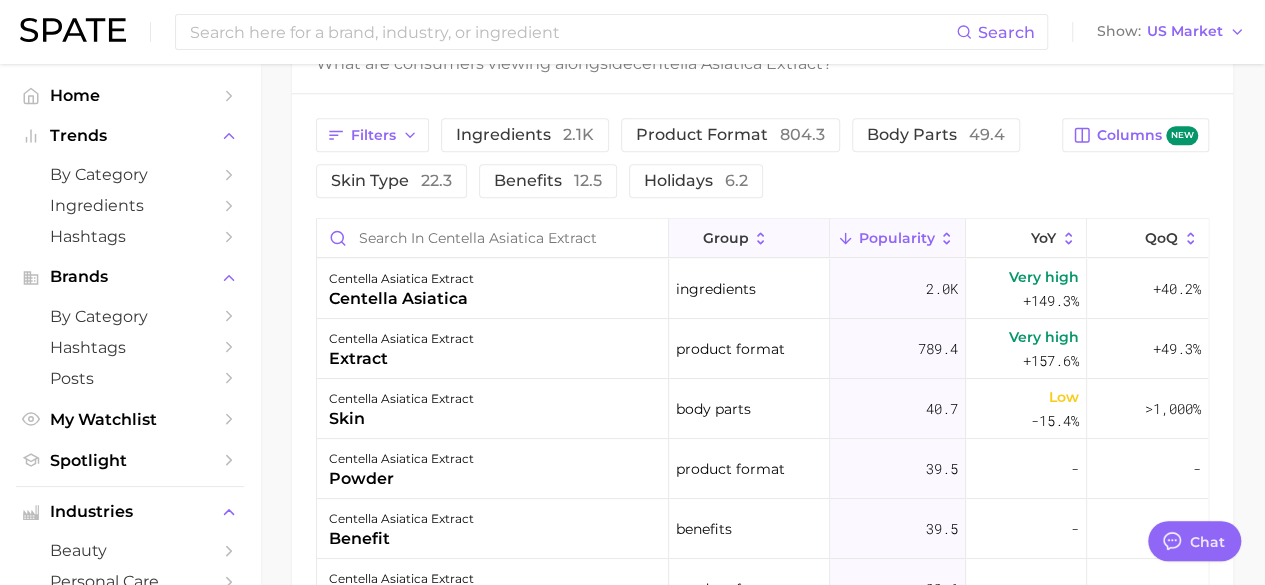 scroll, scrollTop: 1000, scrollLeft: 0, axis: vertical 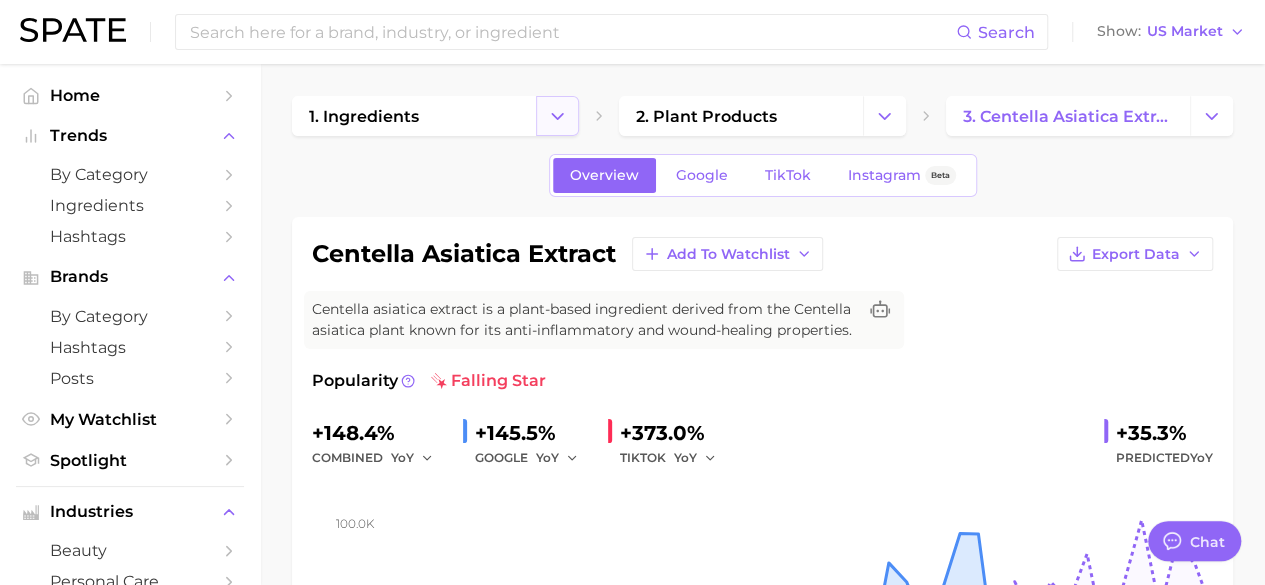 click 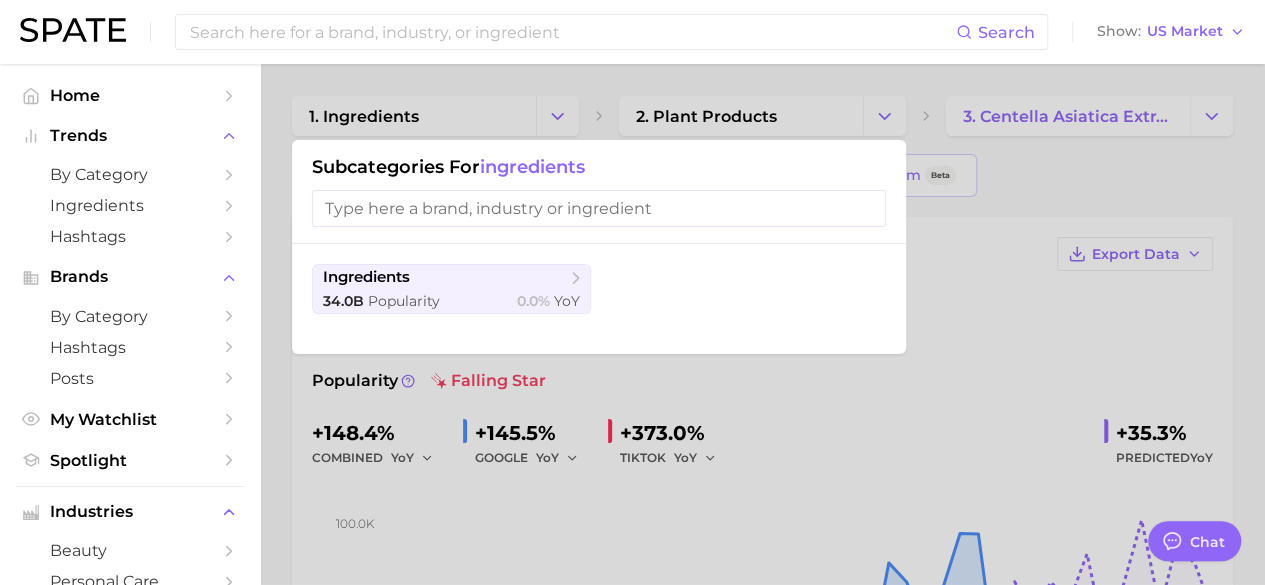 click at bounding box center (632, 292) 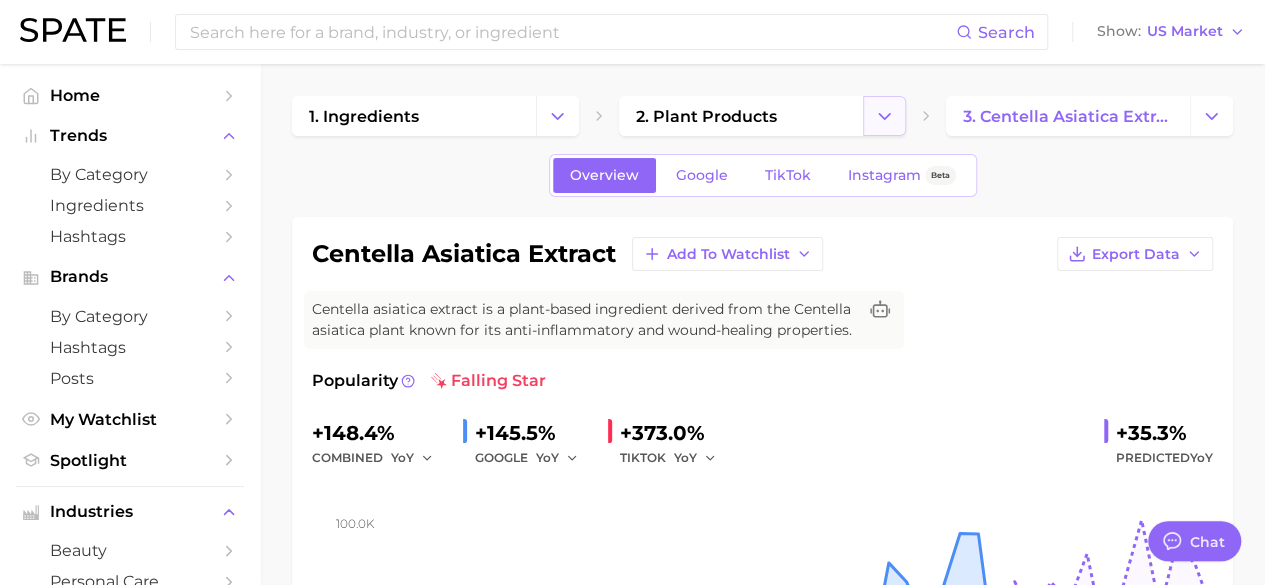 click at bounding box center [884, 116] 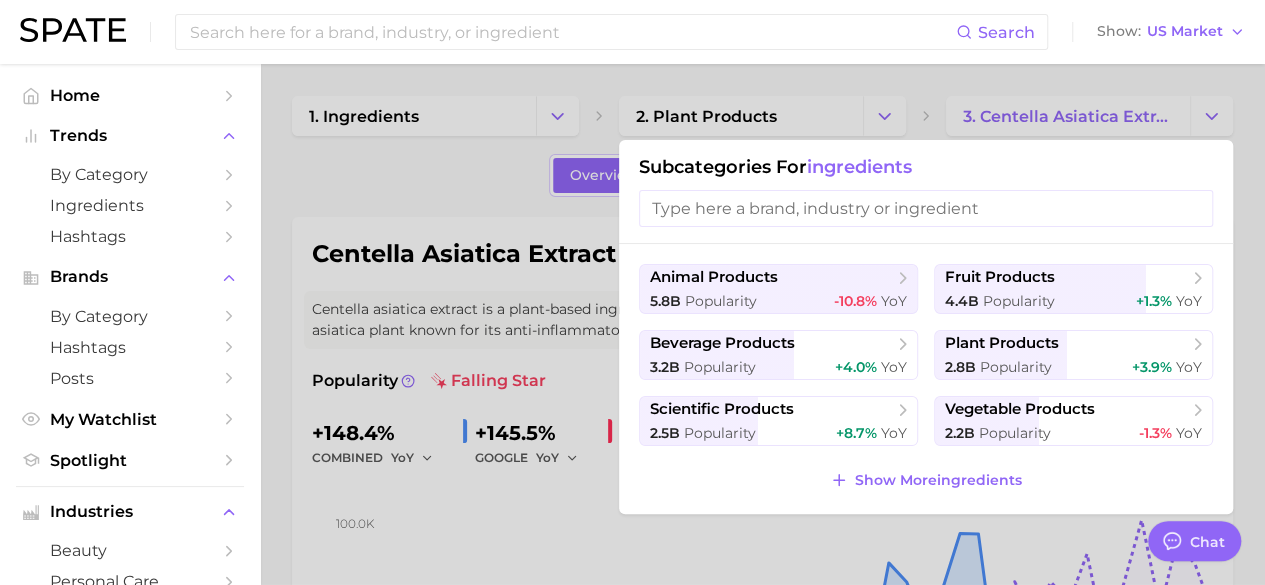 click at bounding box center (632, 292) 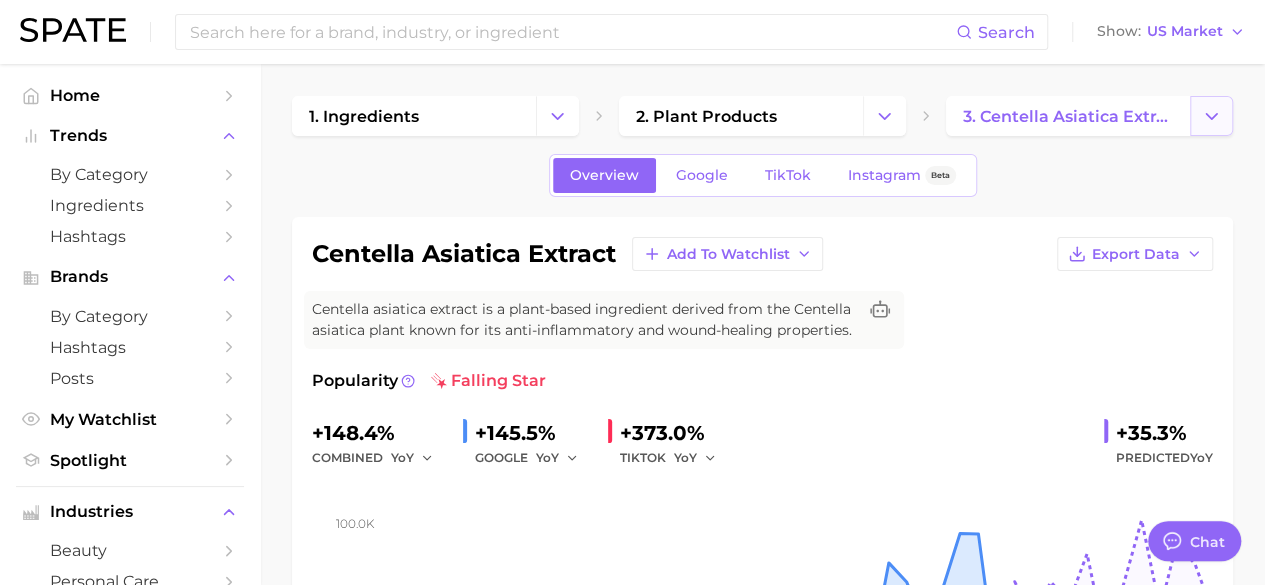 click 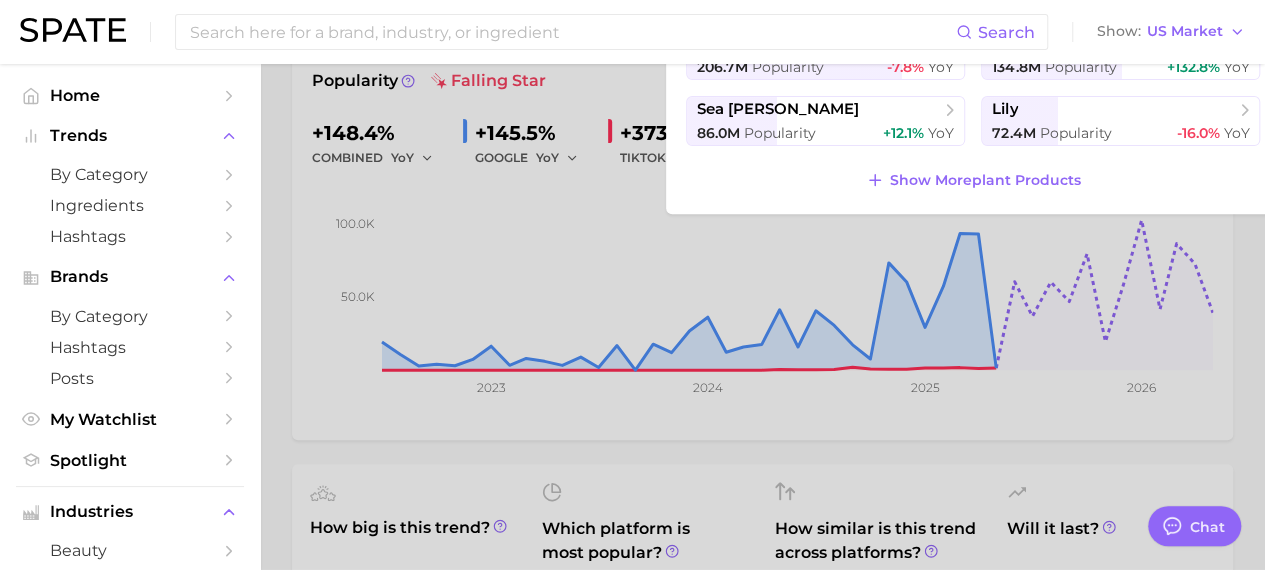 scroll, scrollTop: 100, scrollLeft: 0, axis: vertical 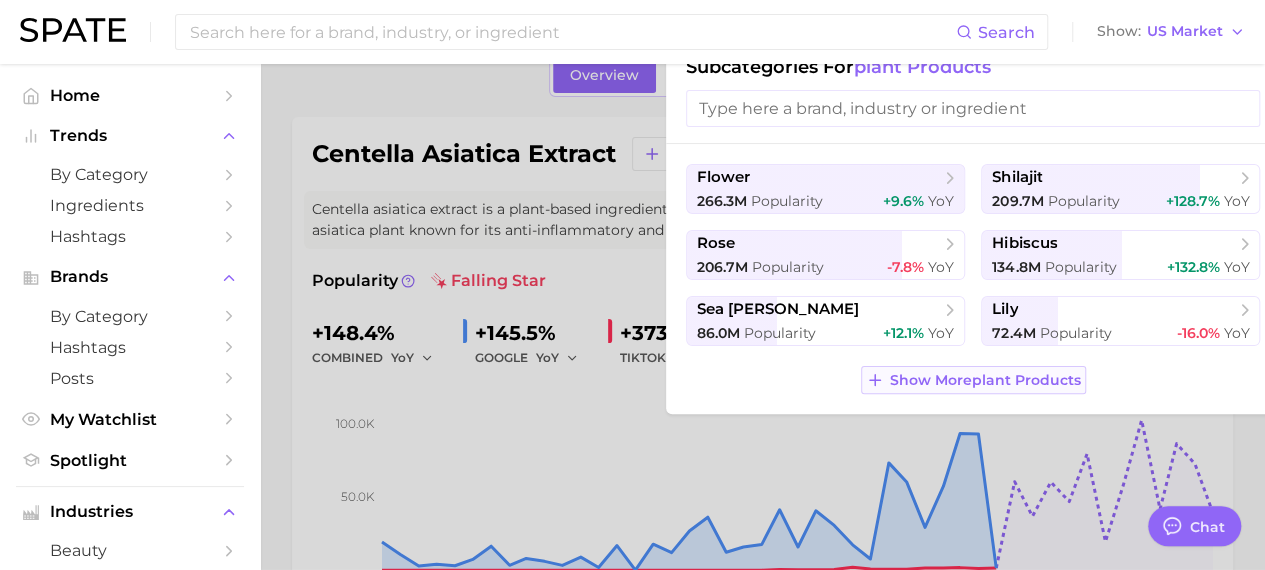 click on "Show More  plant products" at bounding box center (985, 380) 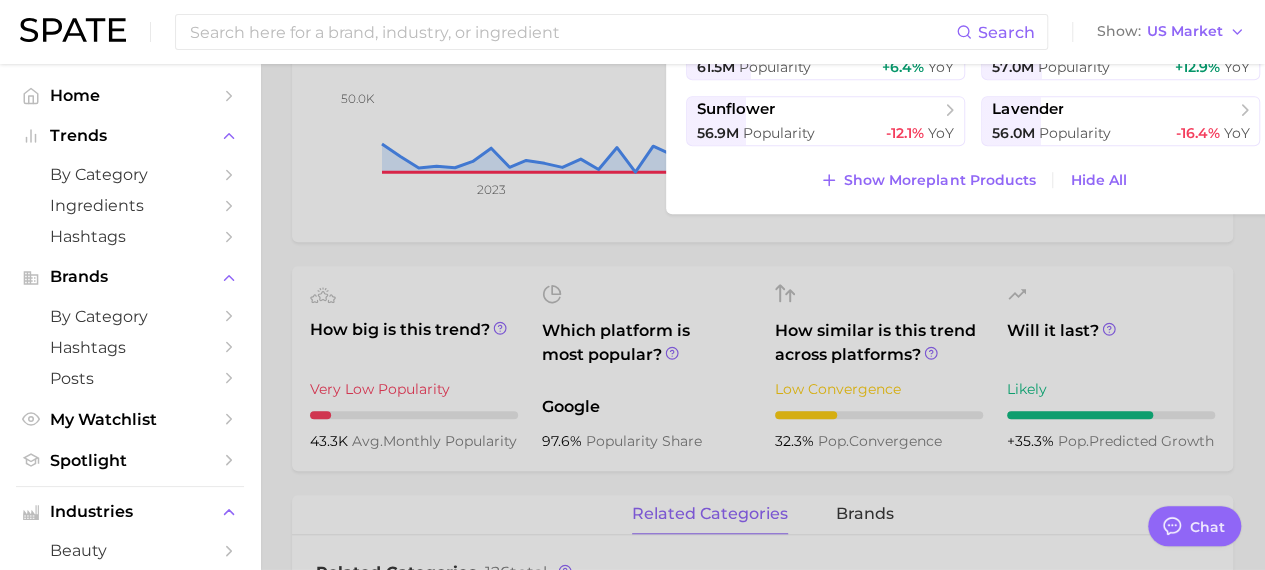 scroll, scrollTop: 500, scrollLeft: 0, axis: vertical 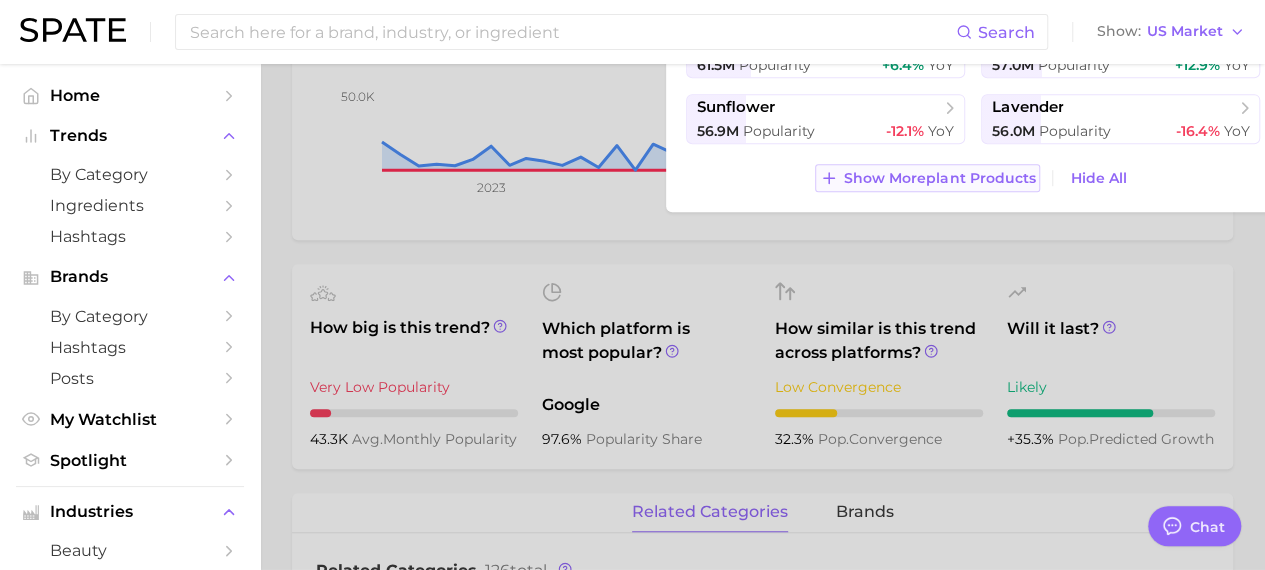 click on "Show More  plant products" at bounding box center (939, 178) 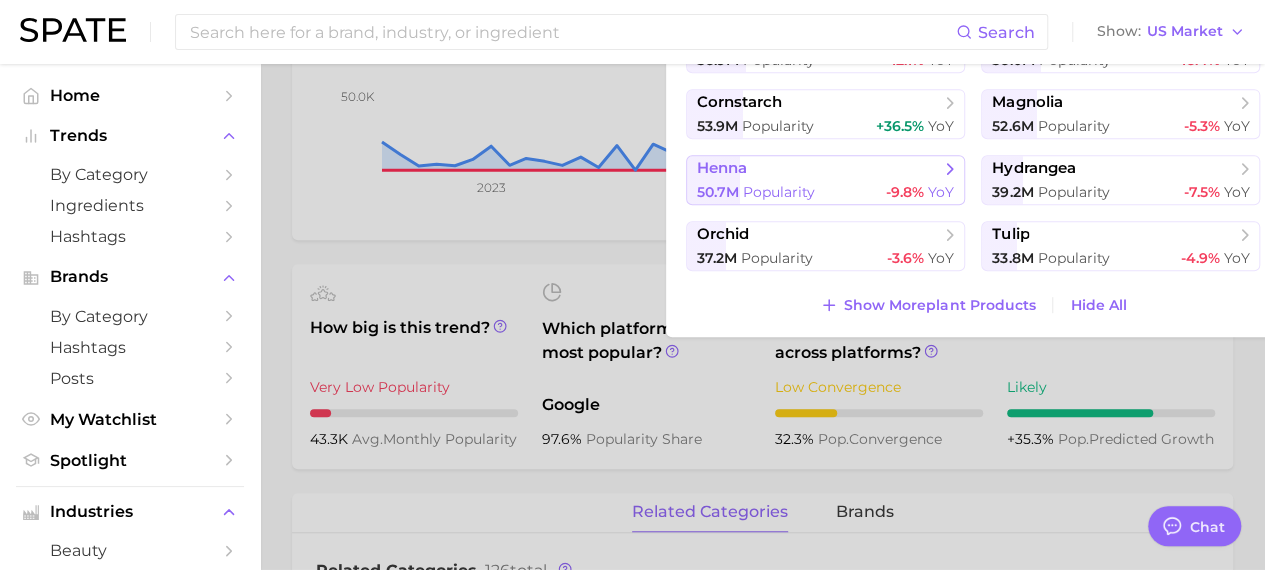 scroll, scrollTop: 72, scrollLeft: 0, axis: vertical 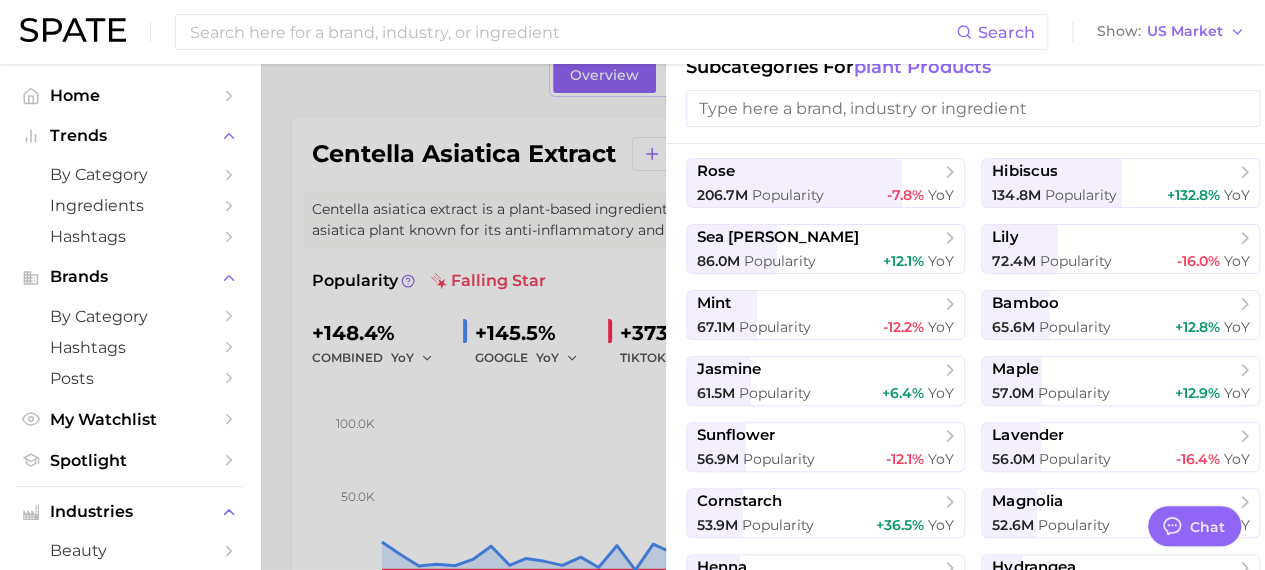 click at bounding box center (632, 285) 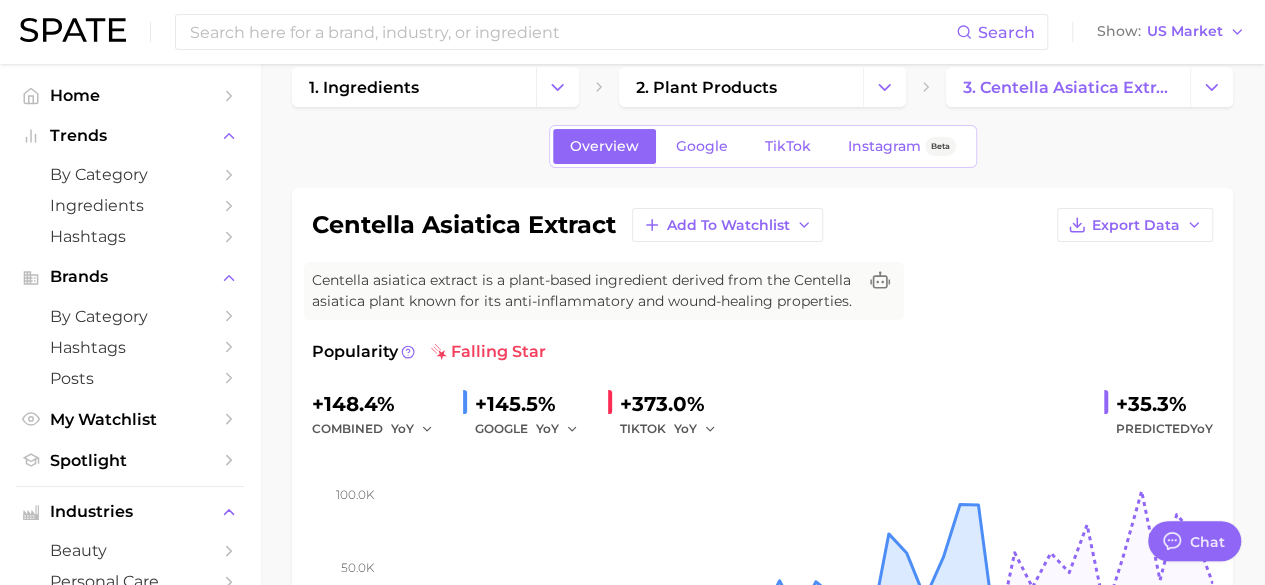 scroll, scrollTop: 0, scrollLeft: 0, axis: both 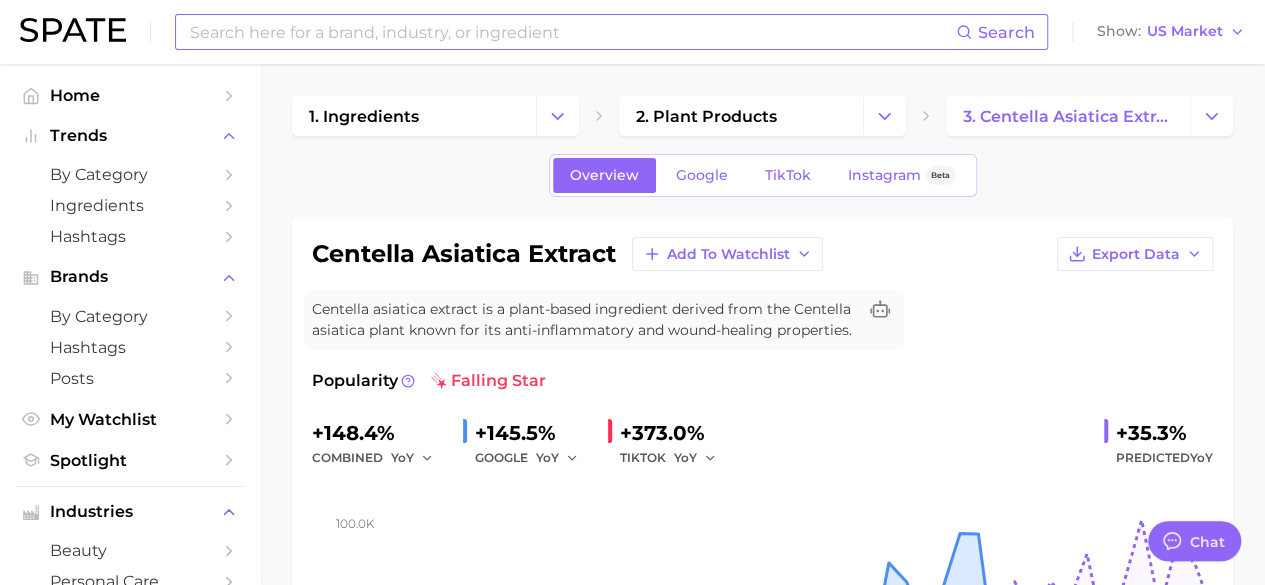 click at bounding box center [572, 32] 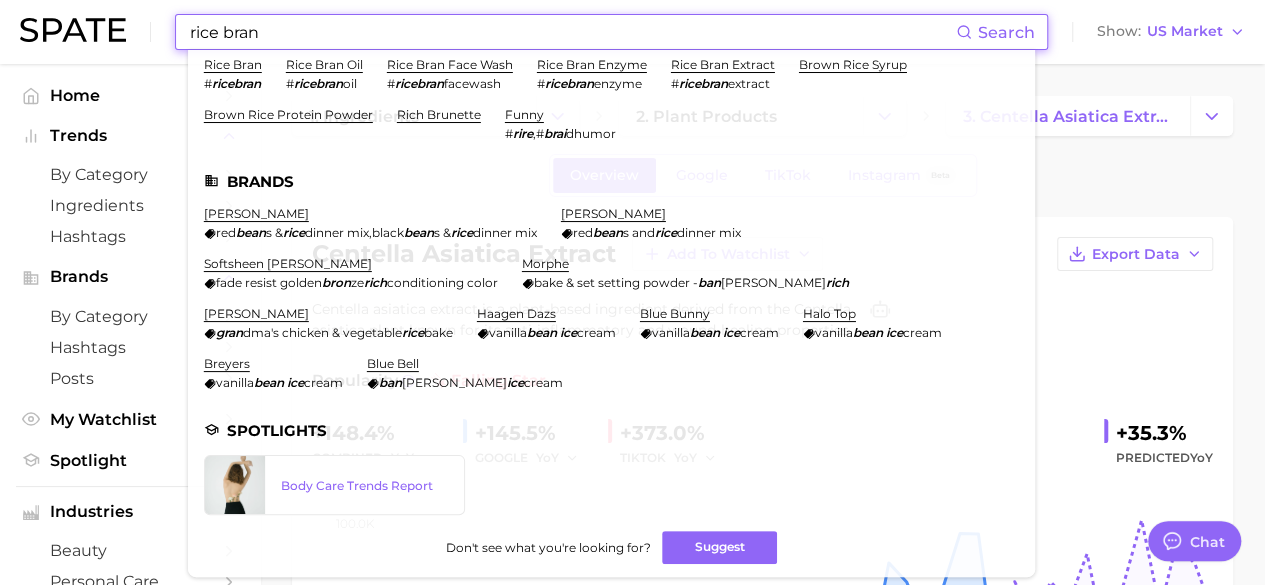 scroll, scrollTop: 0, scrollLeft: 0, axis: both 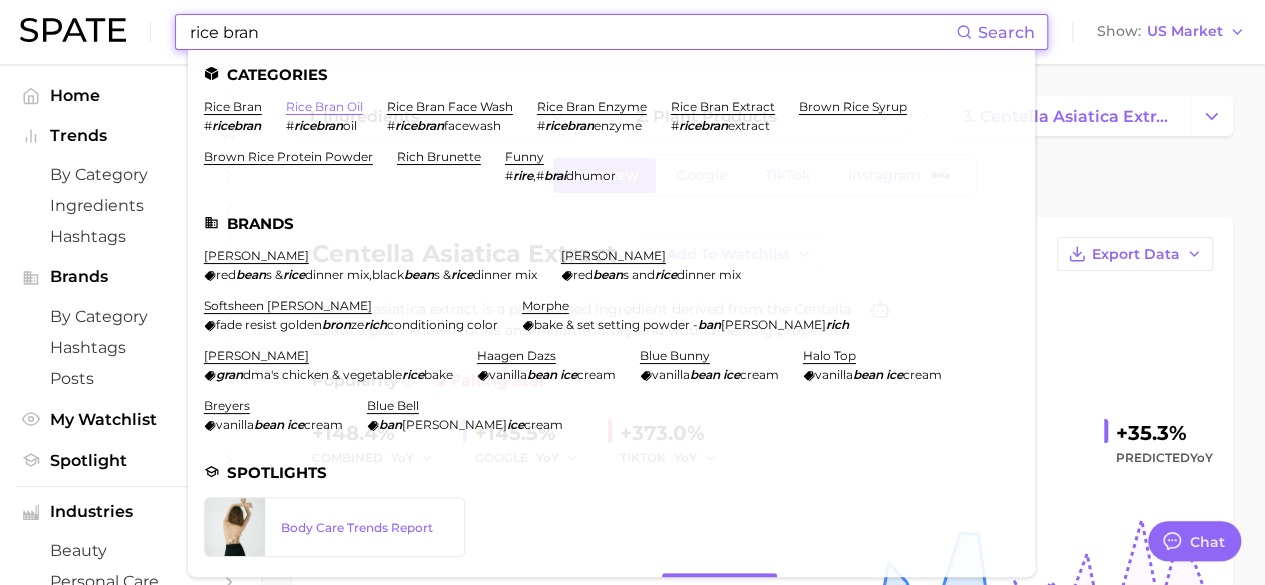 click on "rice bran oil" at bounding box center [324, 106] 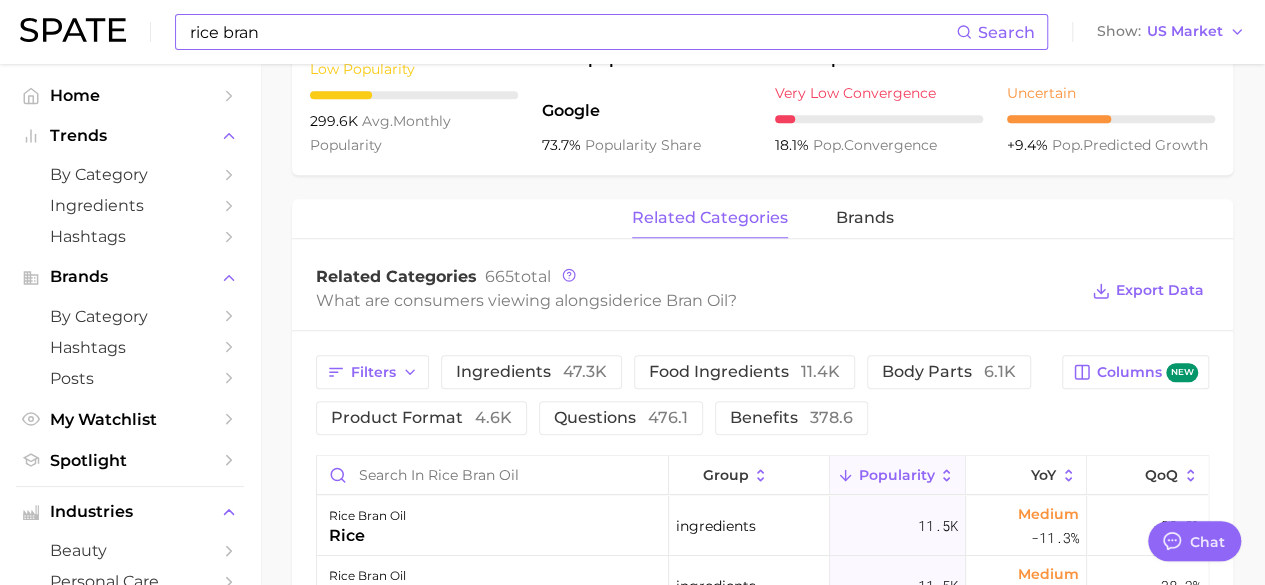 scroll, scrollTop: 400, scrollLeft: 0, axis: vertical 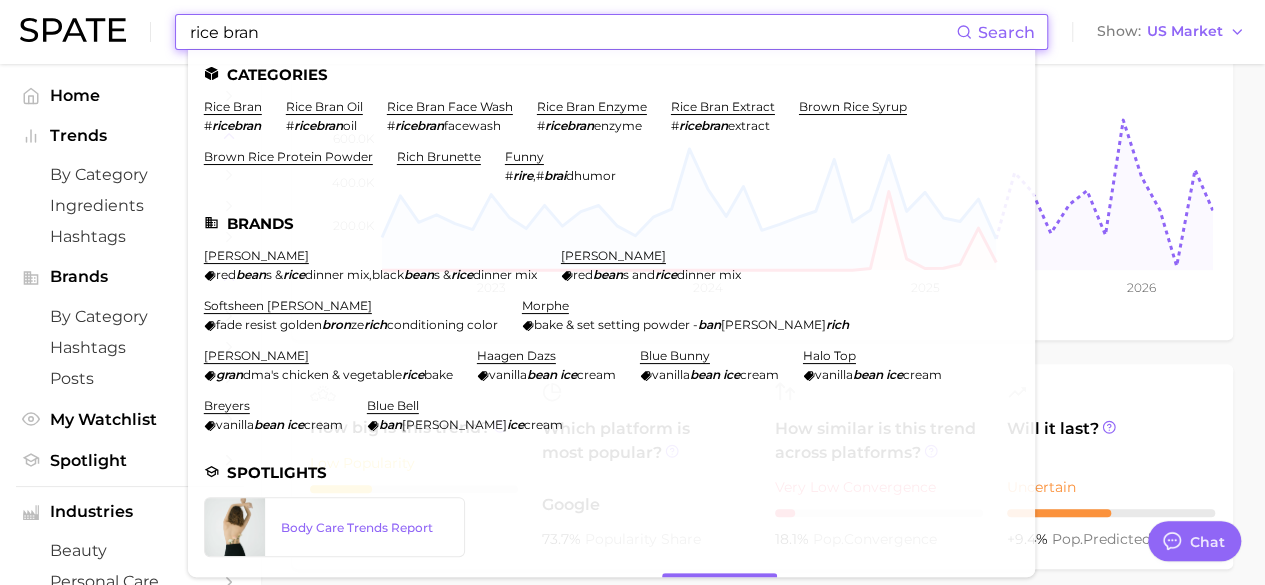 click on "rice bran" at bounding box center (572, 32) 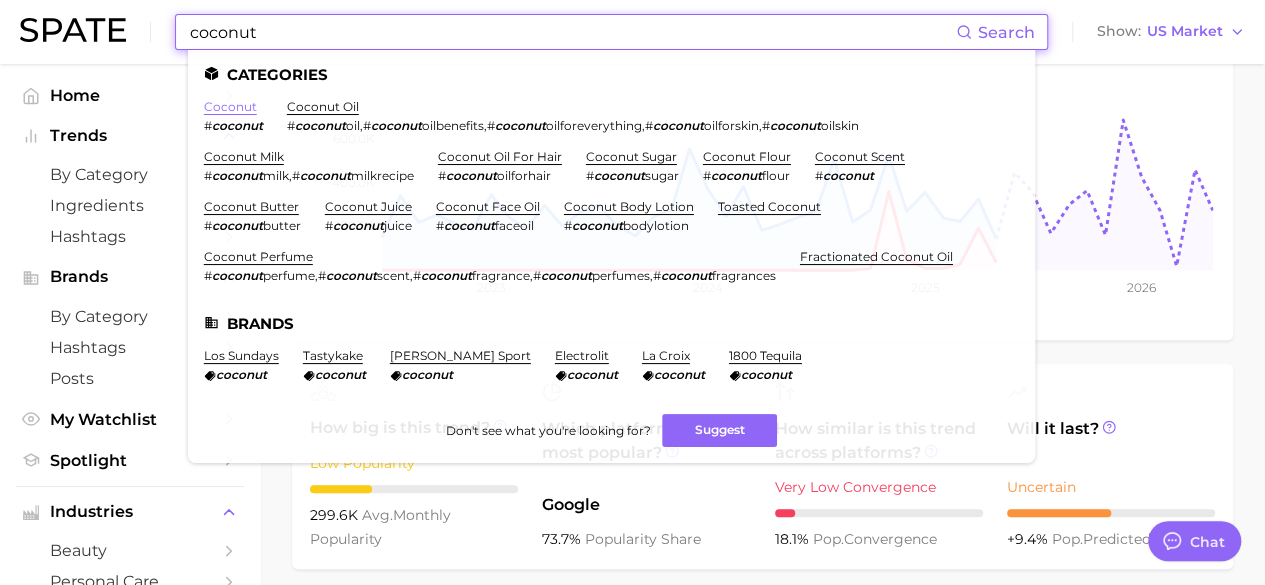 click on "coconut" at bounding box center [230, 106] 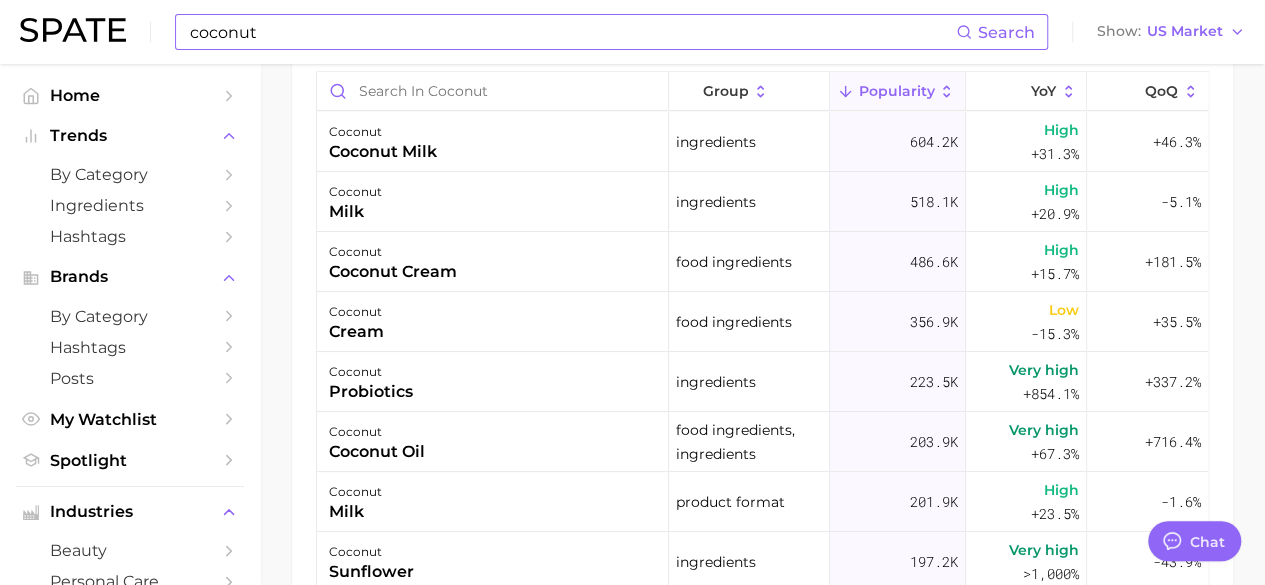 scroll, scrollTop: 1300, scrollLeft: 0, axis: vertical 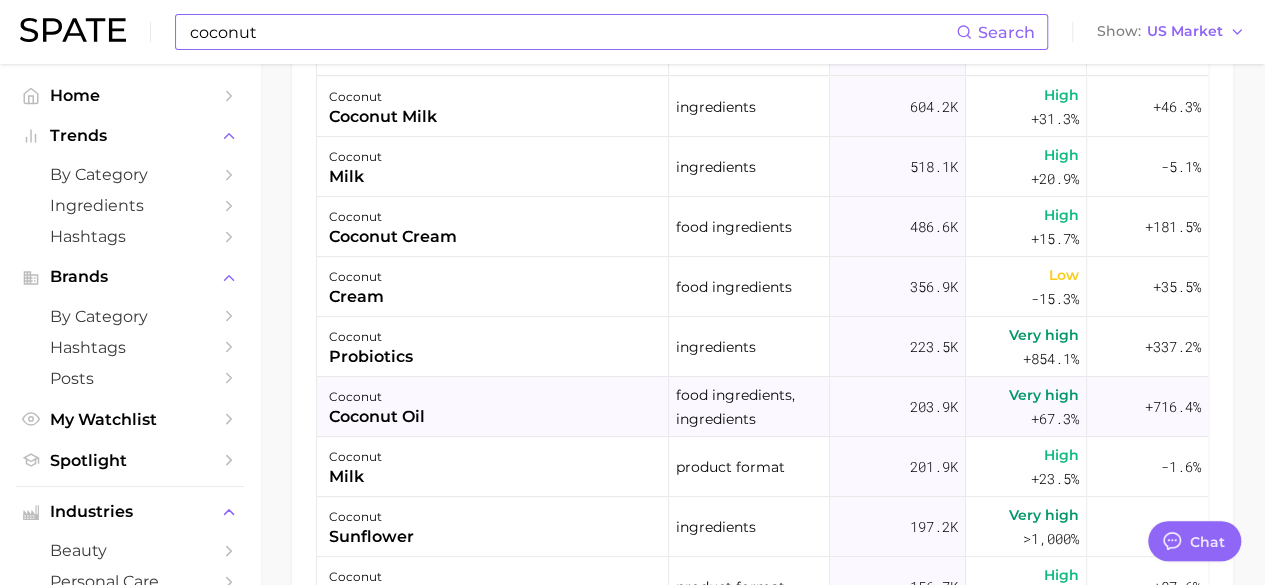 click on "coconut oil" at bounding box center (377, 417) 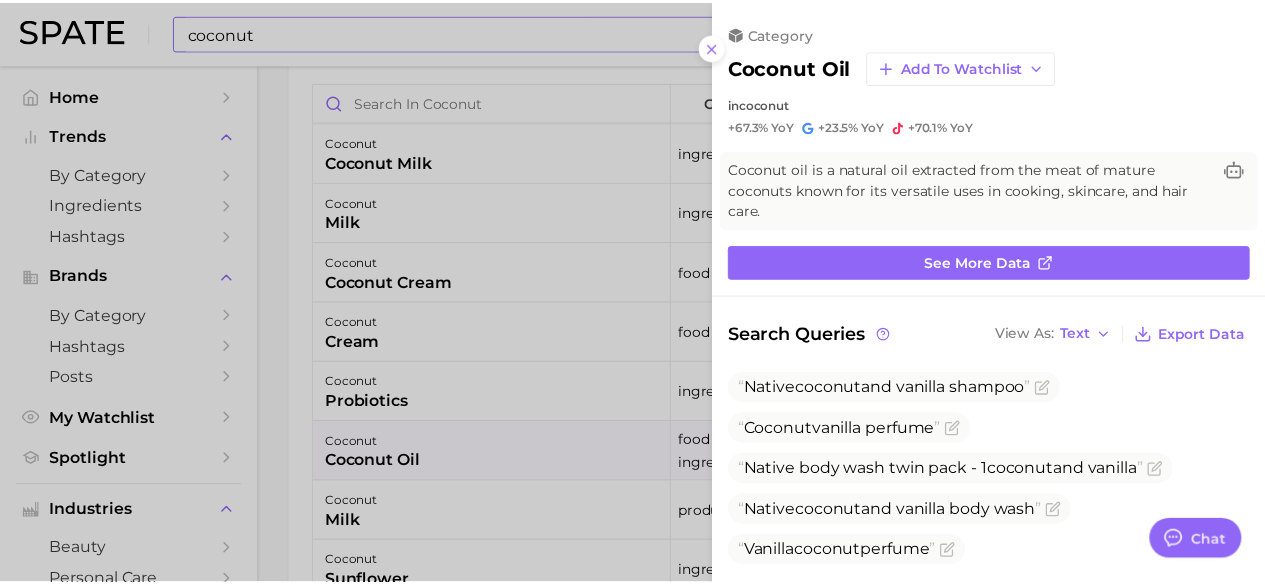 scroll, scrollTop: 0, scrollLeft: 0, axis: both 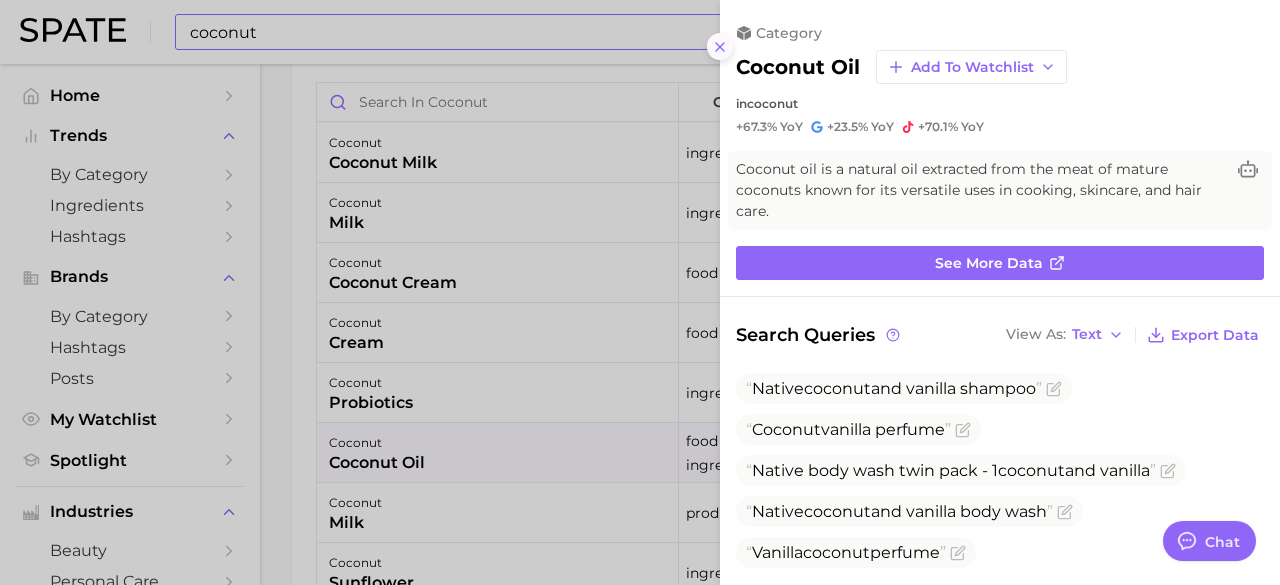 click 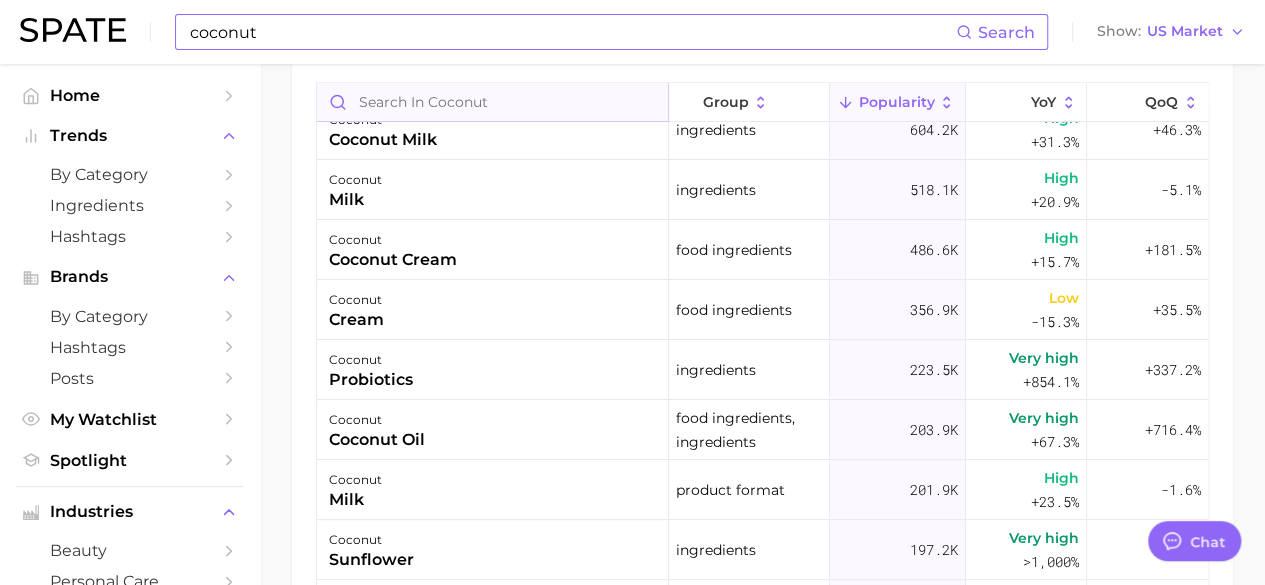 scroll, scrollTop: 0, scrollLeft: 0, axis: both 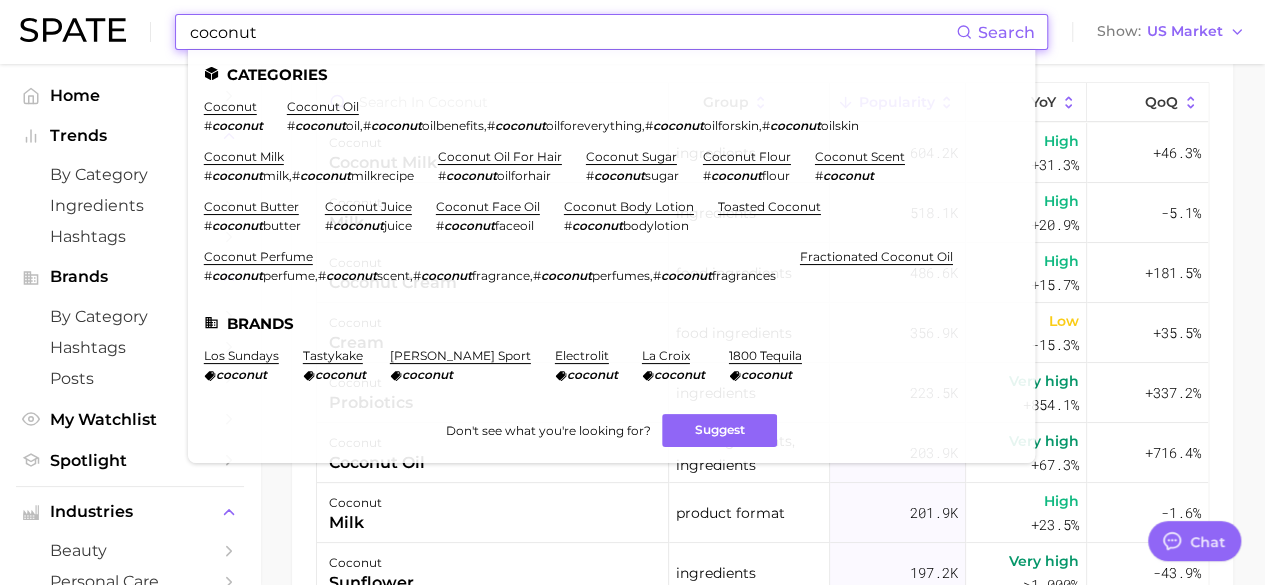 click on "coconut" at bounding box center [572, 32] 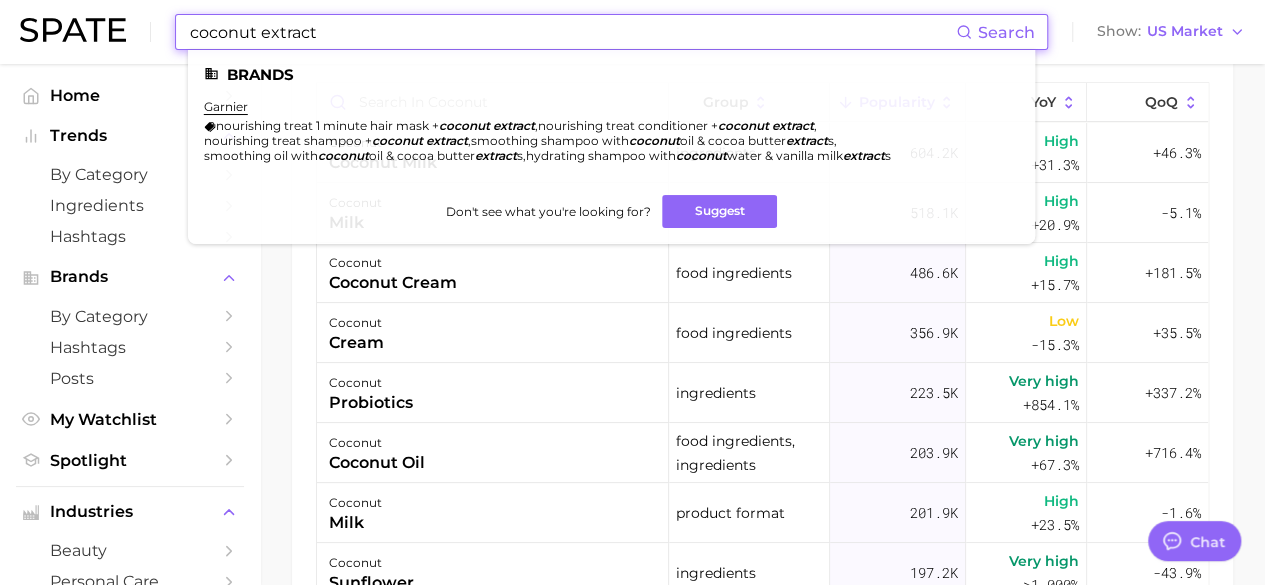 type on "coconut extract" 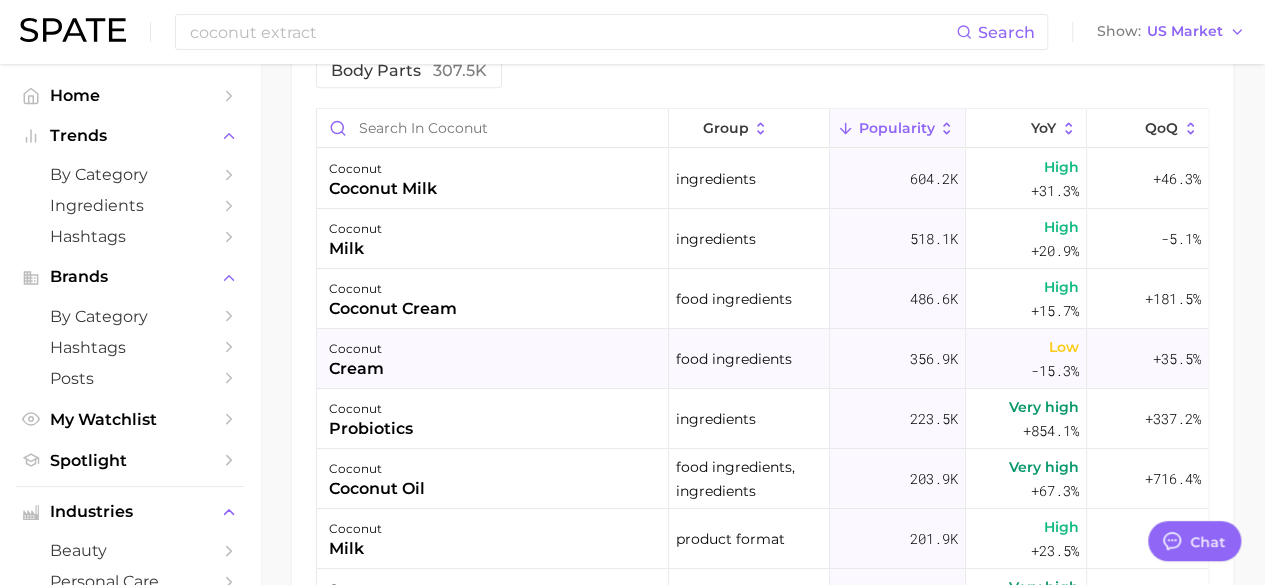 scroll, scrollTop: 1154, scrollLeft: 0, axis: vertical 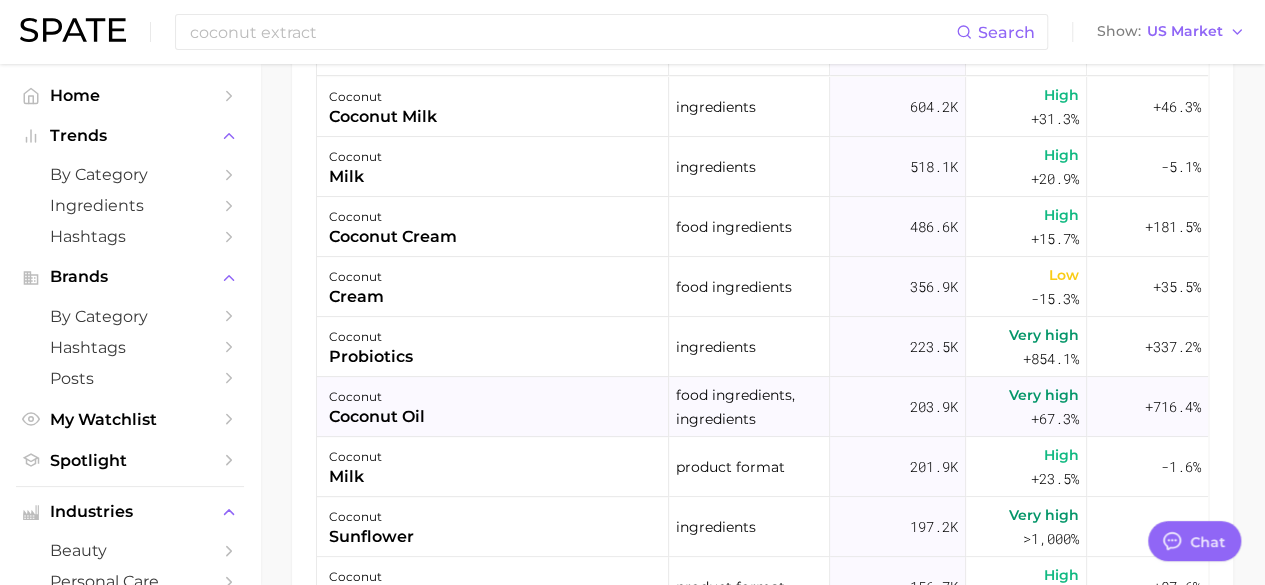 click on "coconut oil" at bounding box center [377, 417] 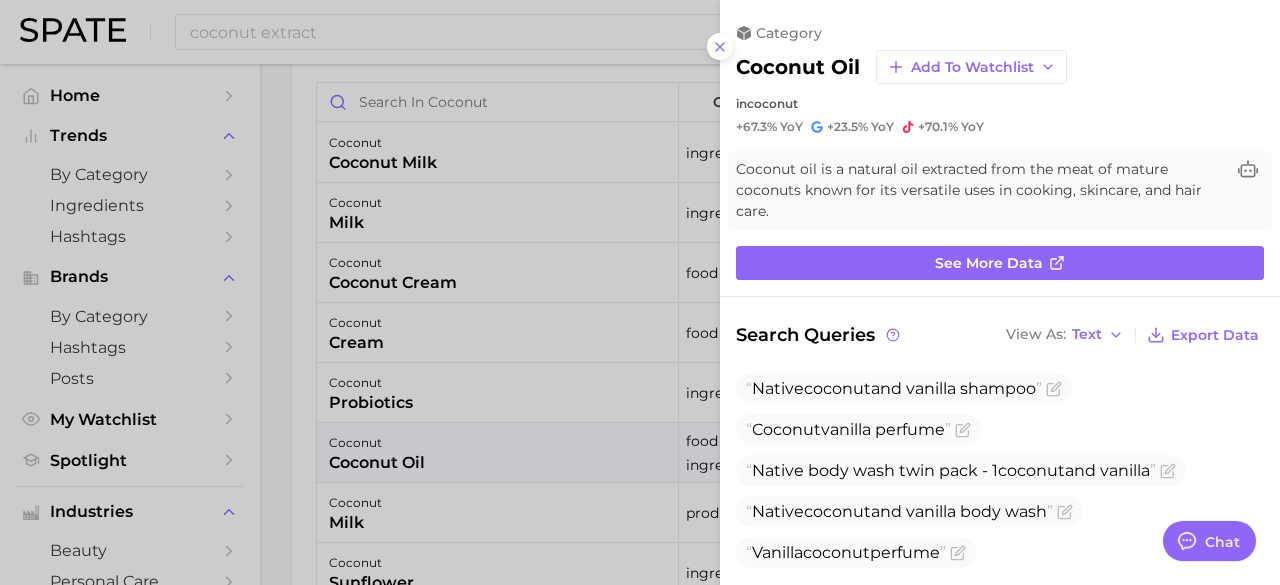 scroll, scrollTop: 0, scrollLeft: 0, axis: both 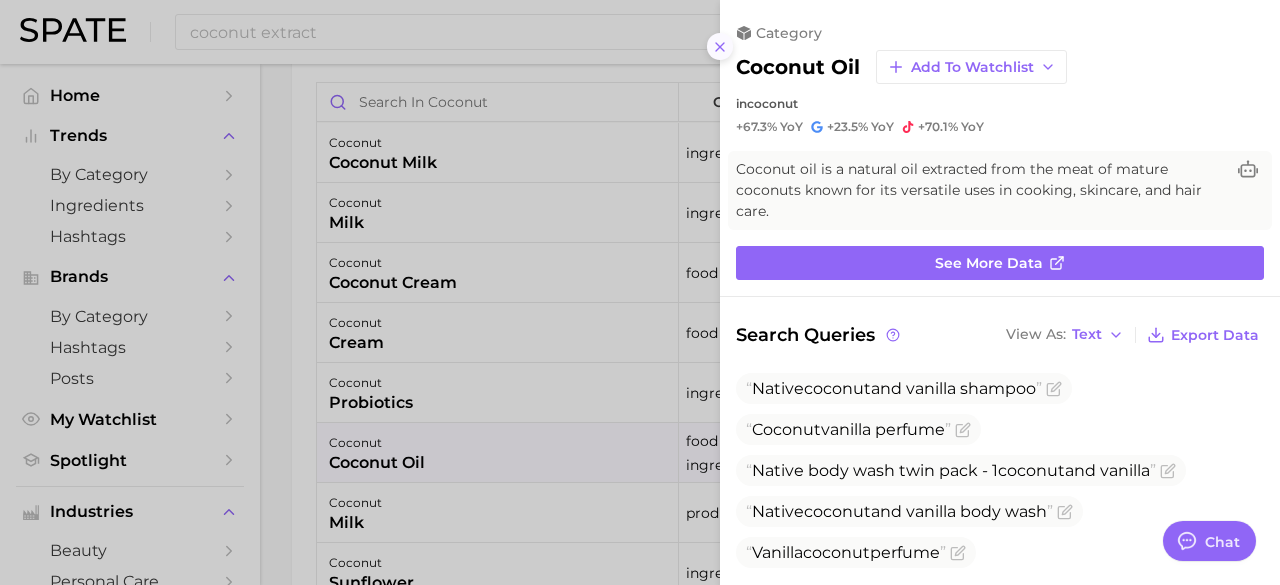 click 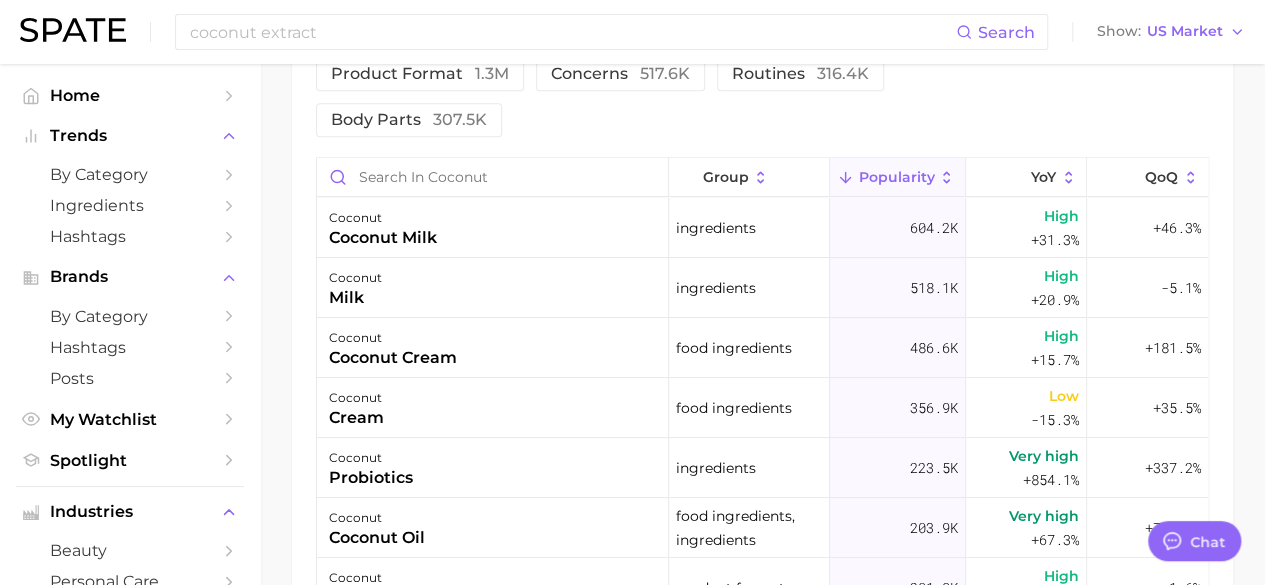 scroll, scrollTop: 1181, scrollLeft: 0, axis: vertical 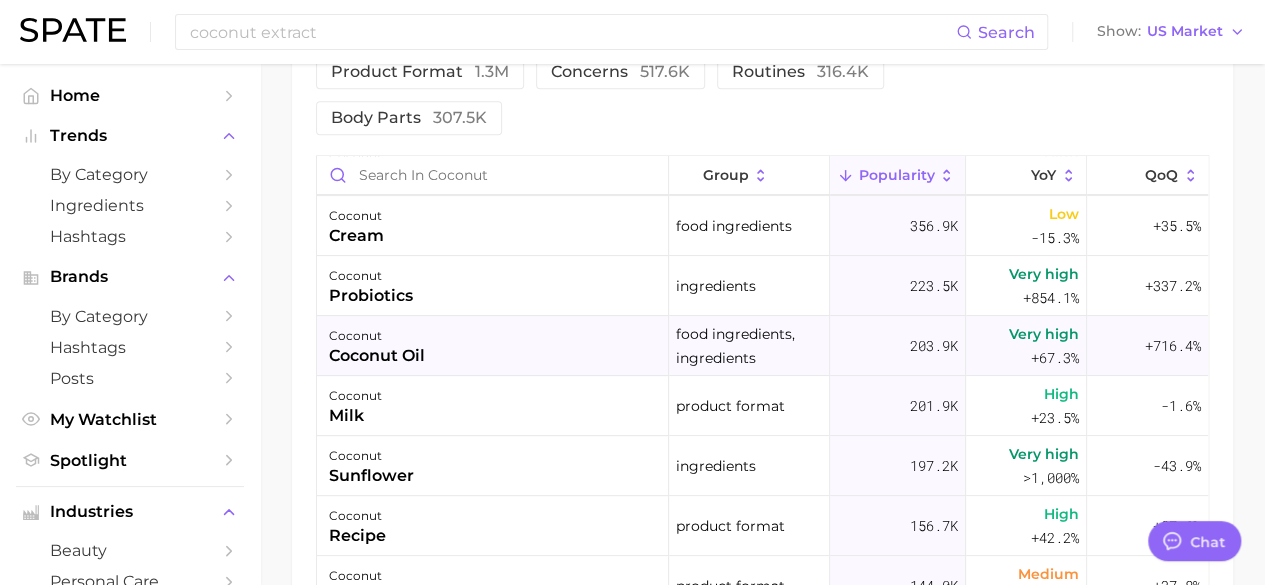 click on "coconut oil" at bounding box center [377, 356] 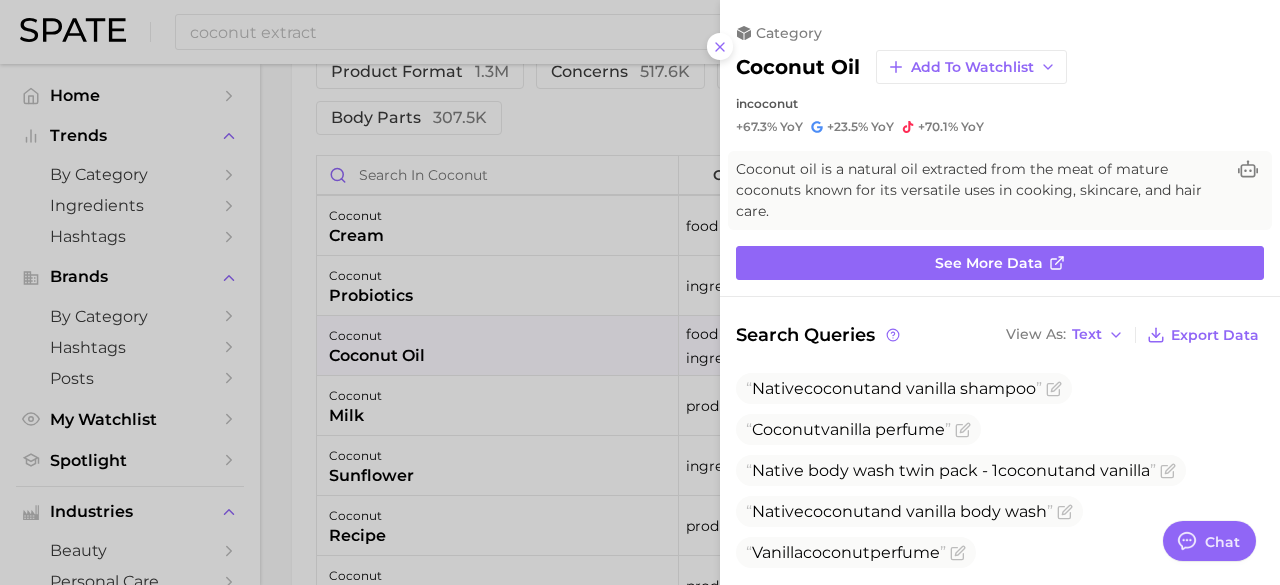 scroll, scrollTop: 0, scrollLeft: 0, axis: both 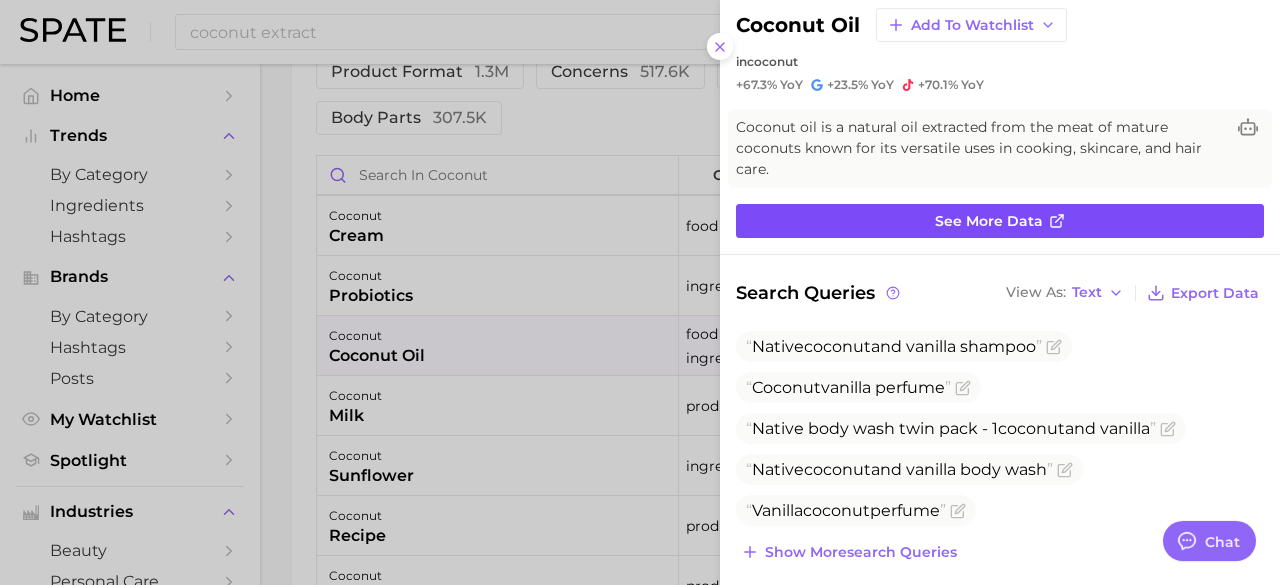 click on "See more data" at bounding box center (989, 221) 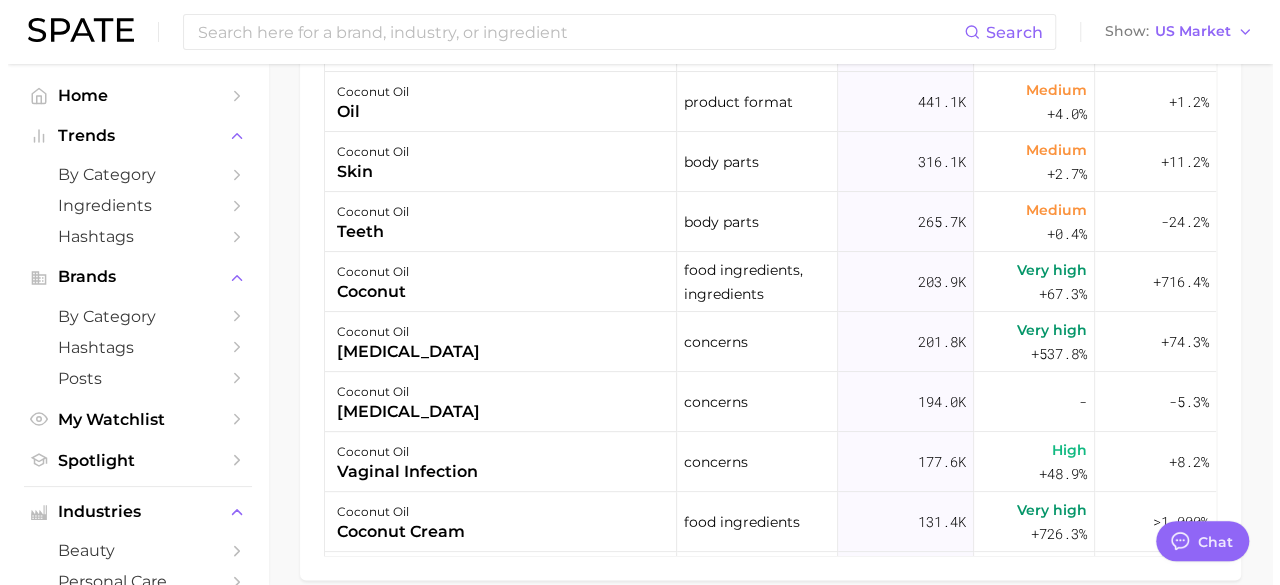 scroll, scrollTop: 1320, scrollLeft: 0, axis: vertical 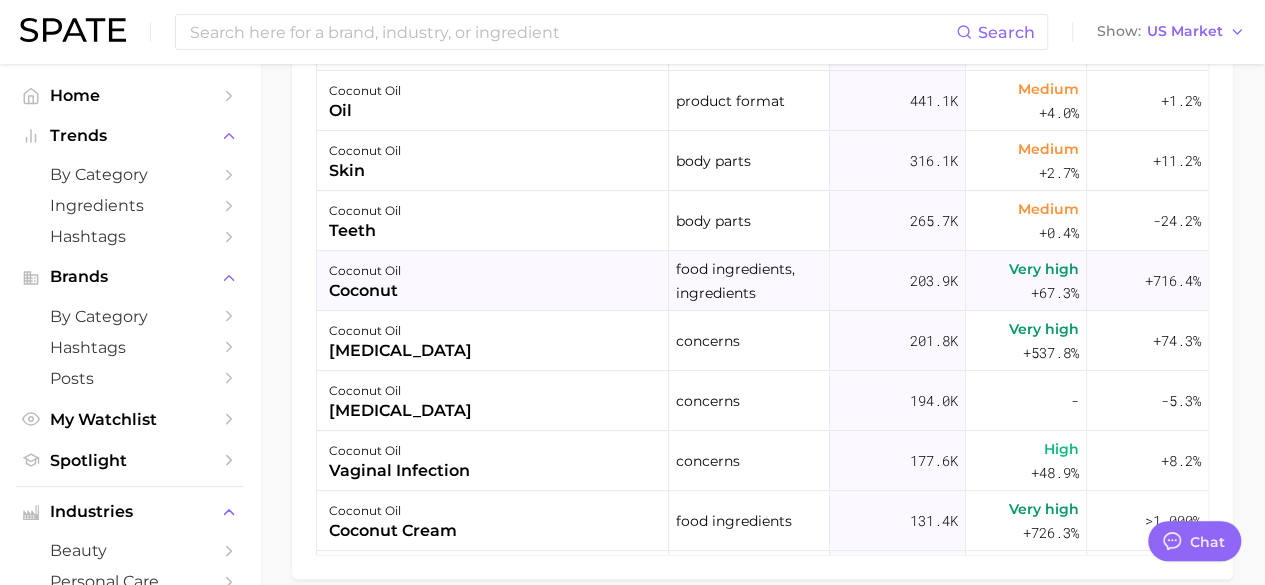 click on "coconut" at bounding box center (365, 291) 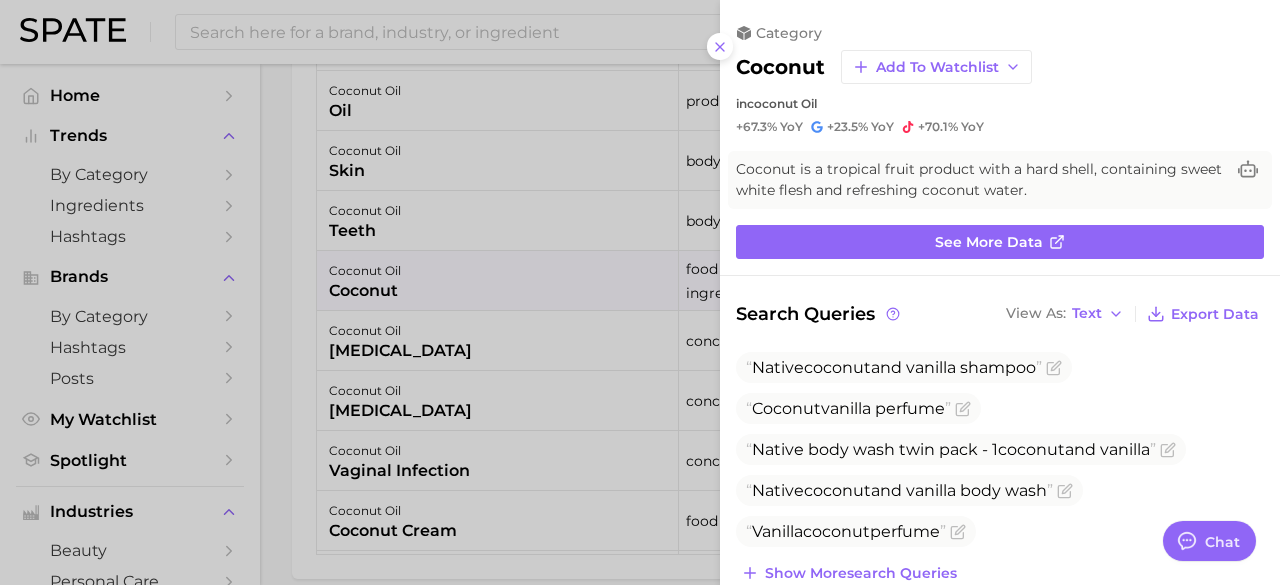 scroll, scrollTop: 0, scrollLeft: 0, axis: both 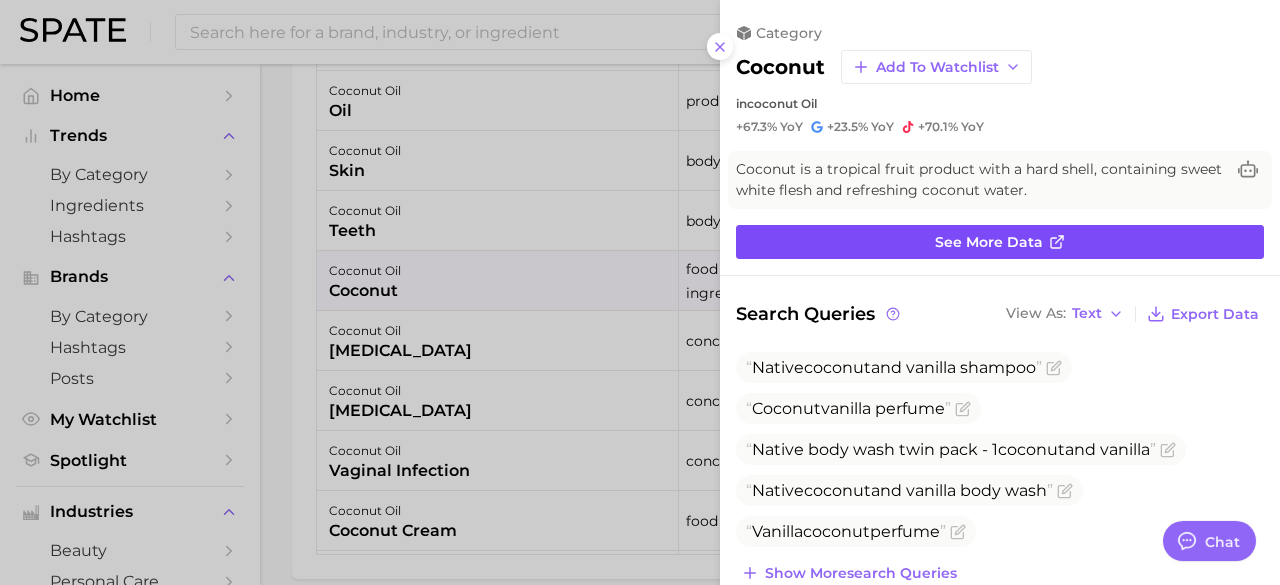 click on "See more data" at bounding box center (1000, 242) 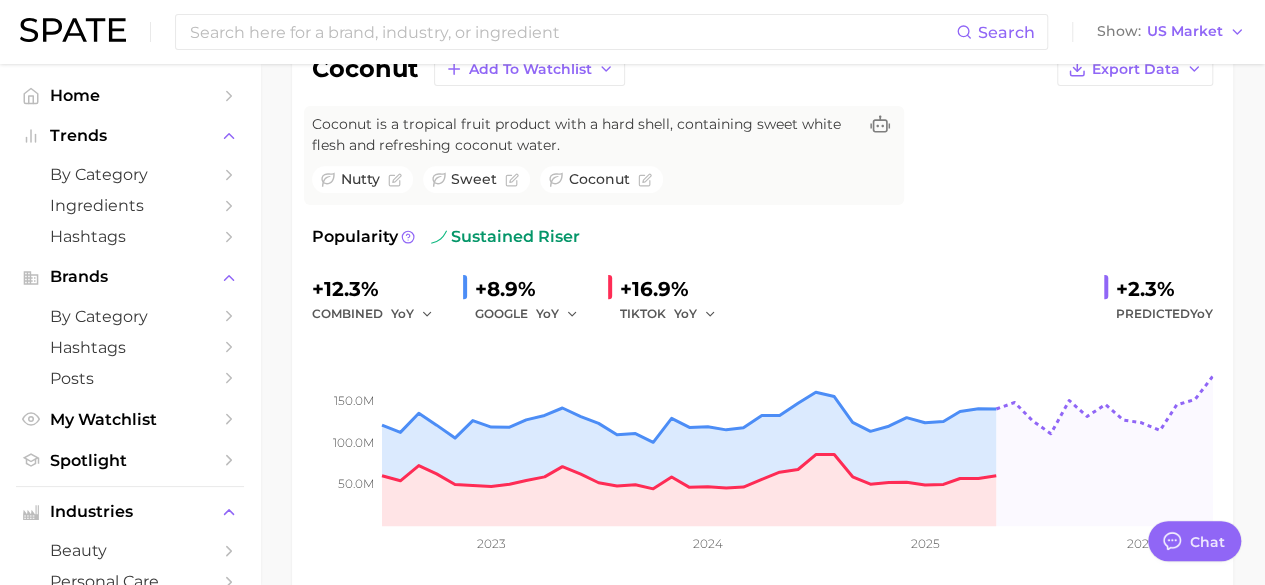 scroll, scrollTop: 193, scrollLeft: 0, axis: vertical 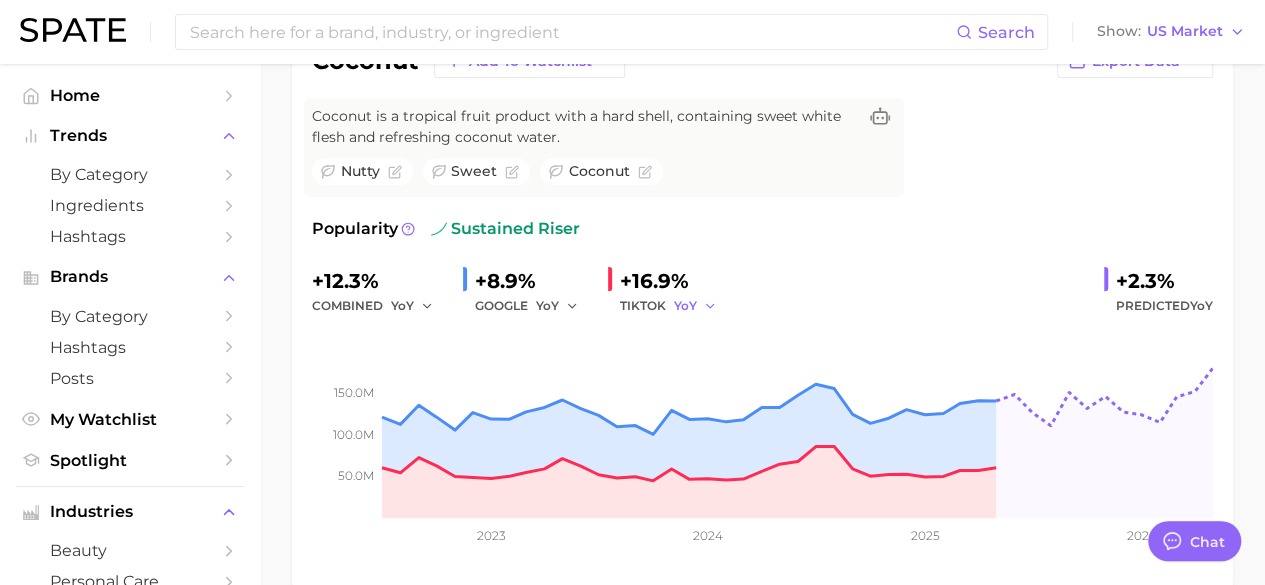 click 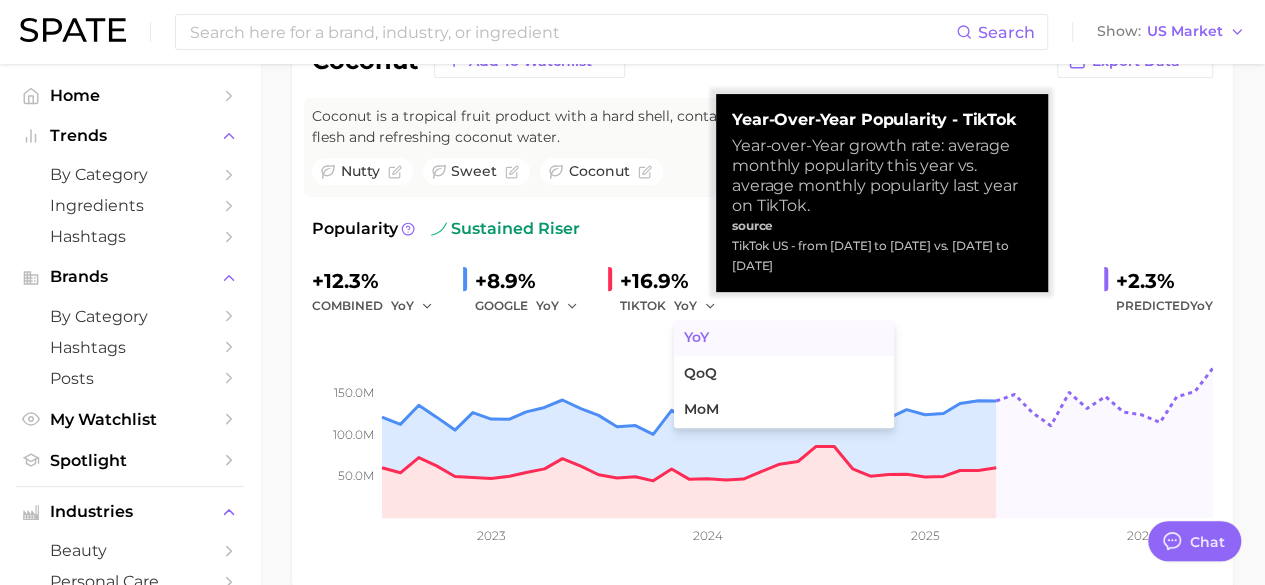click on "YoY" at bounding box center (696, 337) 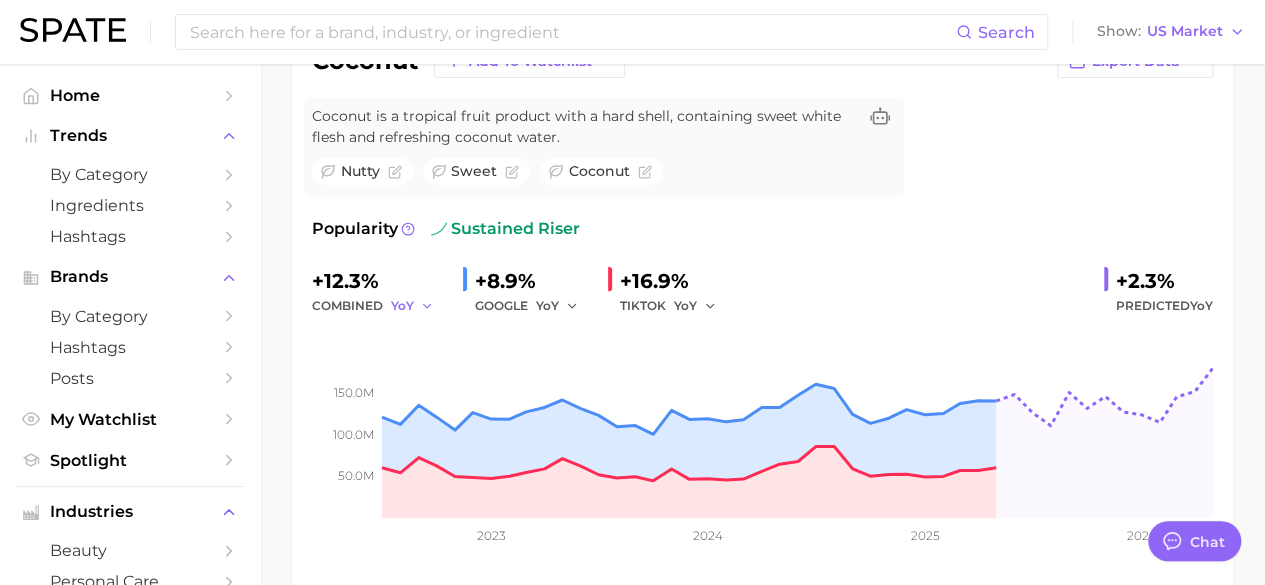 click 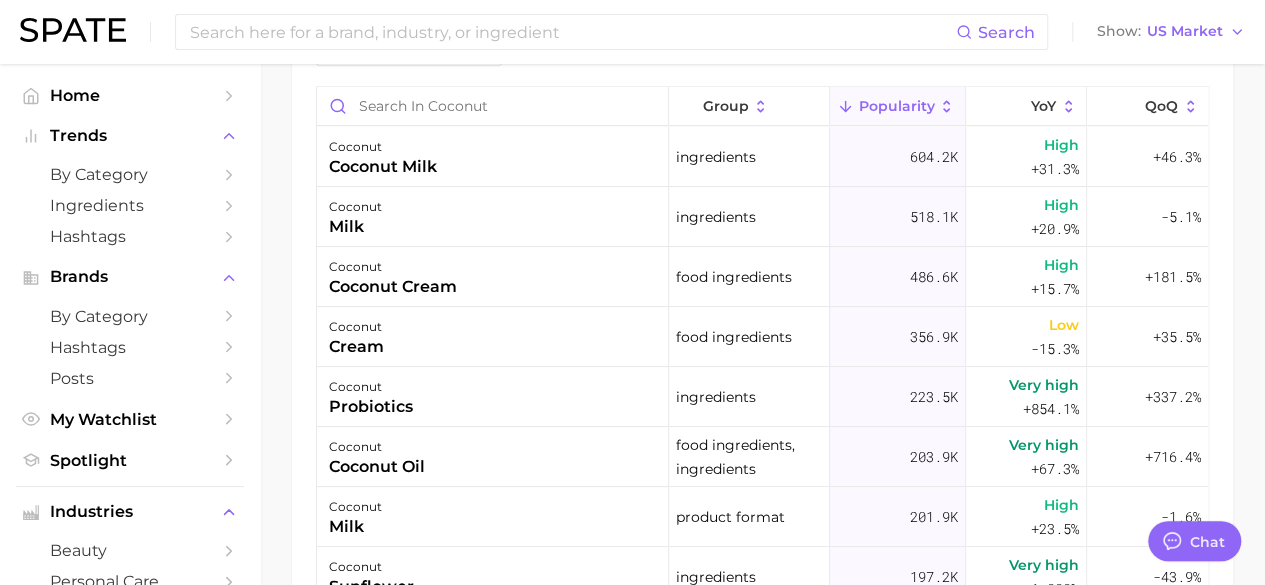 scroll, scrollTop: 1251, scrollLeft: 0, axis: vertical 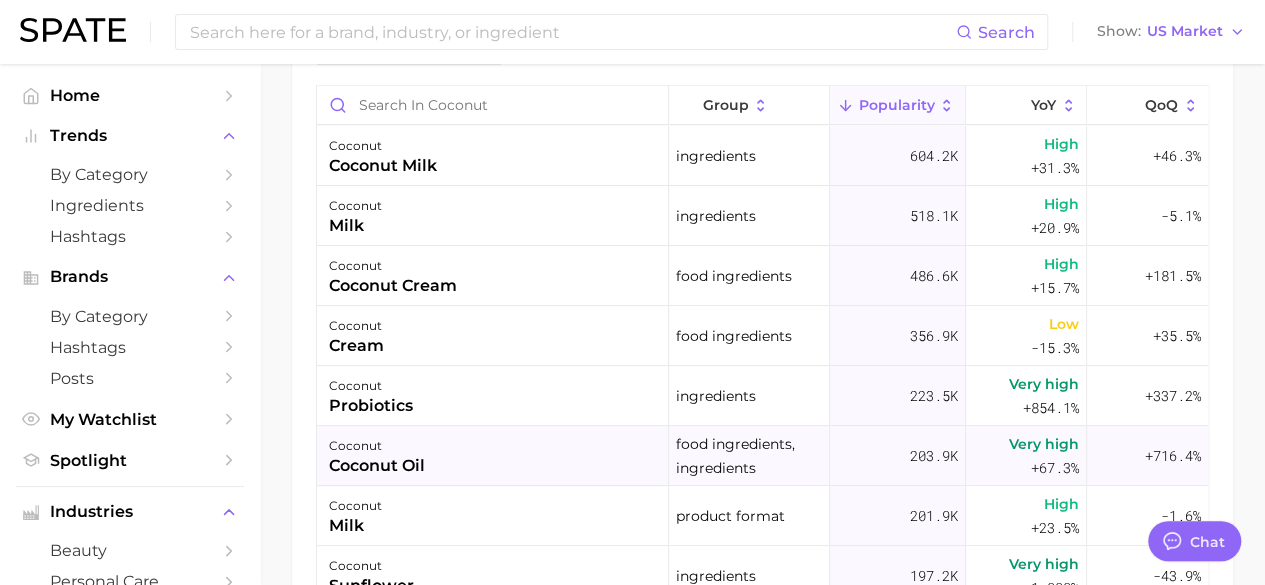 click on "Very high" at bounding box center (1044, 444) 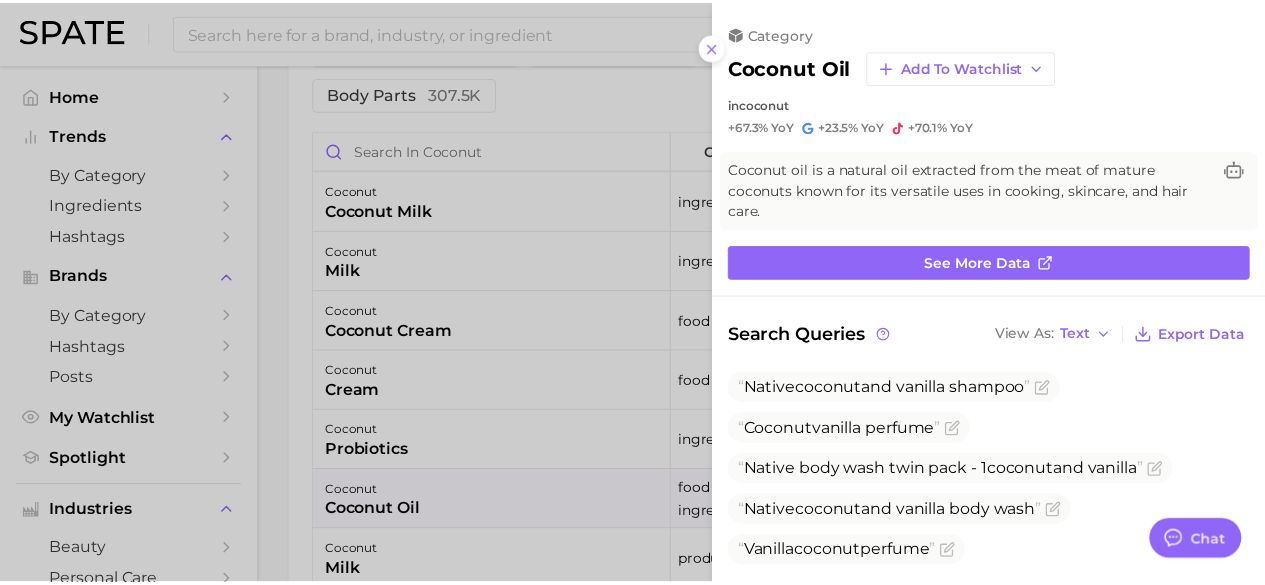 scroll, scrollTop: 0, scrollLeft: 0, axis: both 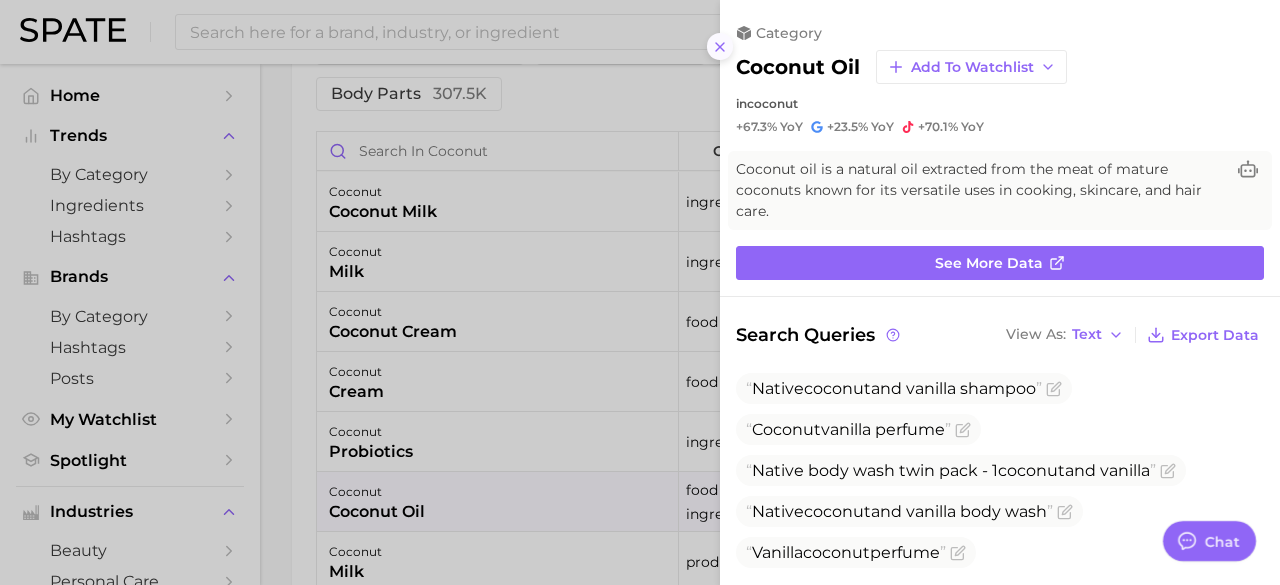 click 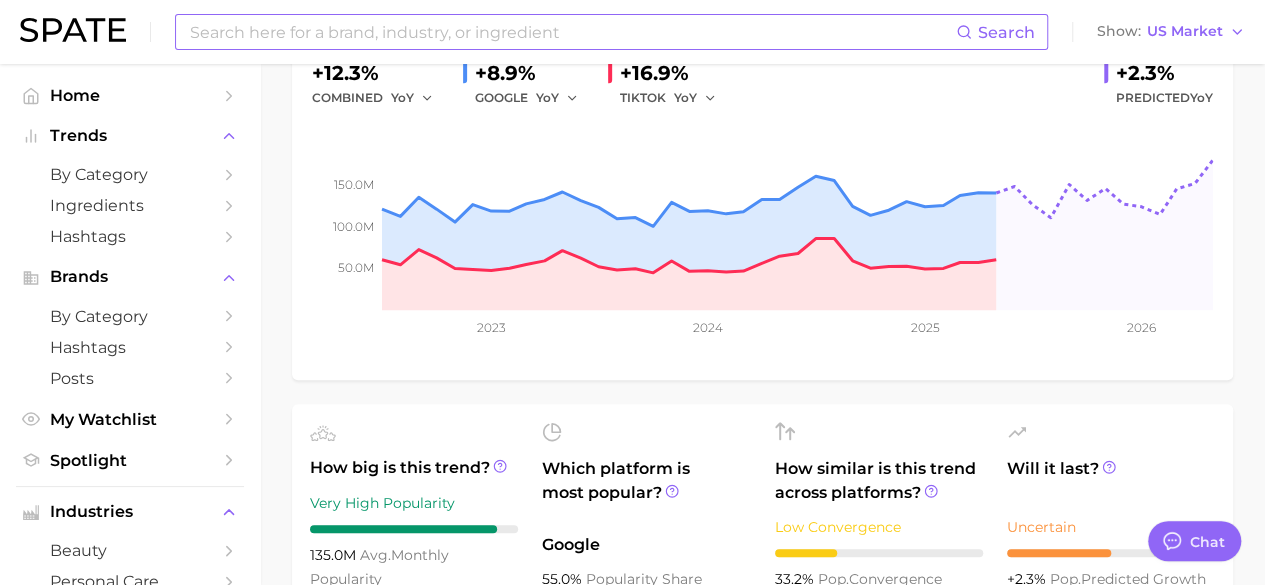 scroll, scrollTop: 339, scrollLeft: 0, axis: vertical 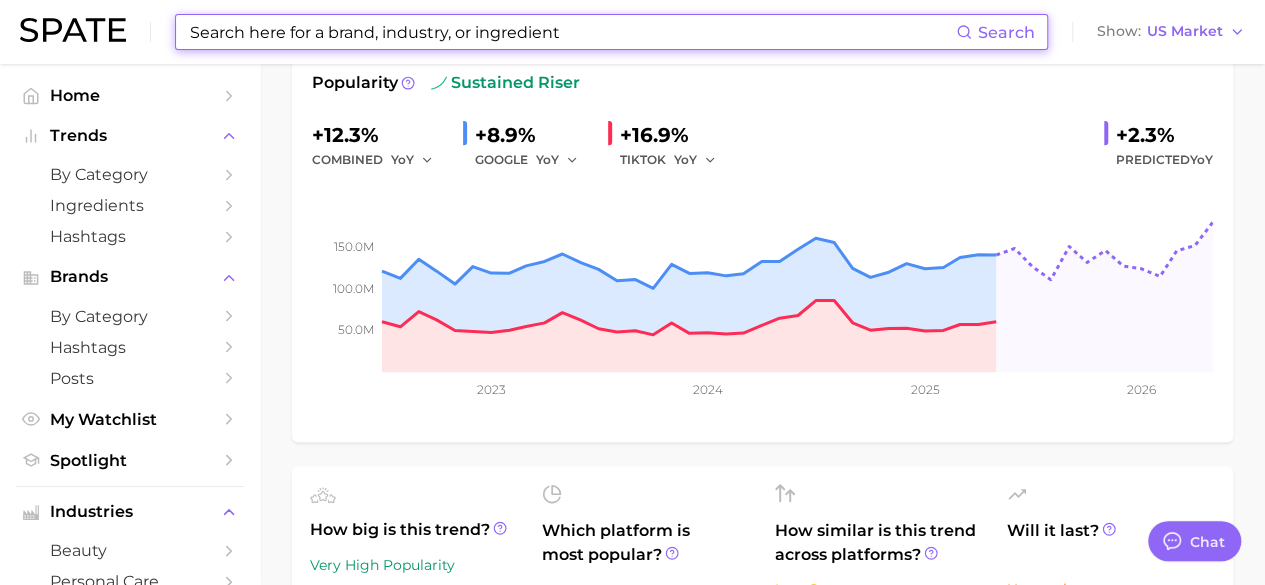 click at bounding box center (572, 32) 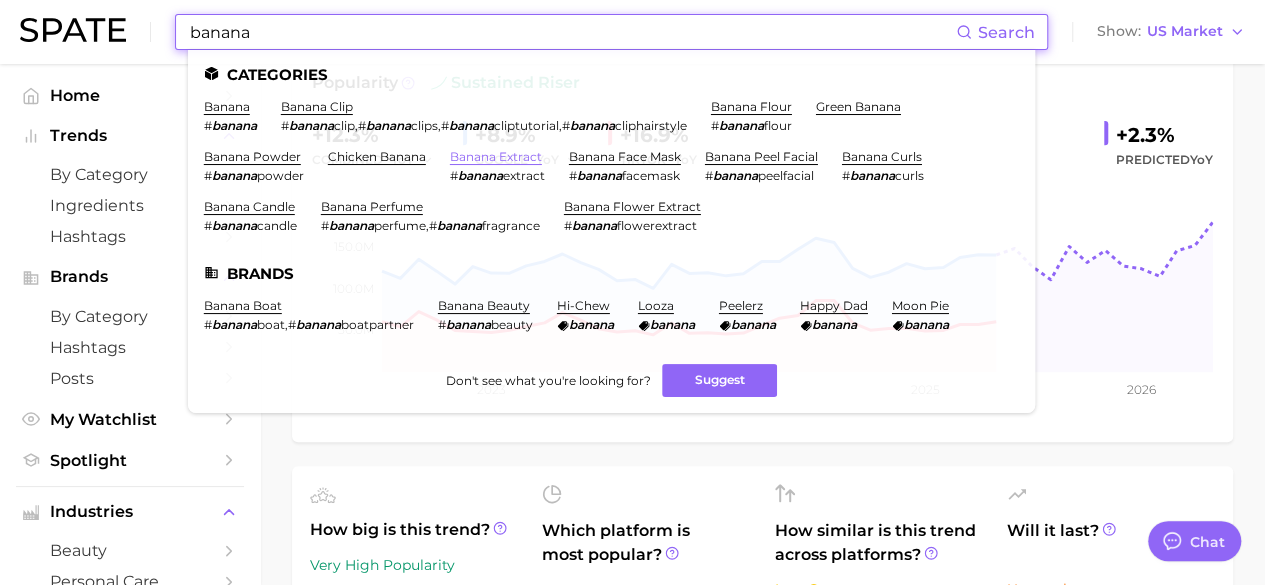 type on "banana" 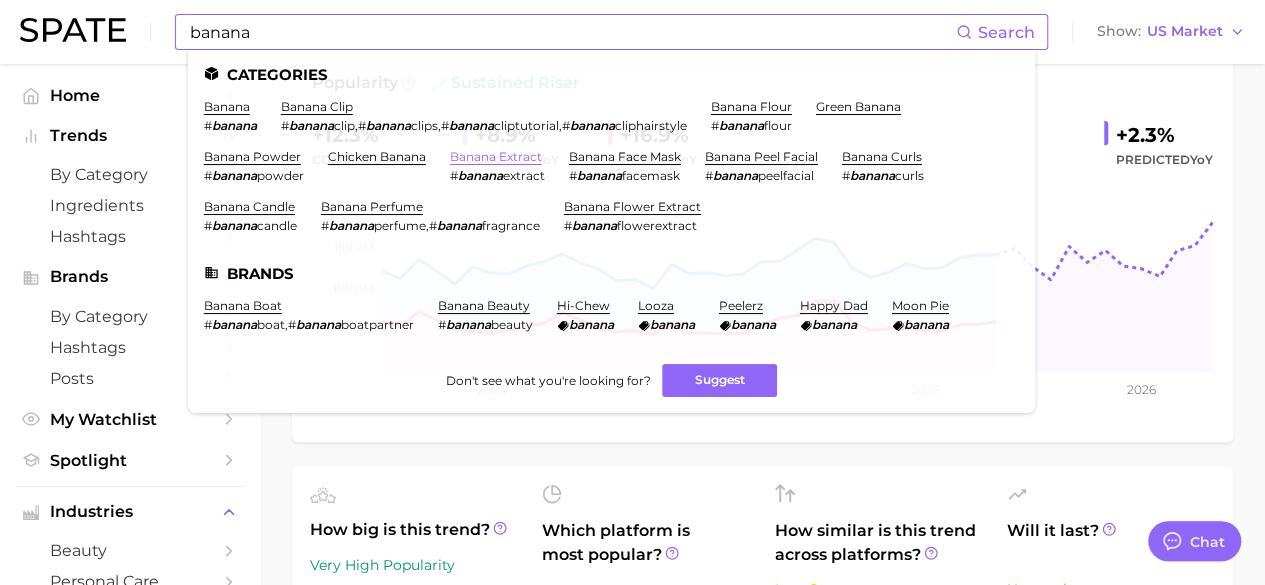 click on "banana extract" at bounding box center [496, 156] 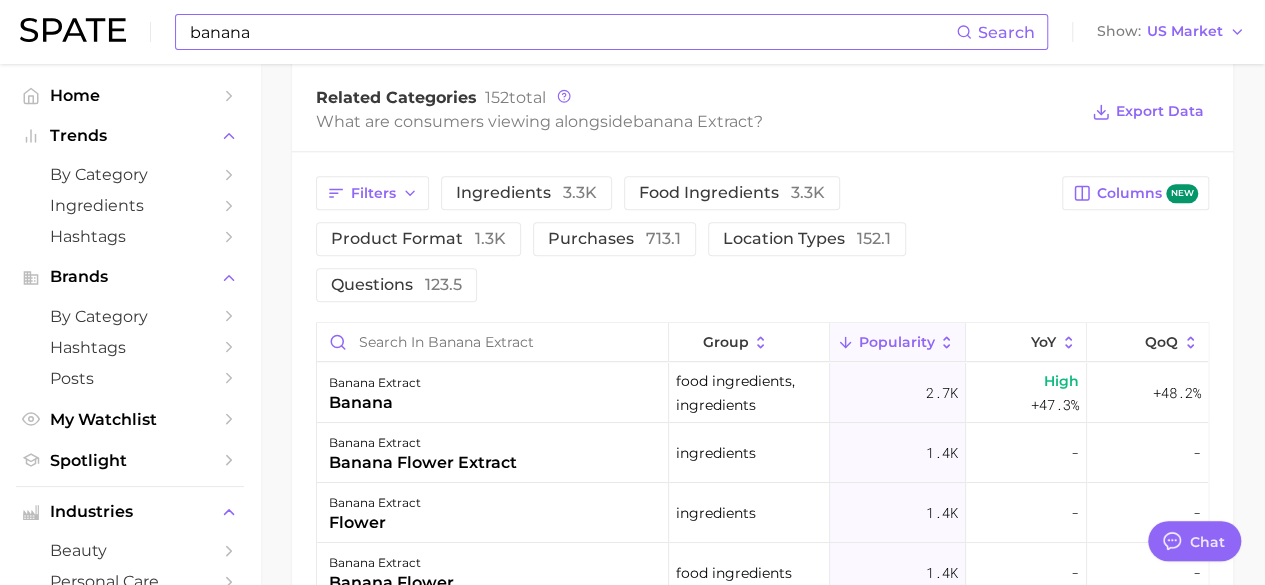 scroll, scrollTop: 974, scrollLeft: 0, axis: vertical 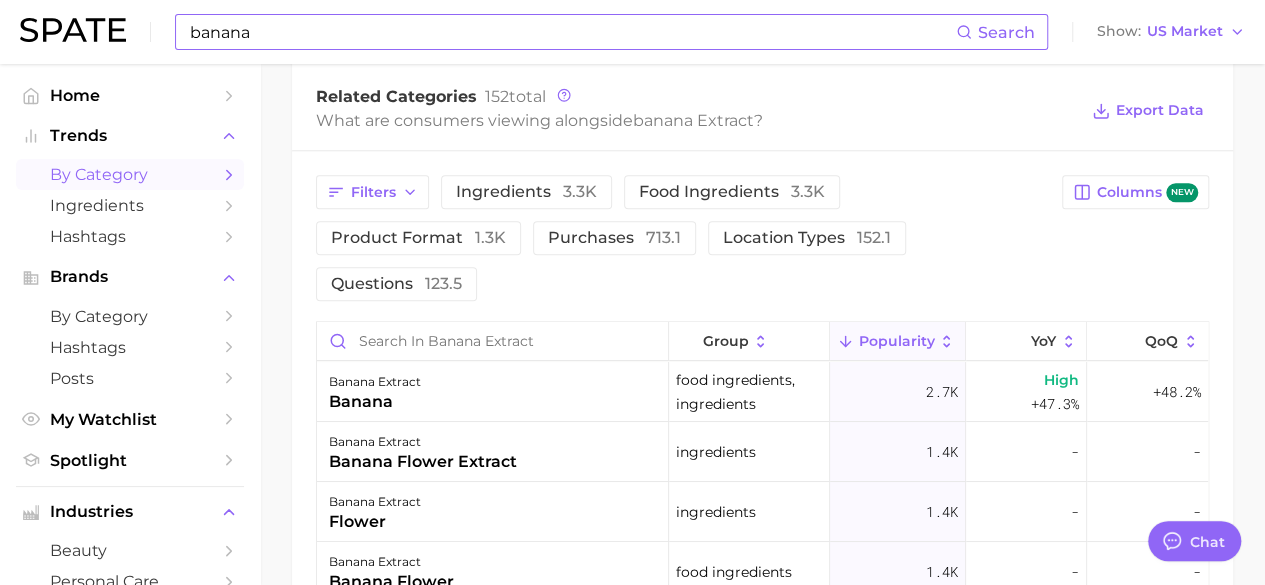 click on "by Category" at bounding box center (130, 174) 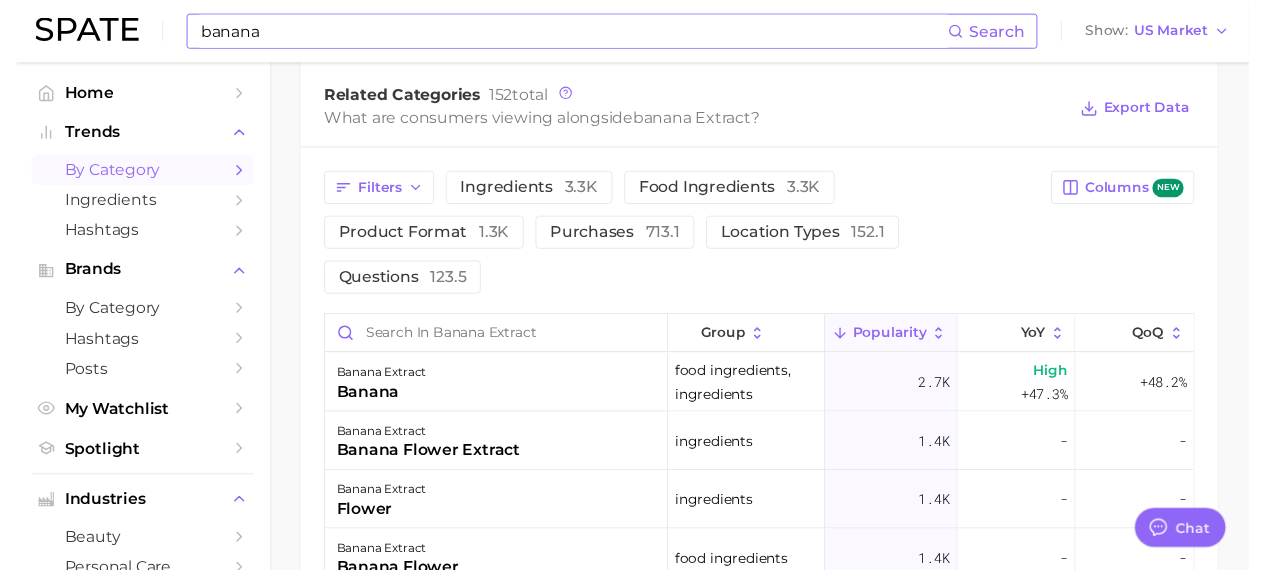 scroll, scrollTop: 0, scrollLeft: 0, axis: both 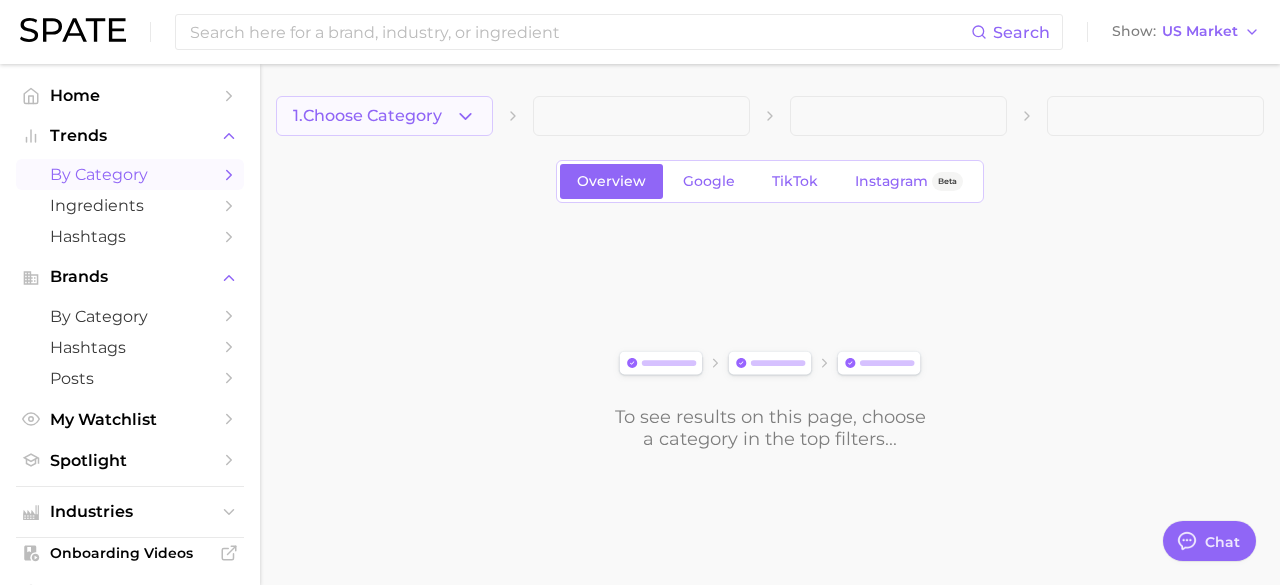 click on "1.  Choose Category" at bounding box center [367, 116] 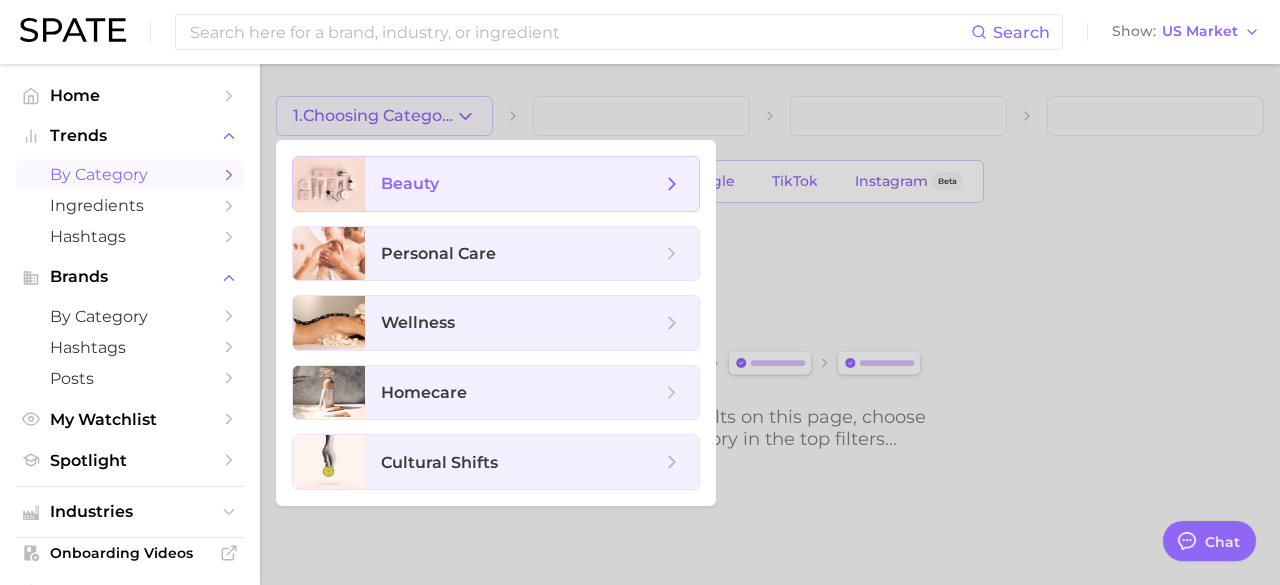 click on "beauty" at bounding box center (521, 184) 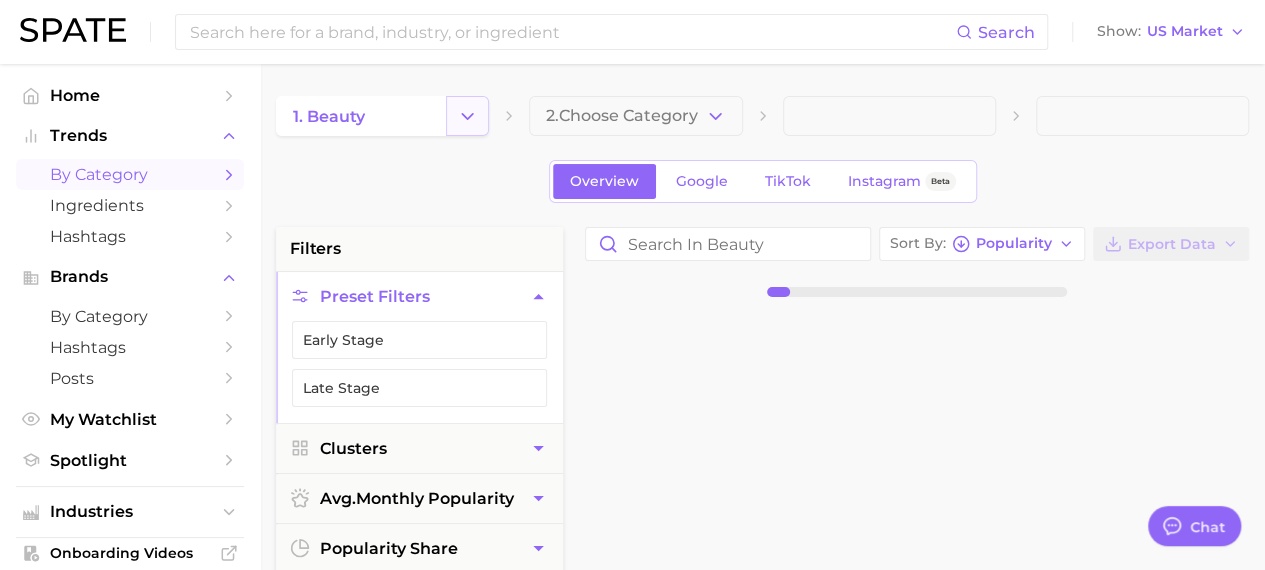 click 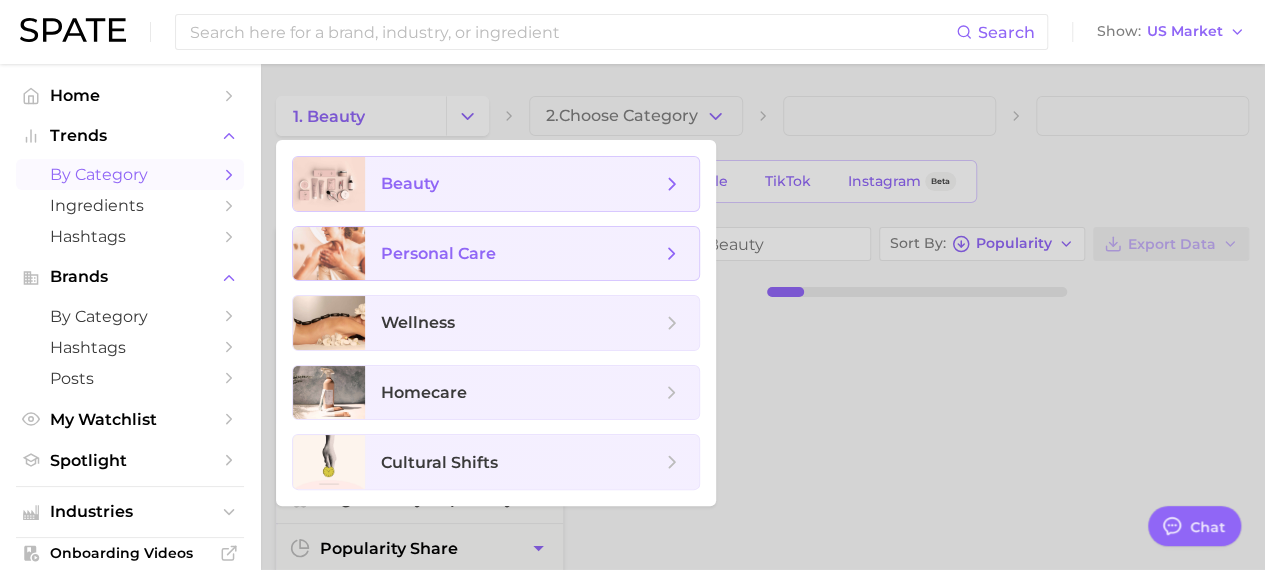 click on "personal care" at bounding box center (438, 253) 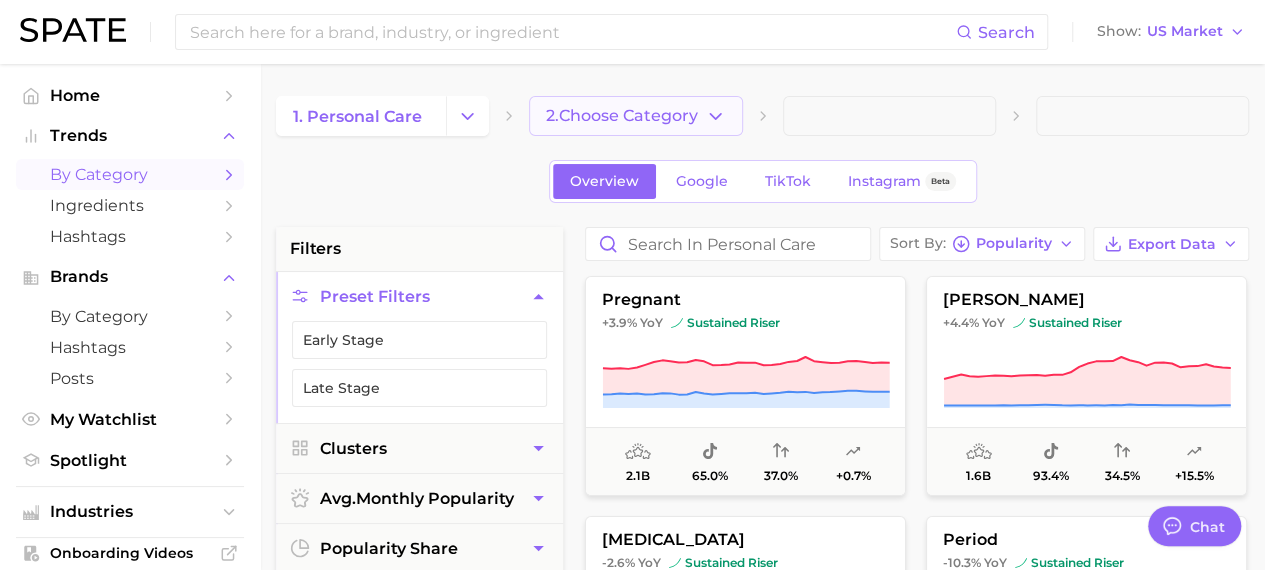 click 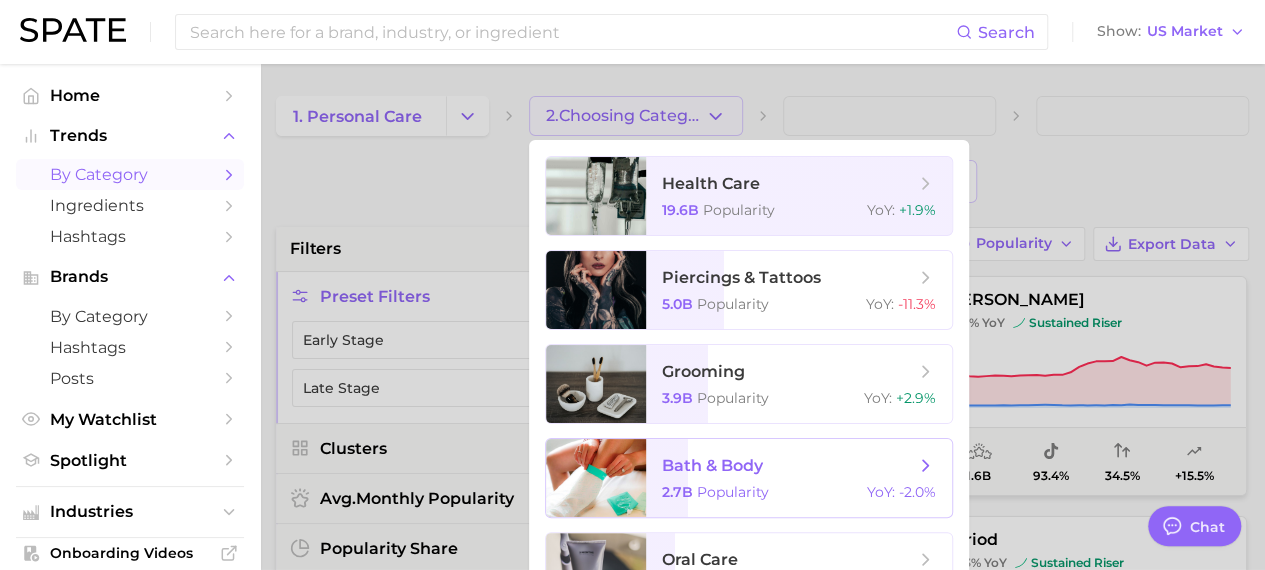 click on "bath & body" at bounding box center [788, 466] 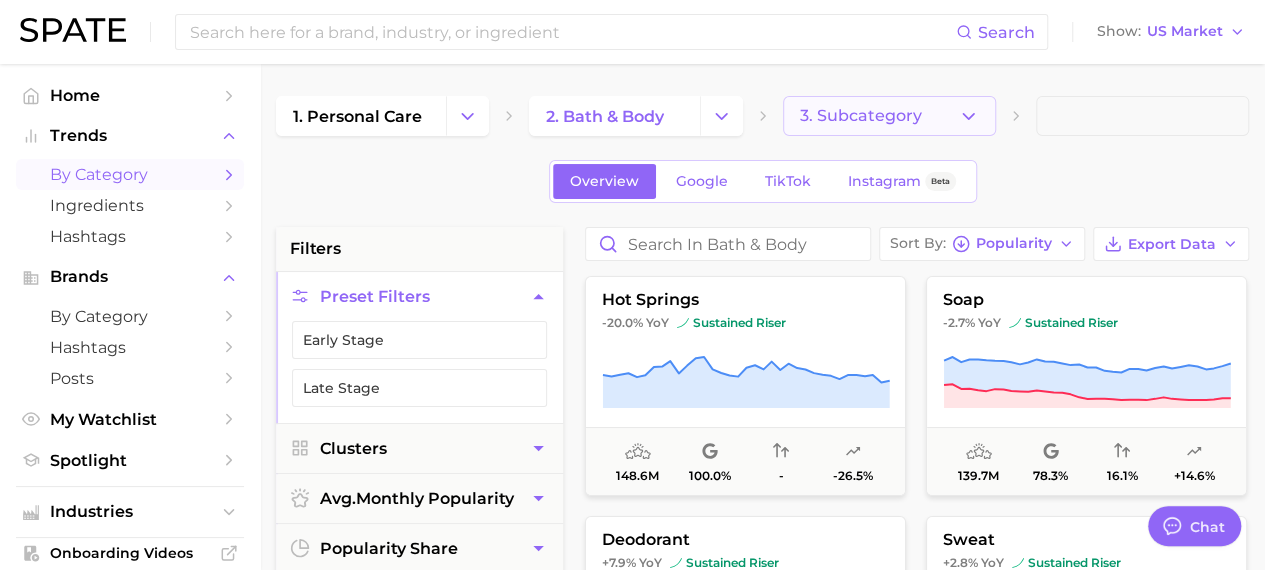 click 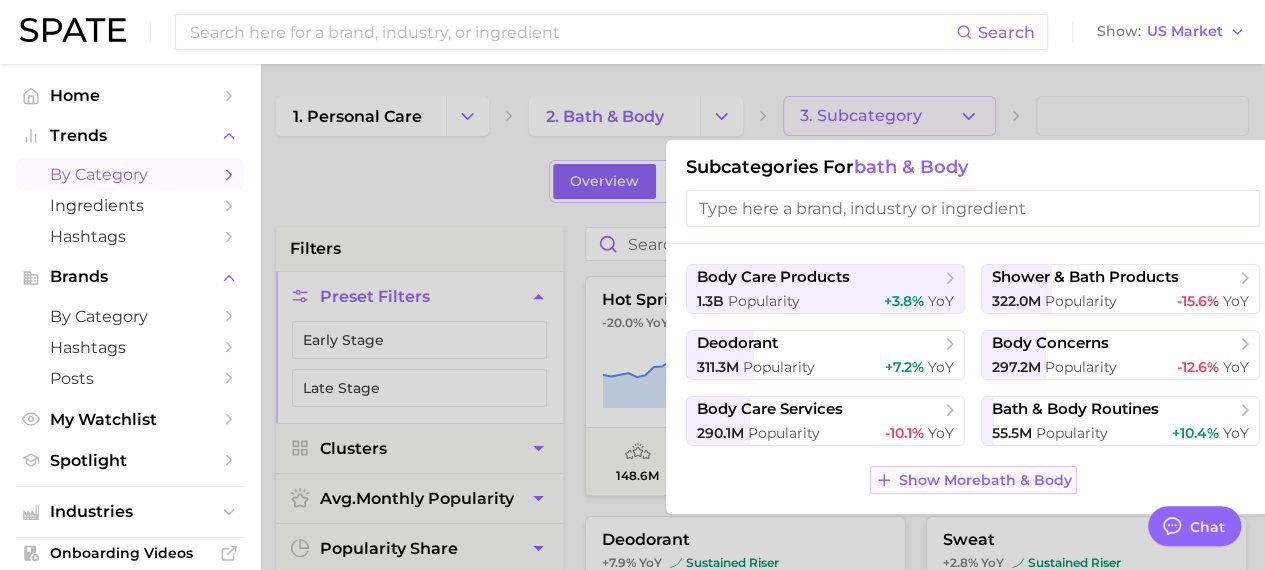 click on "Show More  bath & body" at bounding box center [985, 480] 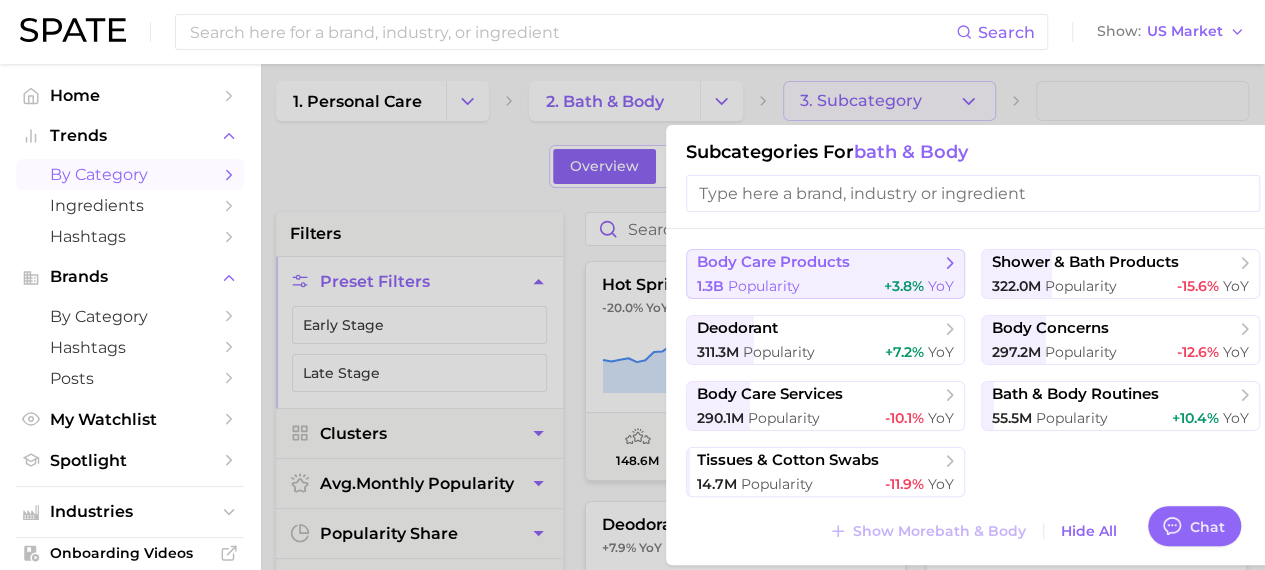 scroll, scrollTop: 7, scrollLeft: 0, axis: vertical 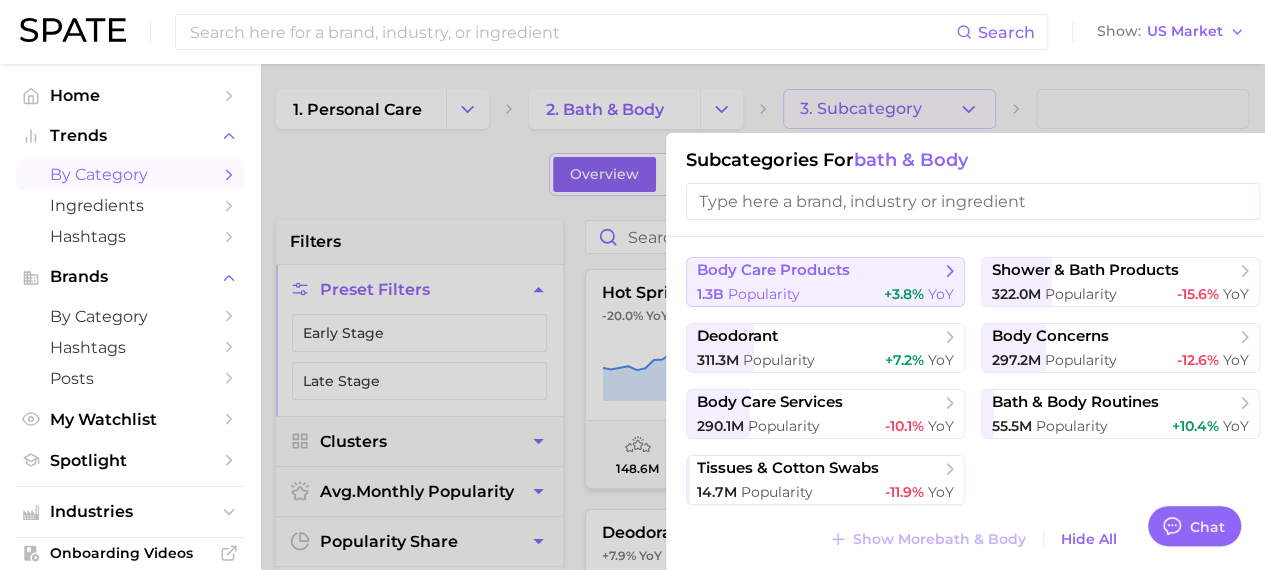click on "body care products" at bounding box center (773, 270) 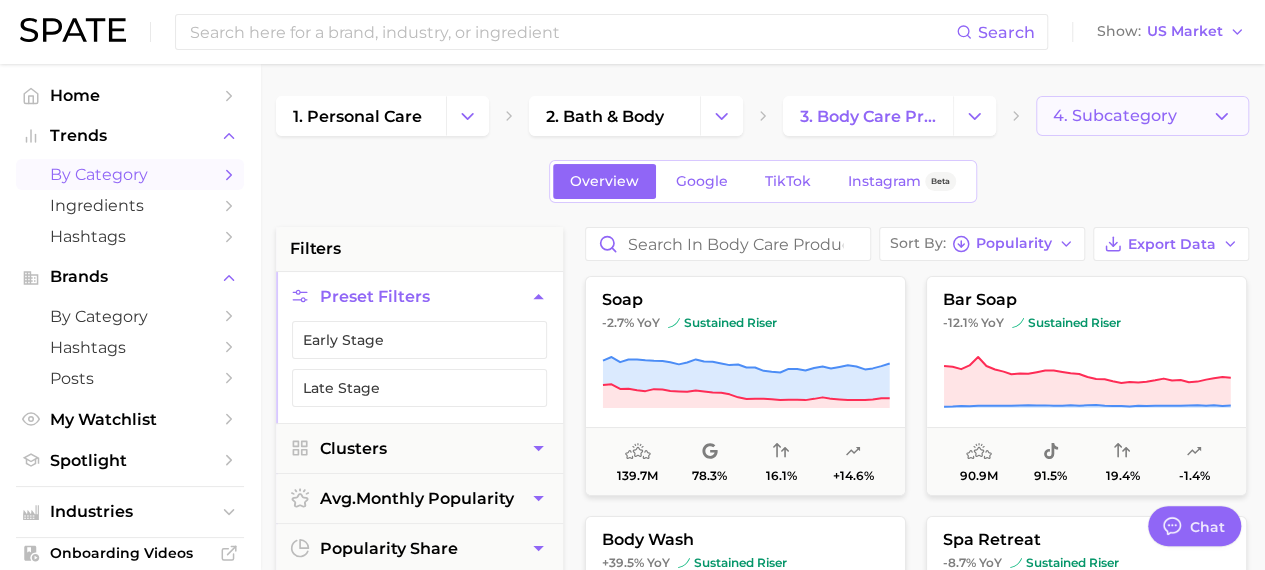 click 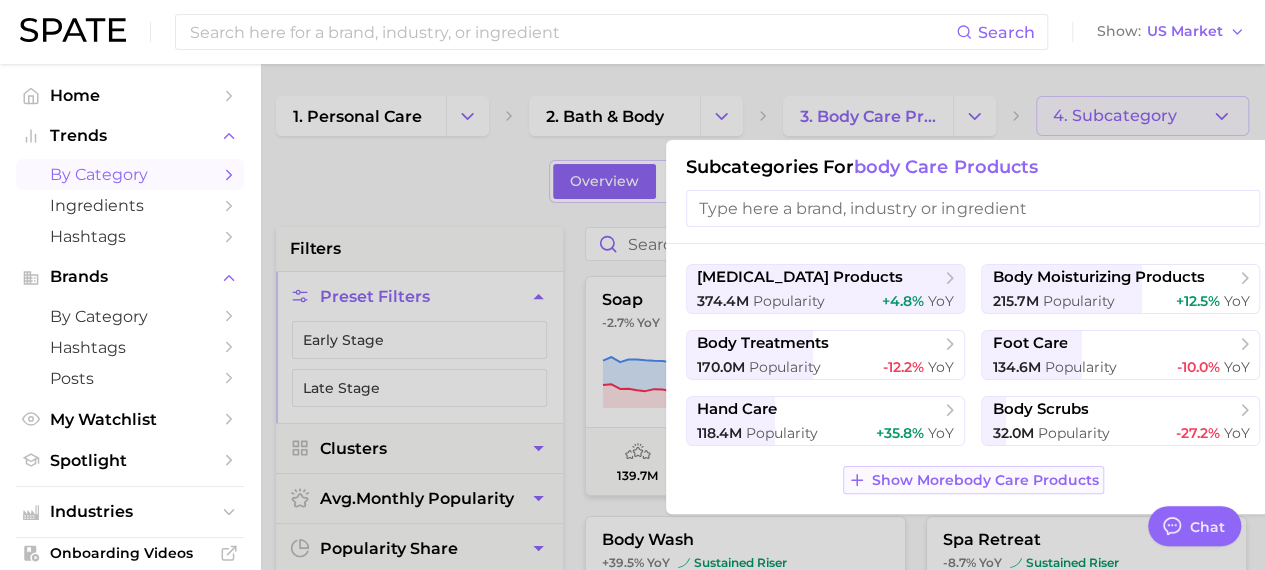 click on "Show More  body care products" at bounding box center [985, 480] 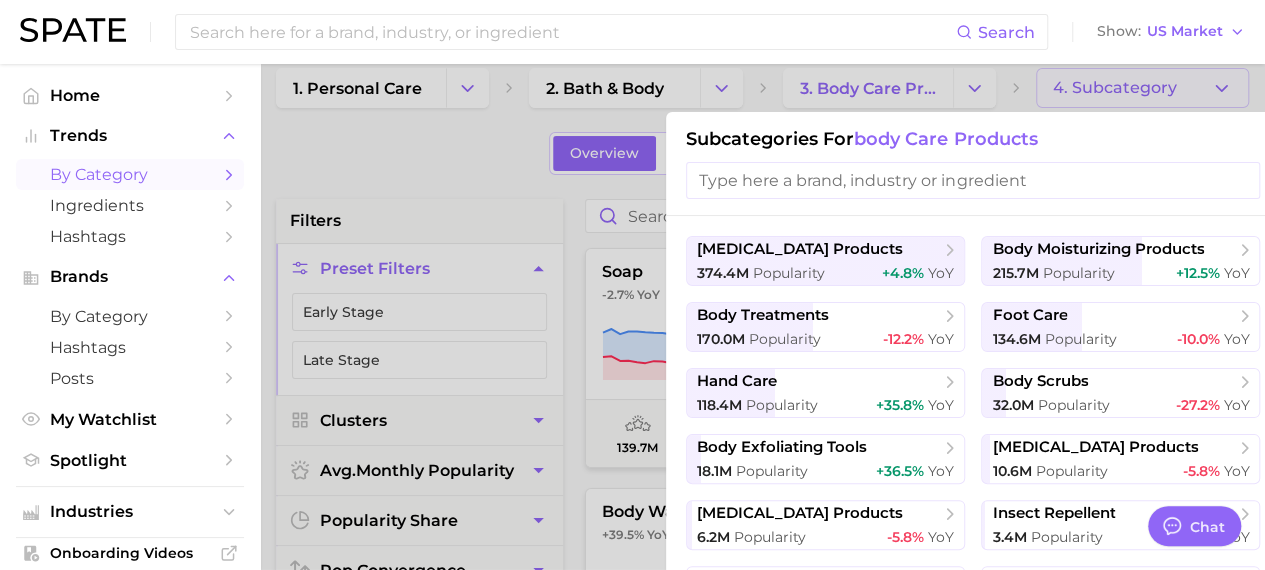 scroll, scrollTop: 26, scrollLeft: 0, axis: vertical 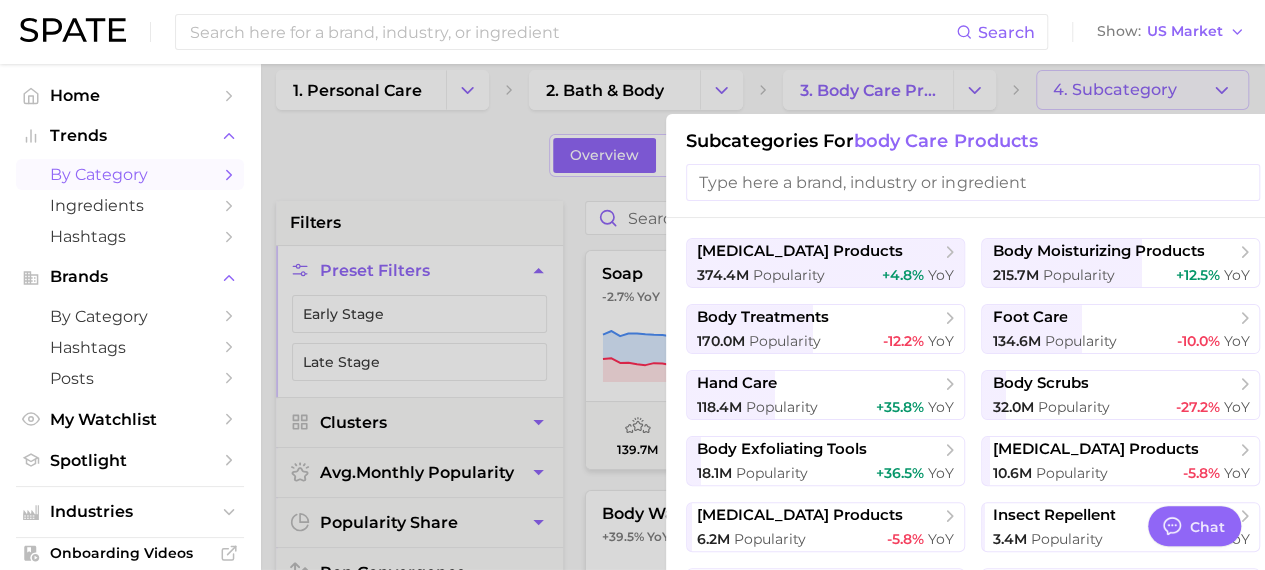 click at bounding box center [632, 285] 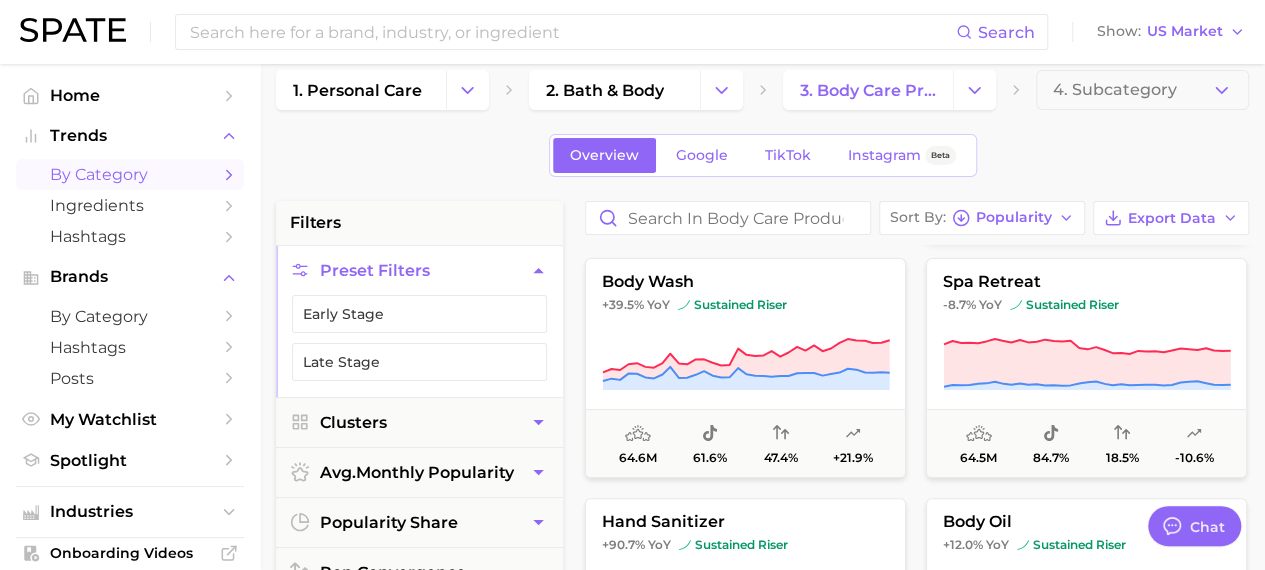 scroll, scrollTop: 233, scrollLeft: 0, axis: vertical 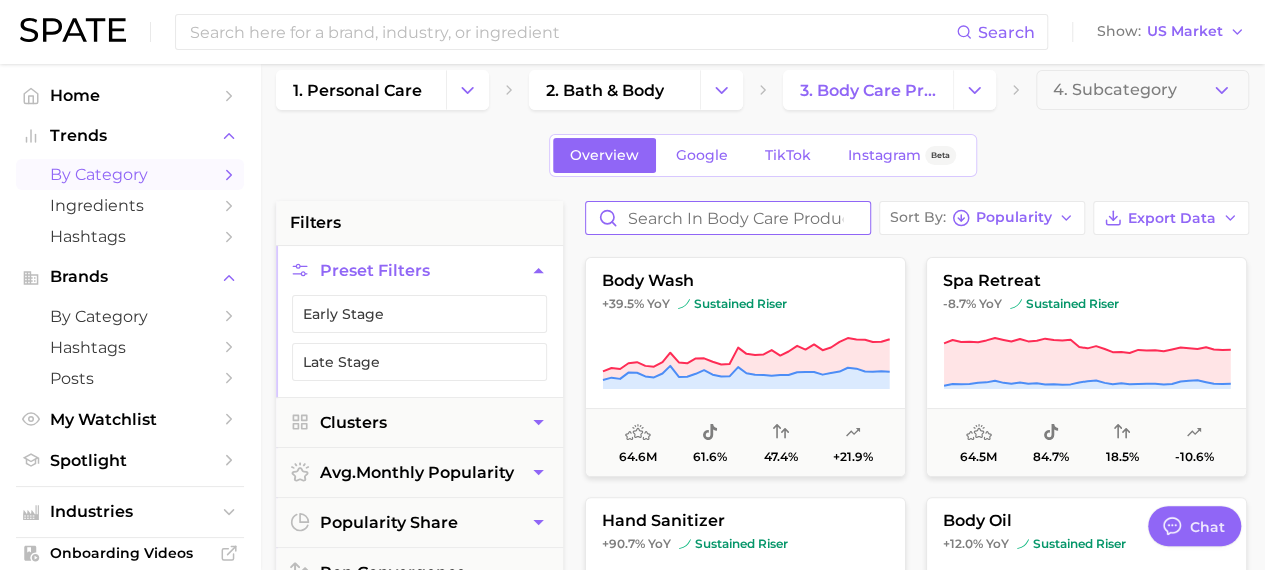 click at bounding box center [728, 218] 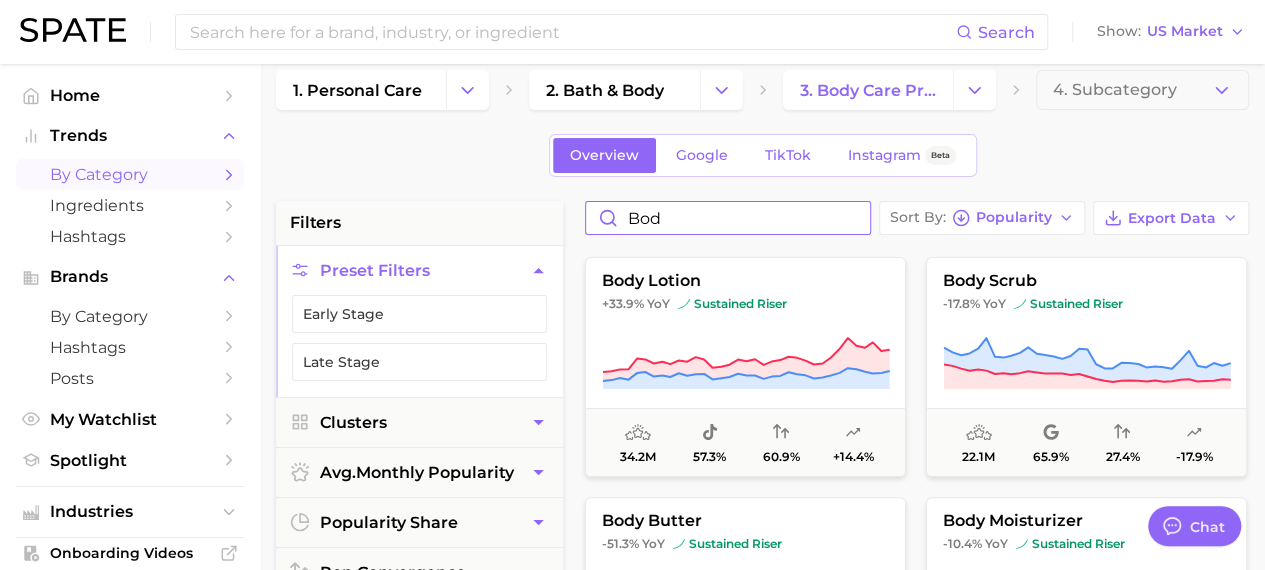 scroll, scrollTop: 0, scrollLeft: 0, axis: both 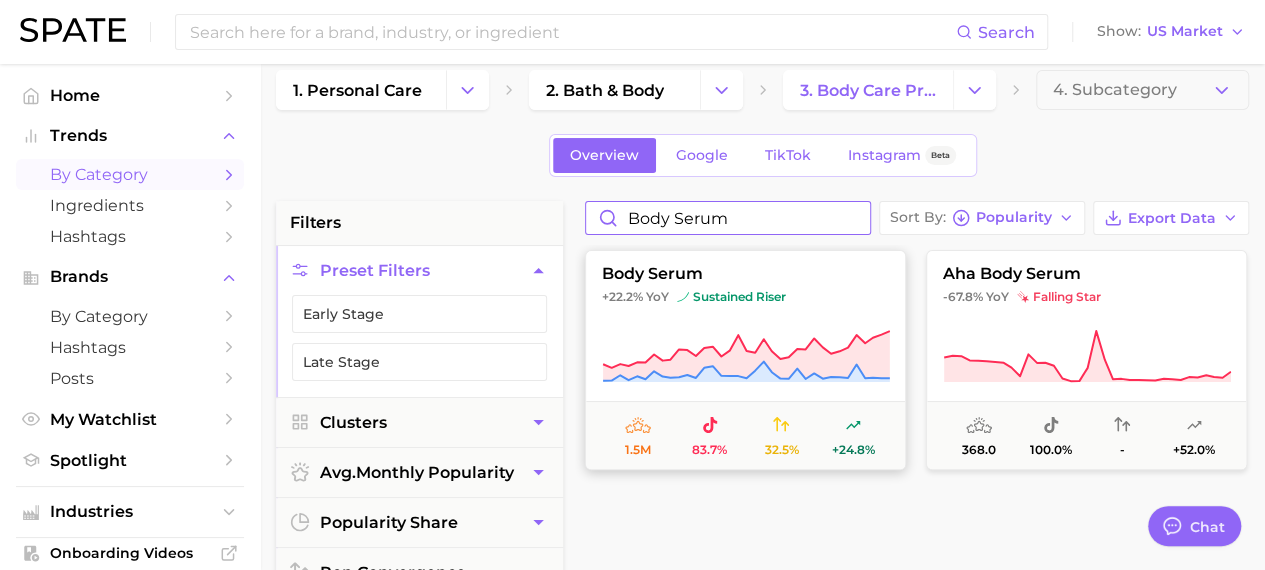 type on "body serum" 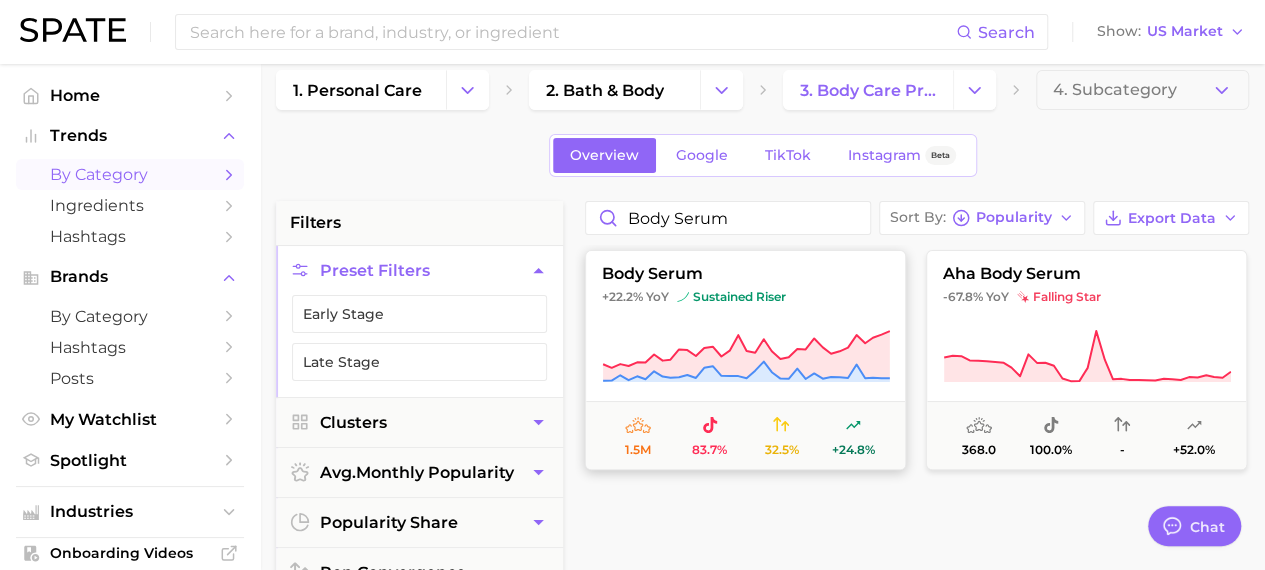 click on "body serum +22.2%   YoY sustained riser 1.5m 83.7% 32.5% +24.8%" at bounding box center [745, 360] 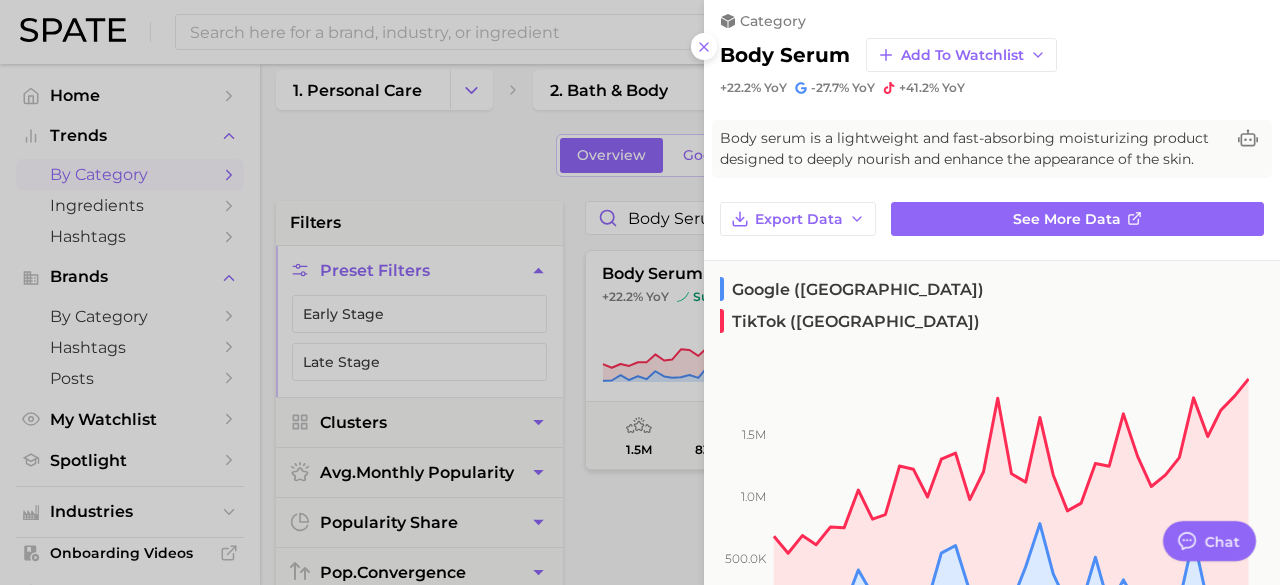 scroll, scrollTop: 7, scrollLeft: 0, axis: vertical 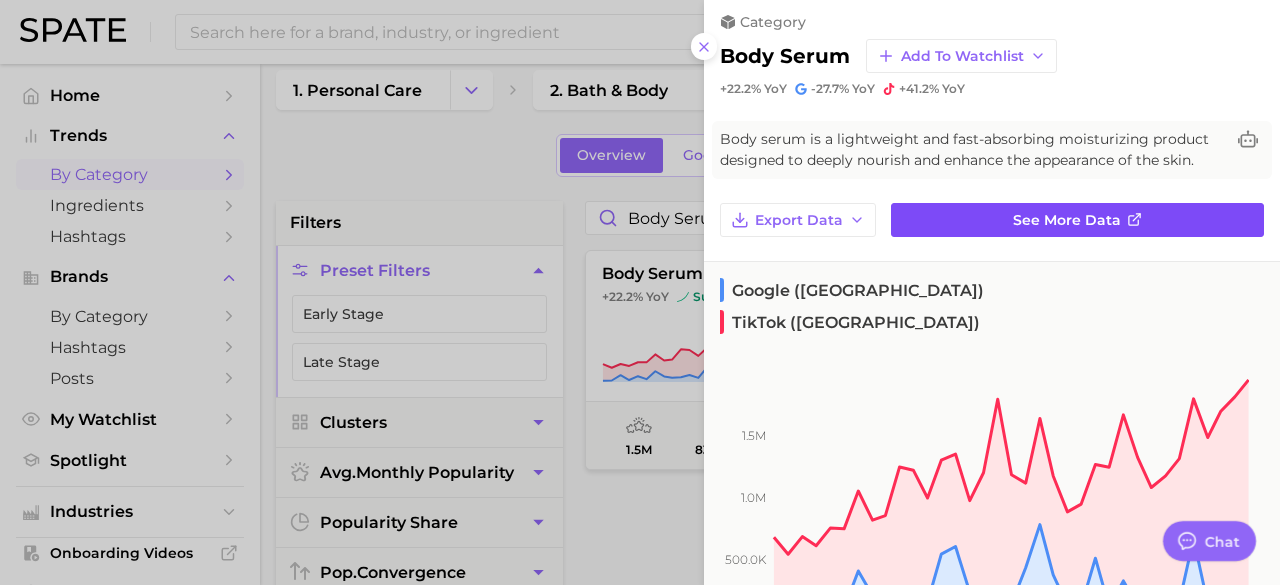 click on "See more data" at bounding box center [1067, 220] 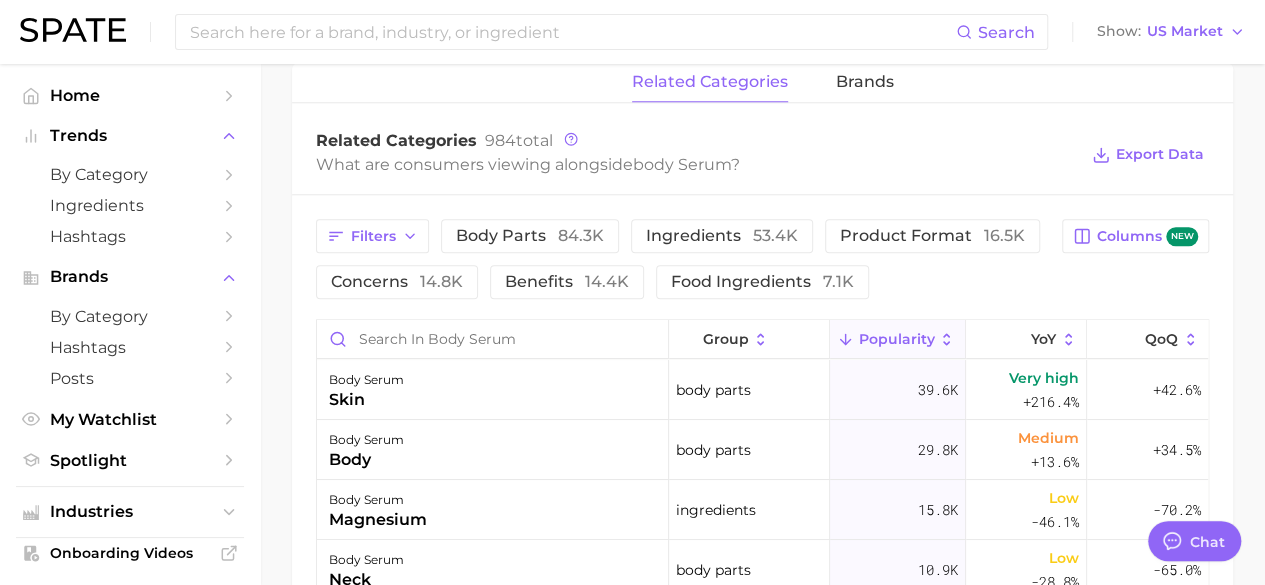 scroll, scrollTop: 931, scrollLeft: 0, axis: vertical 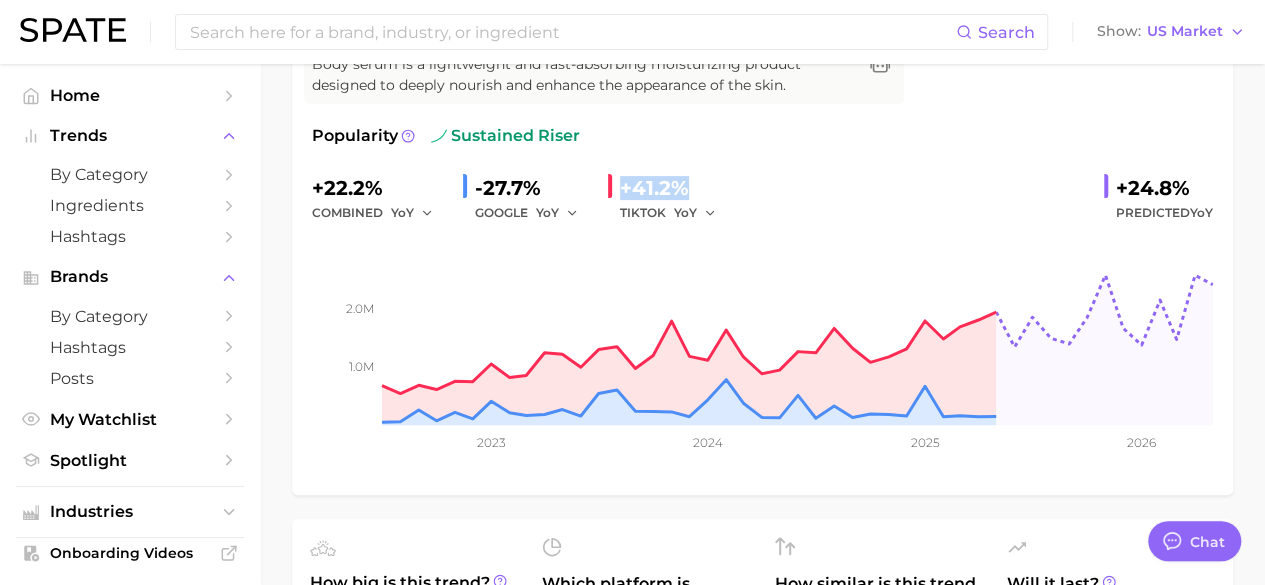 drag, startPoint x: 624, startPoint y: 185, endPoint x: 683, endPoint y: 194, distance: 59.682495 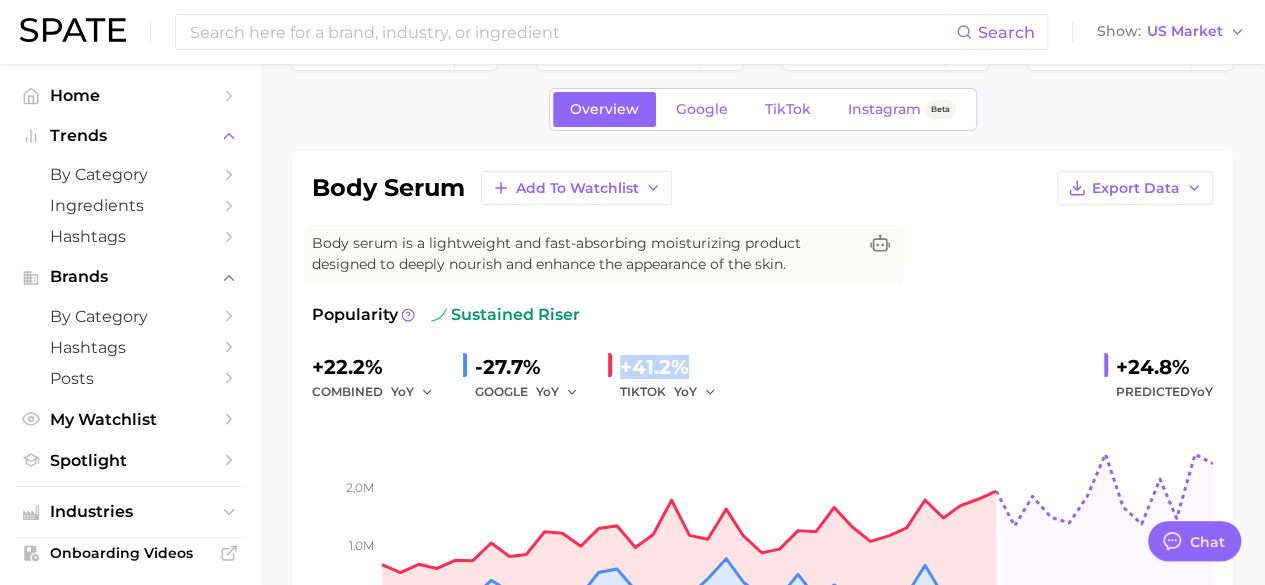 scroll, scrollTop: 0, scrollLeft: 0, axis: both 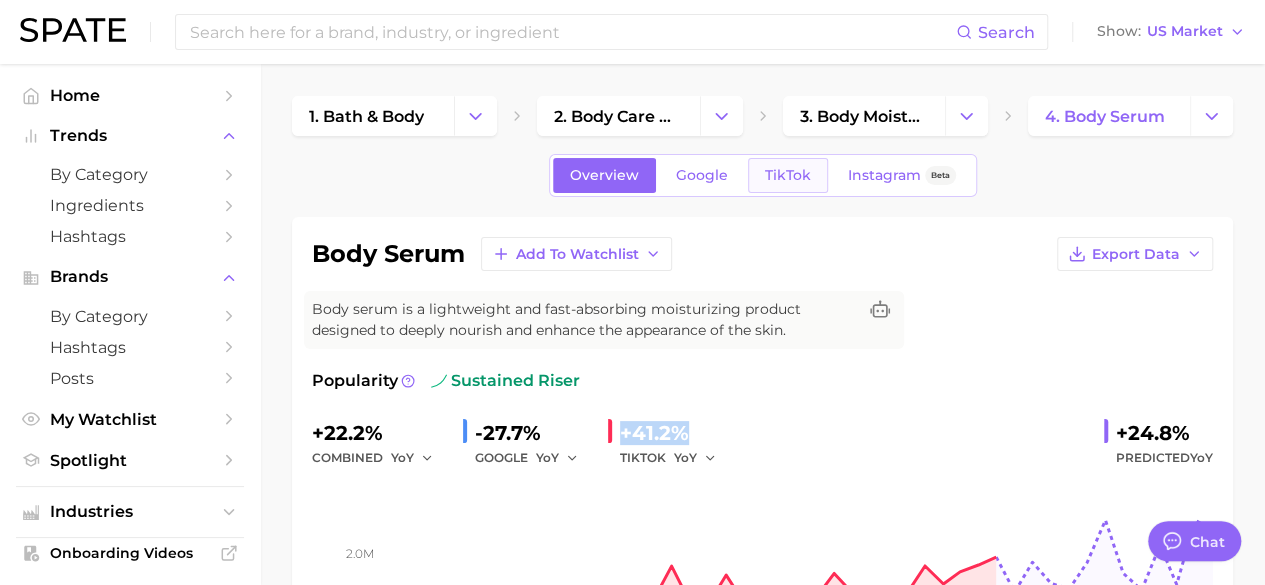 click on "TikTok" at bounding box center (788, 175) 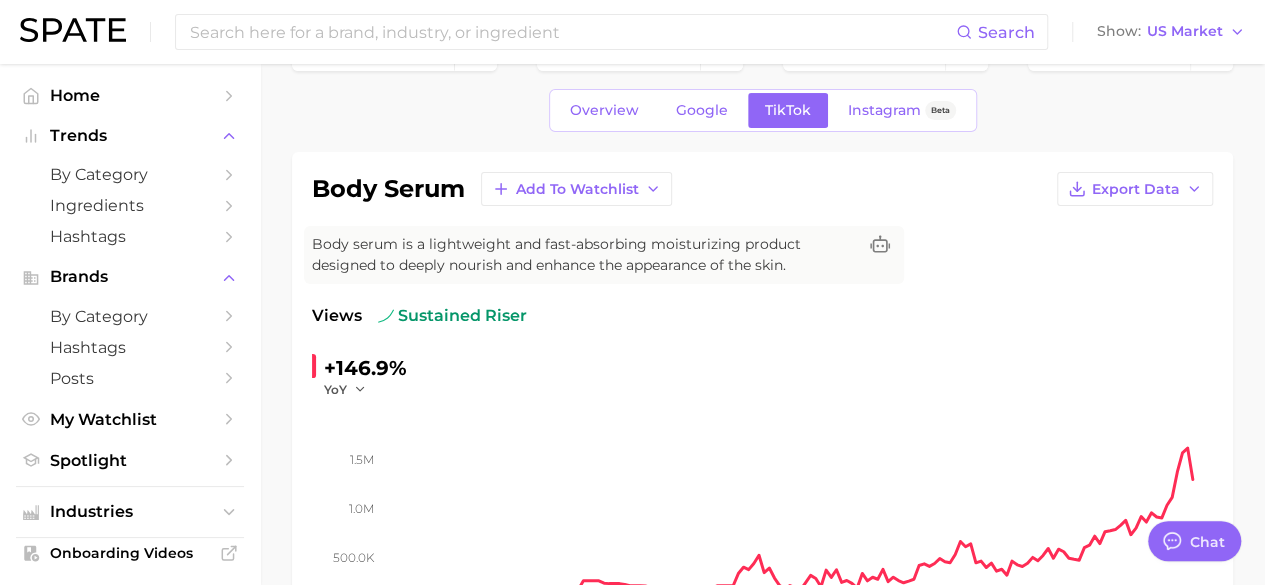 scroll, scrollTop: 9, scrollLeft: 0, axis: vertical 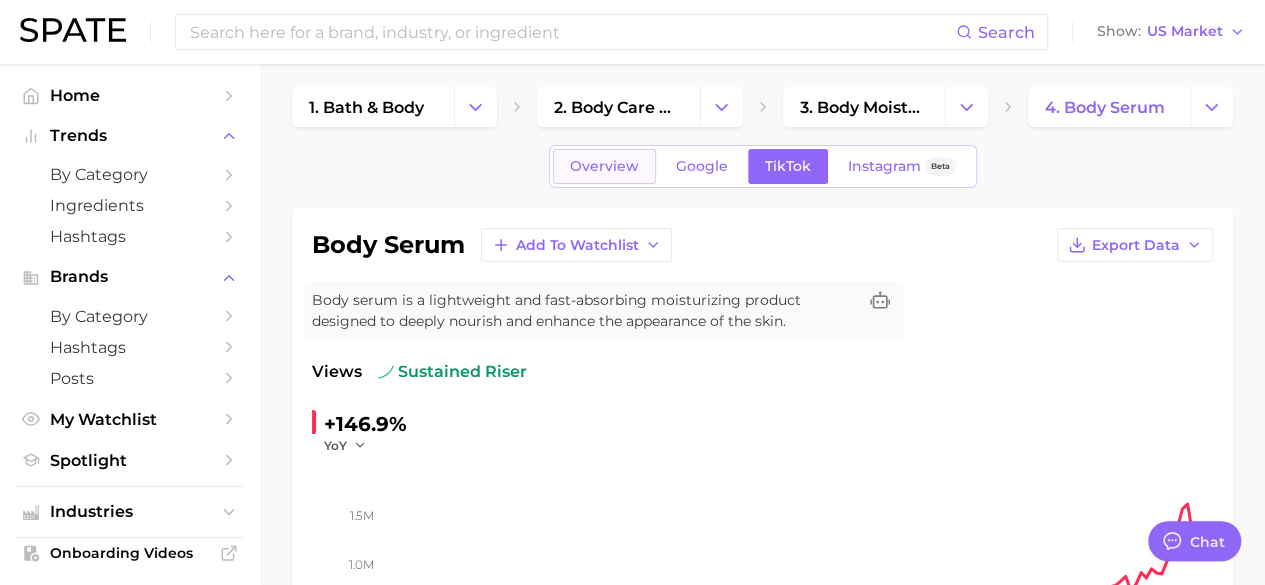 click on "Overview" at bounding box center (604, 166) 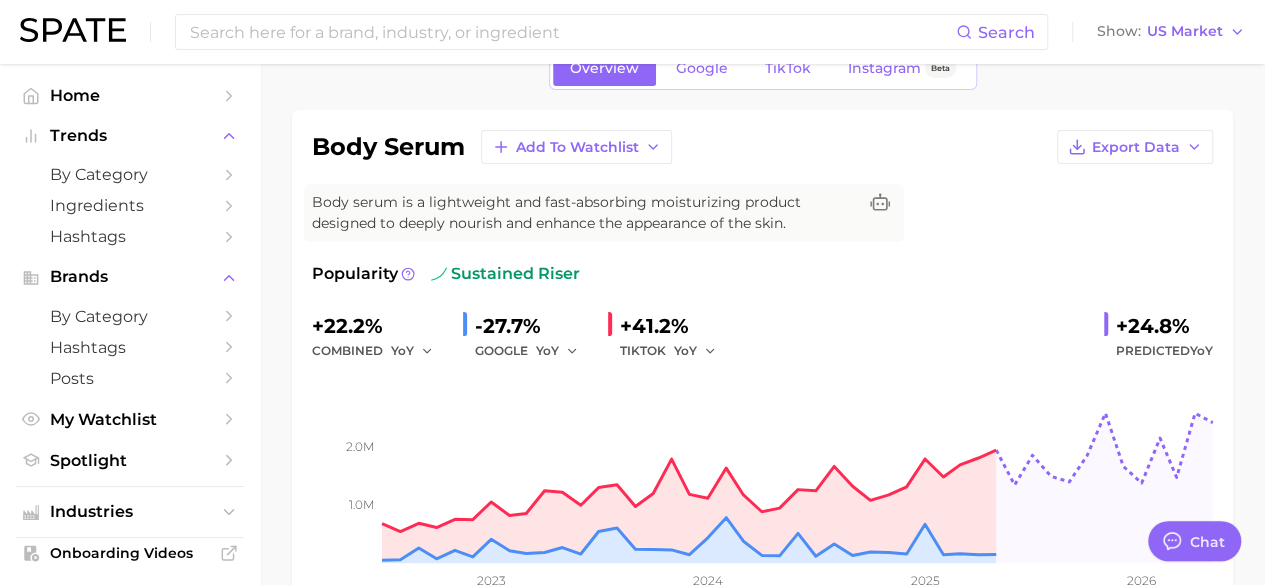 scroll, scrollTop: 108, scrollLeft: 0, axis: vertical 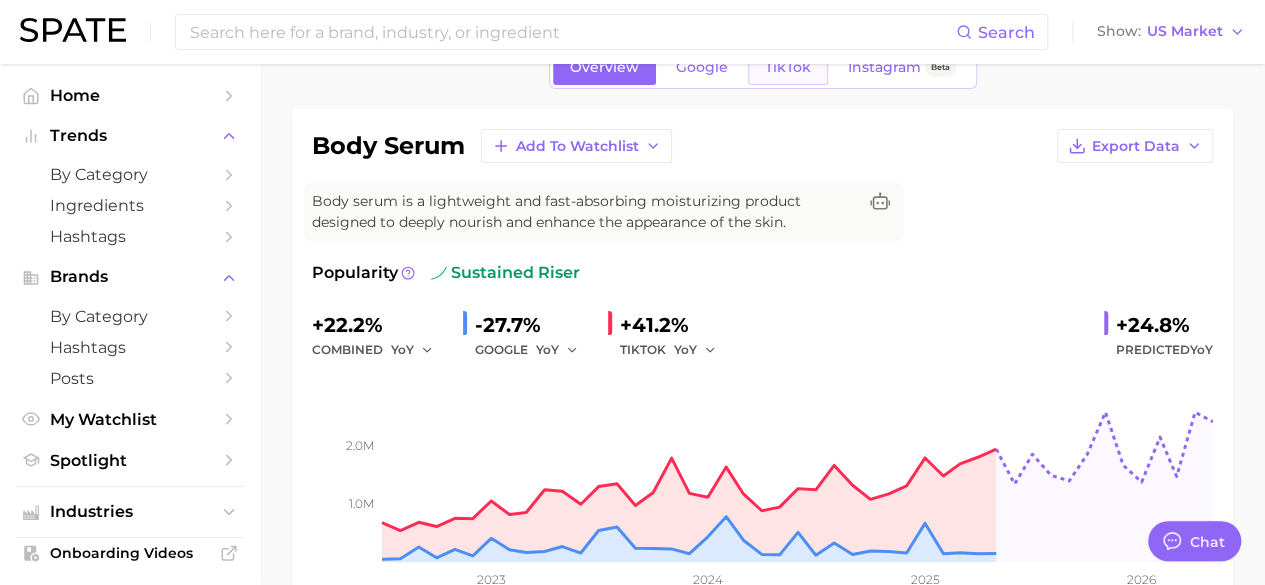 click on "TikTok" at bounding box center [788, 67] 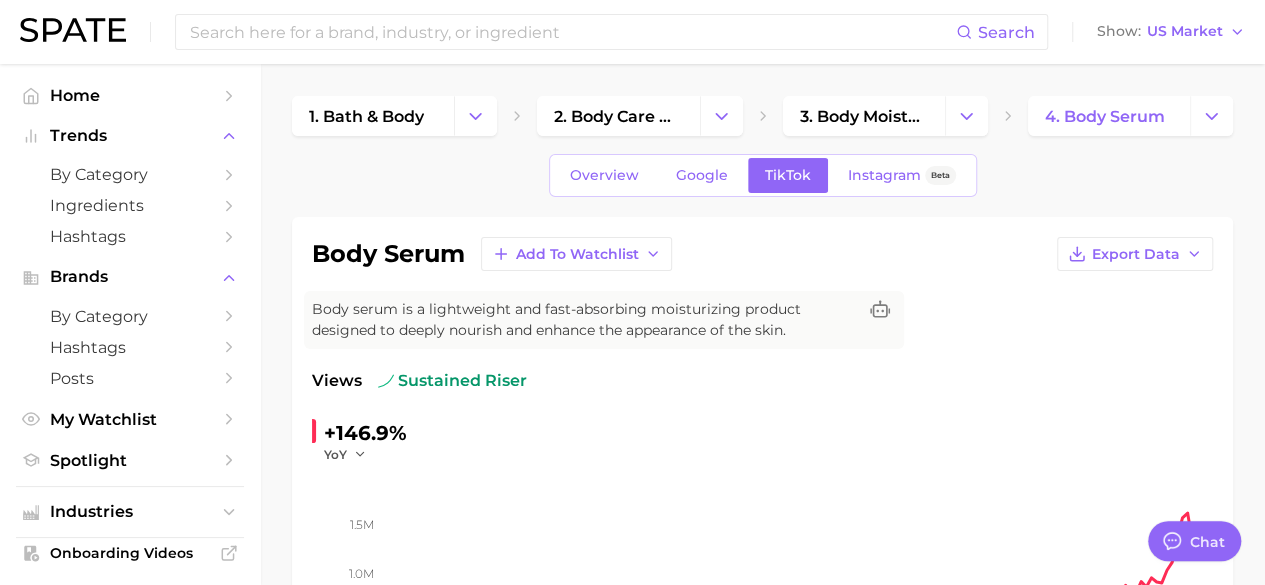 scroll, scrollTop: 0, scrollLeft: 0, axis: both 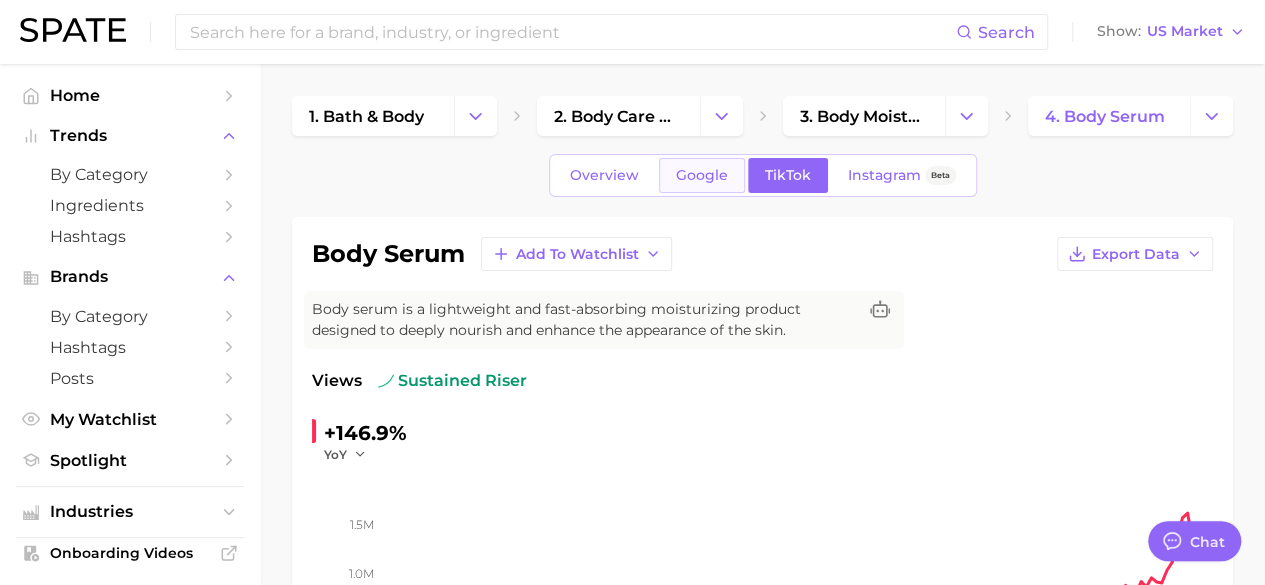 click on "Google" at bounding box center [702, 175] 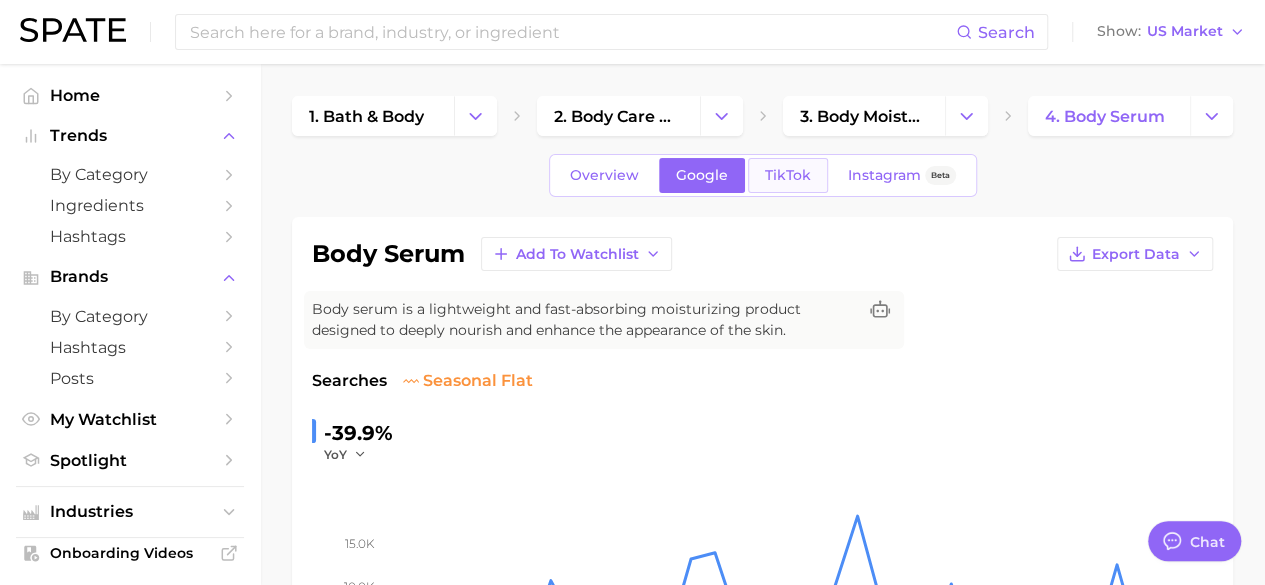 click on "TikTok" at bounding box center (788, 175) 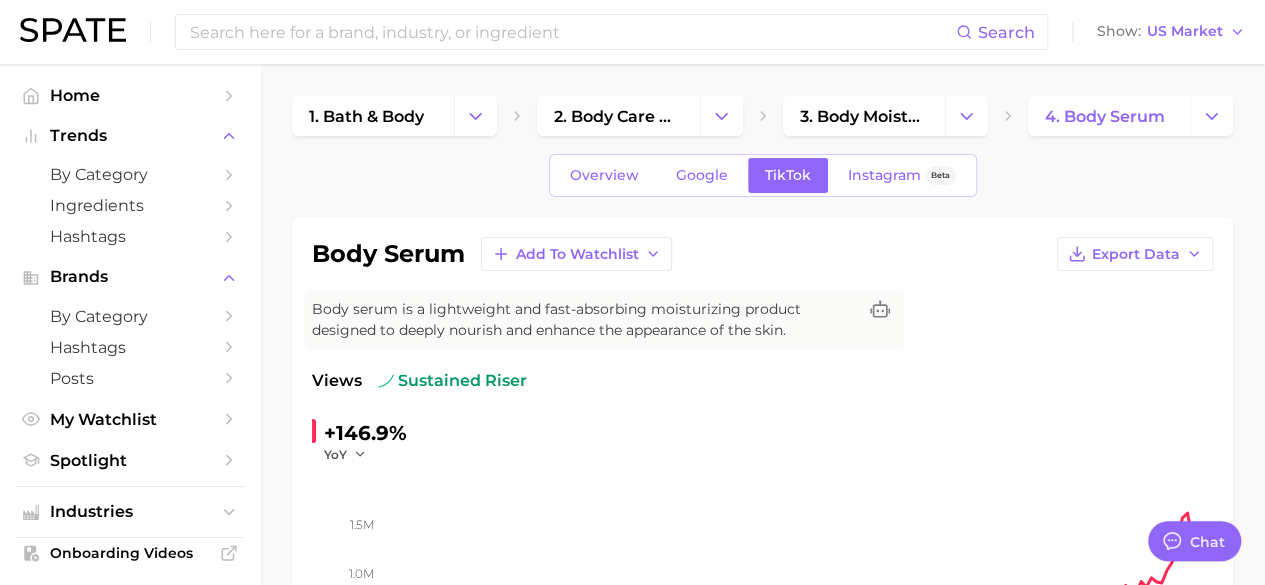 scroll, scrollTop: 1, scrollLeft: 0, axis: vertical 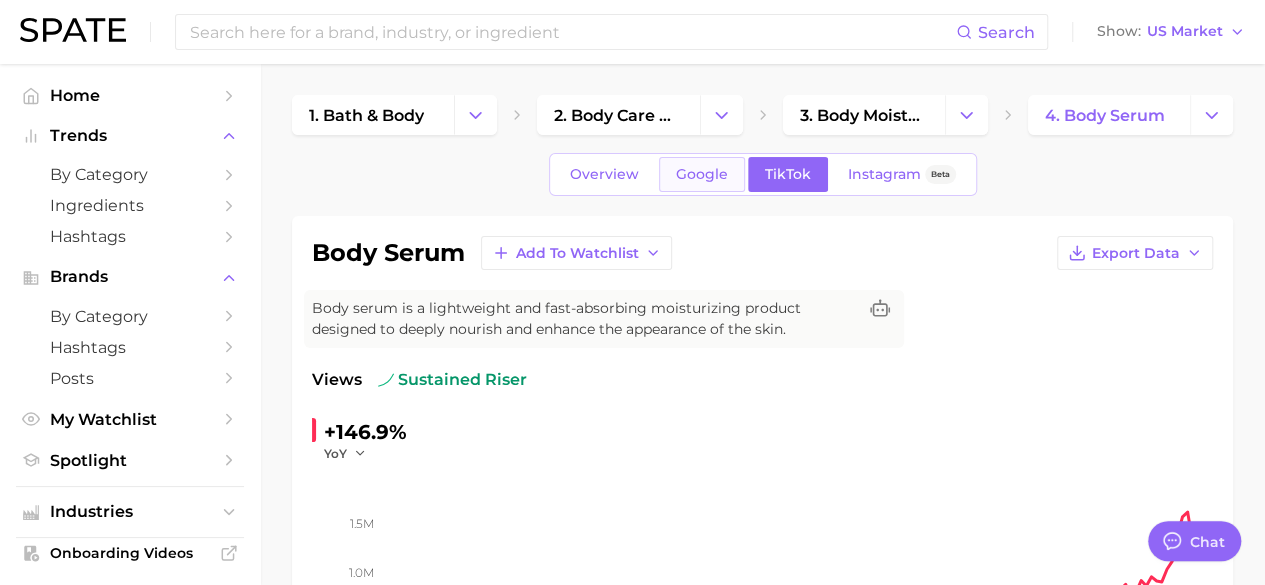 click on "Google" at bounding box center [702, 174] 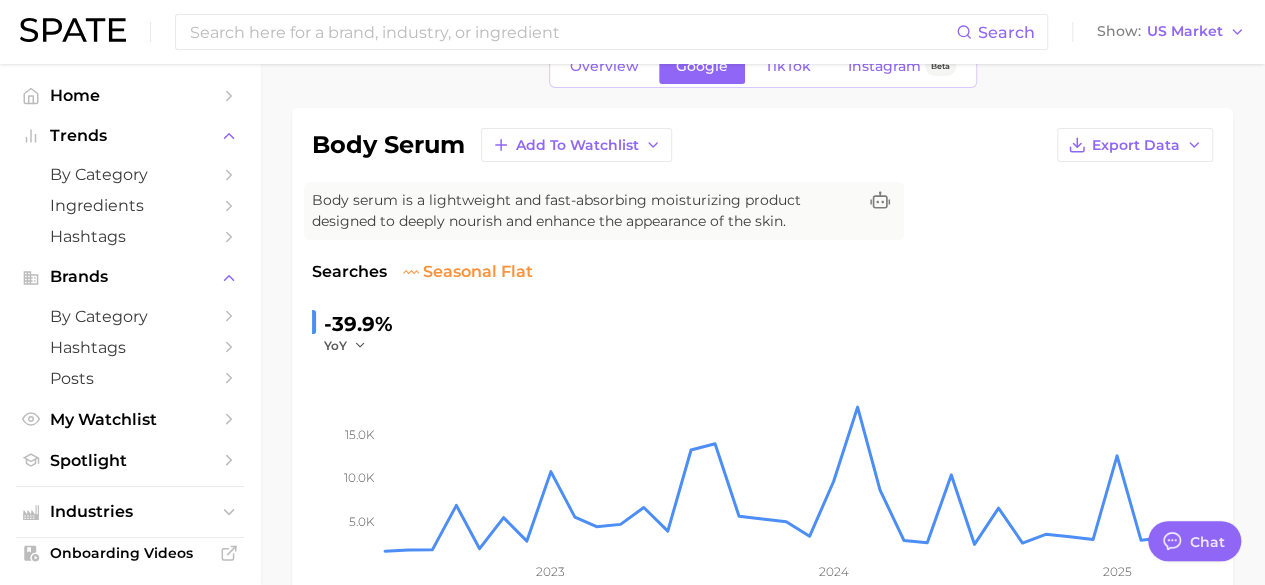 scroll, scrollTop: 0, scrollLeft: 0, axis: both 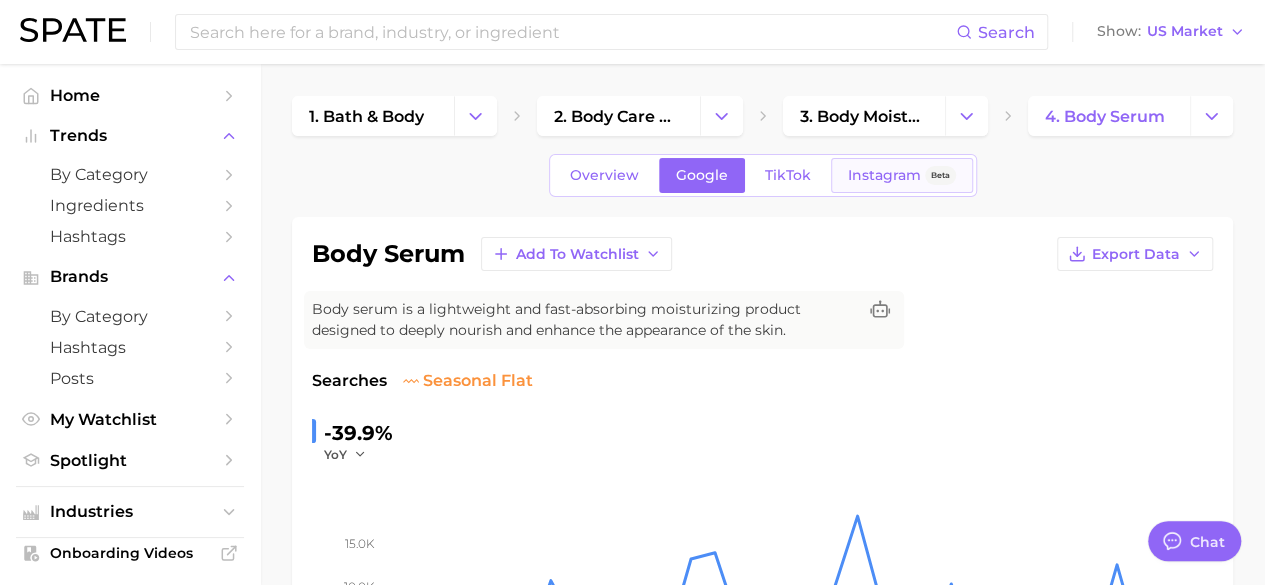 click on "Instagram" at bounding box center (884, 175) 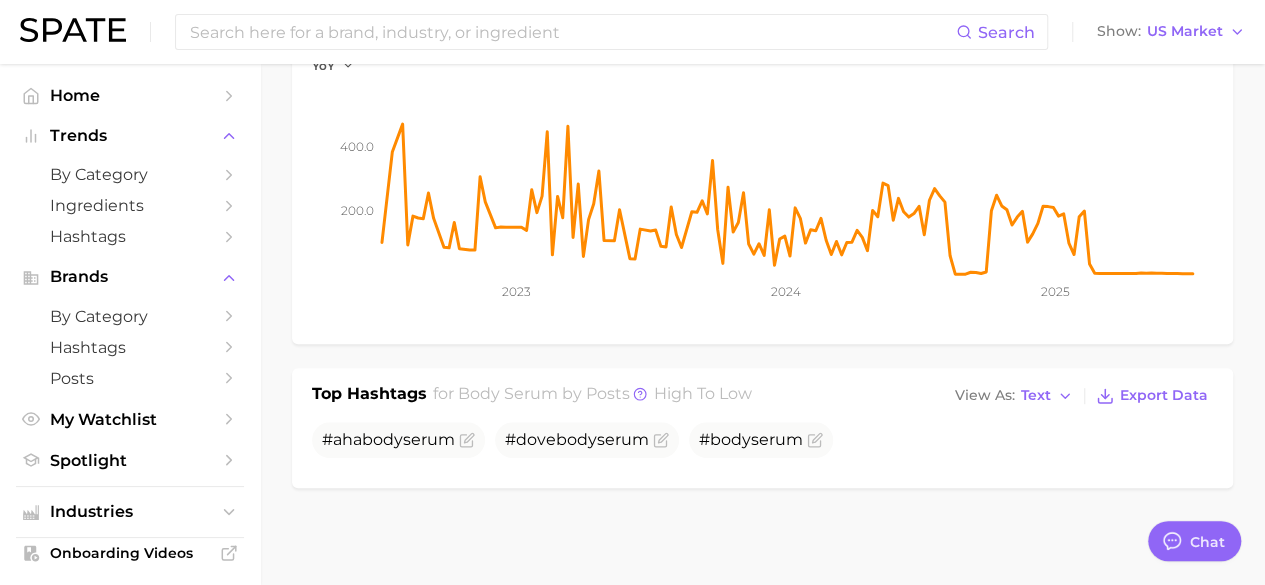 scroll, scrollTop: 0, scrollLeft: 0, axis: both 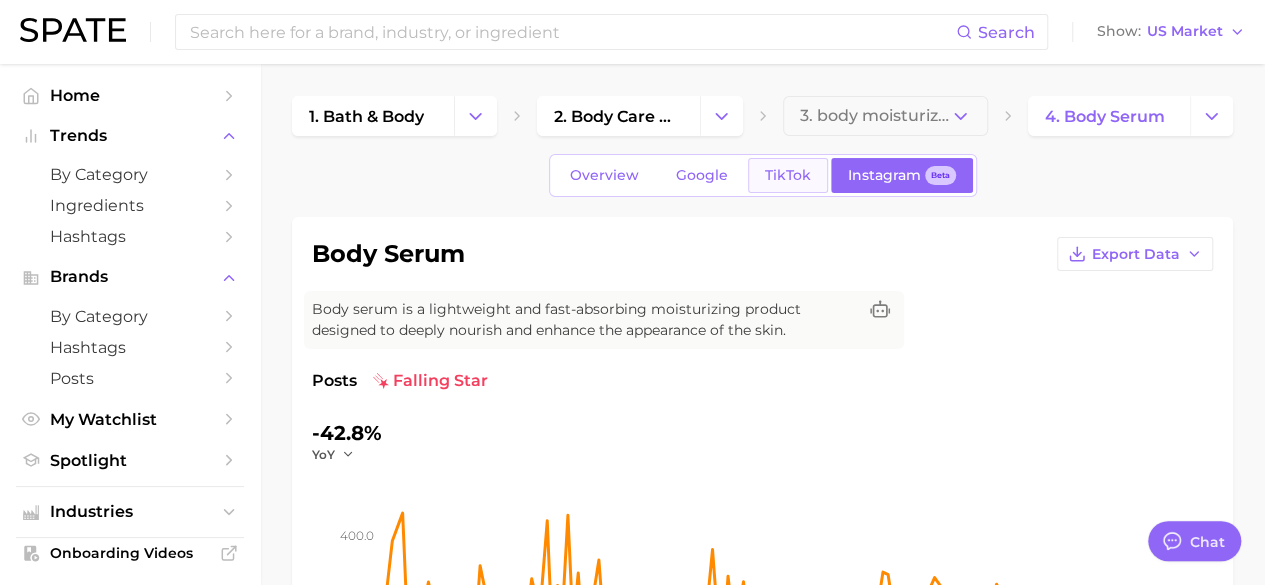 click on "TikTok" at bounding box center [788, 175] 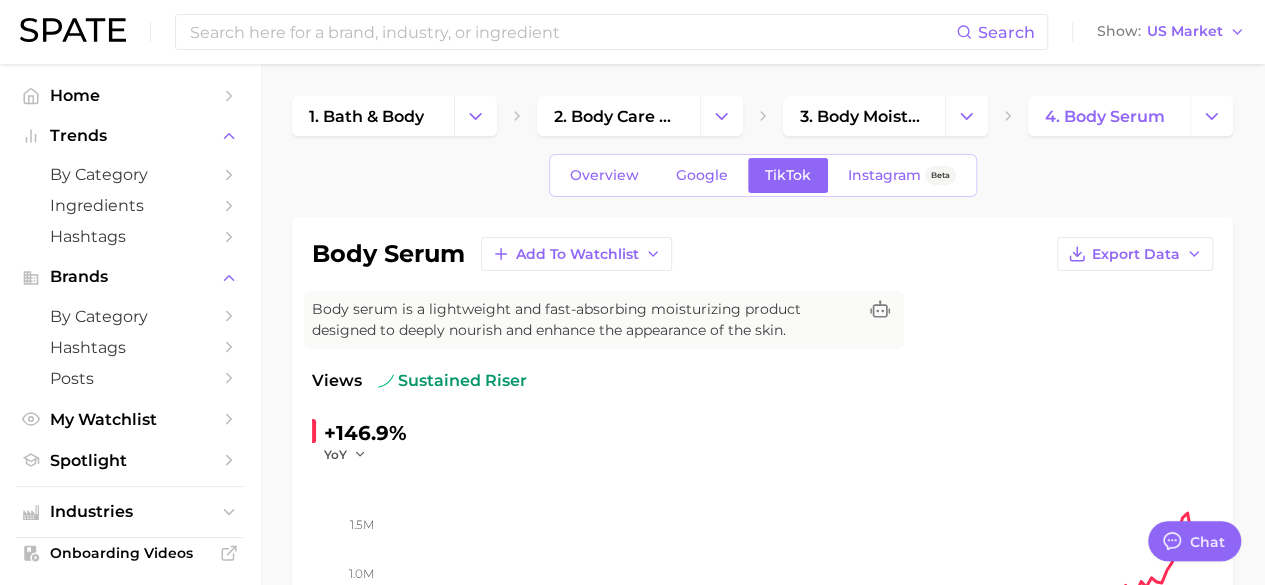 scroll, scrollTop: 0, scrollLeft: 0, axis: both 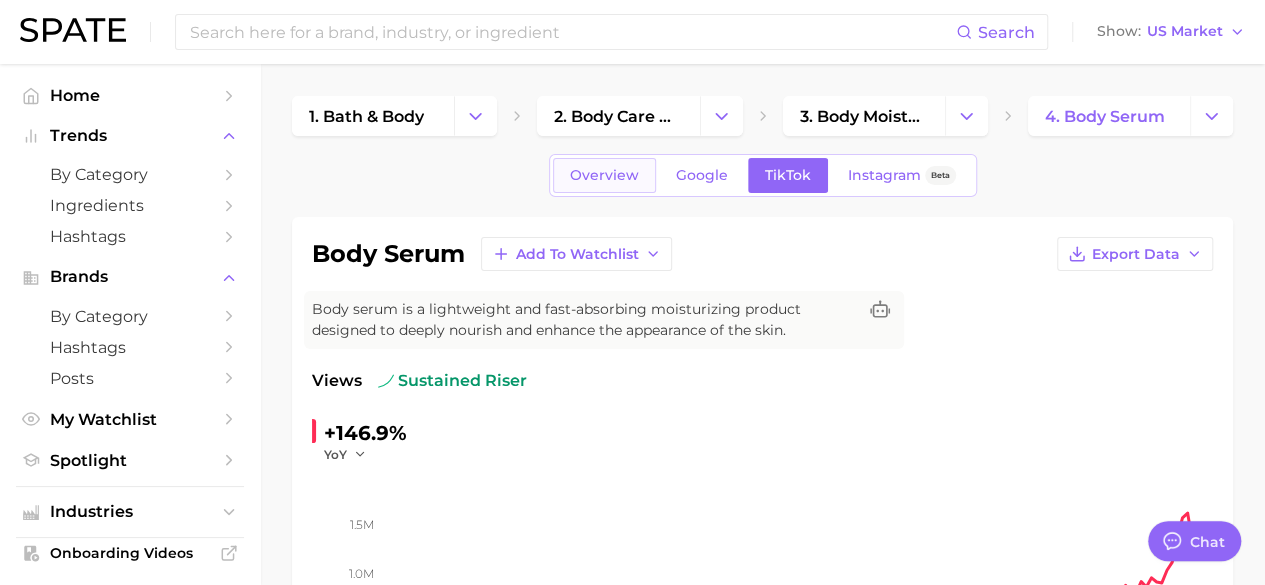 click on "Overview" at bounding box center (604, 175) 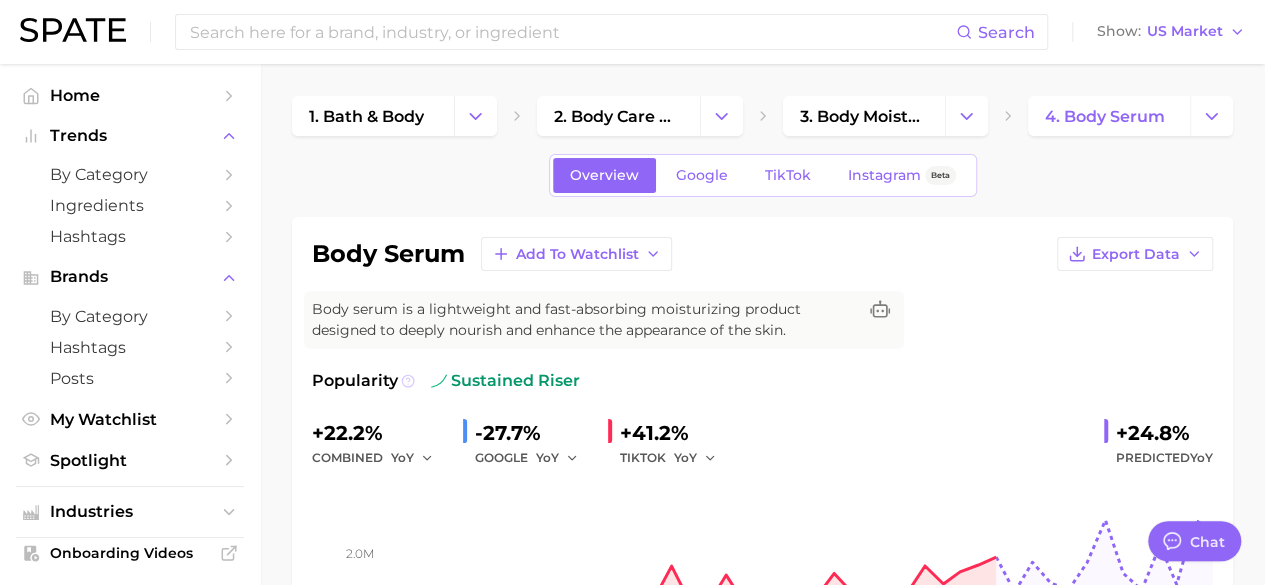 click 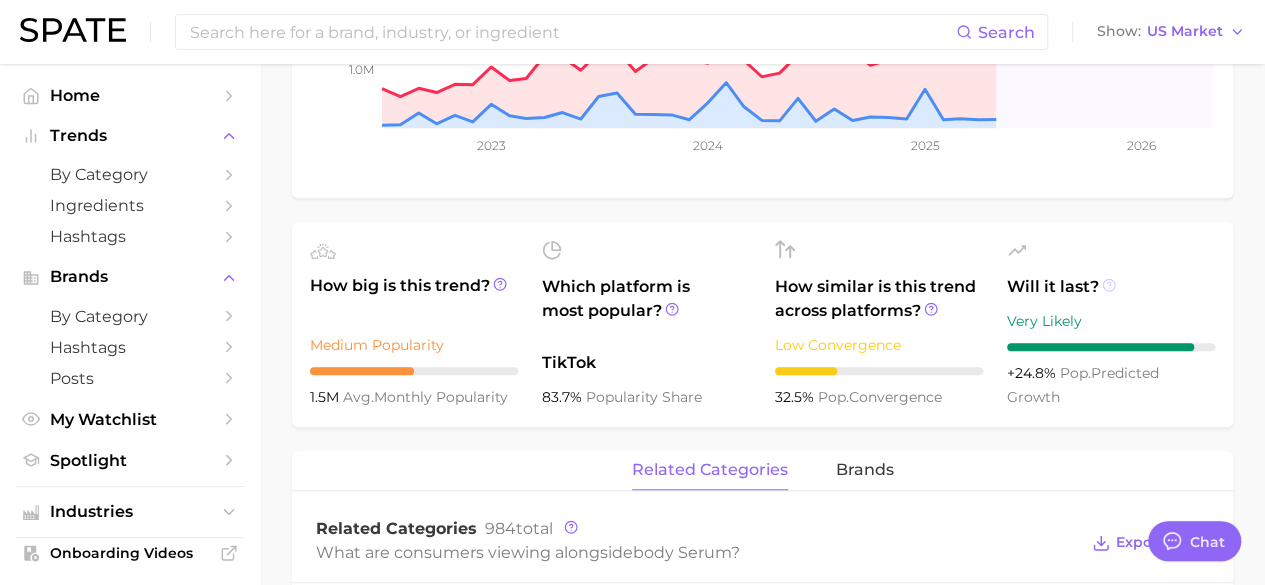 click 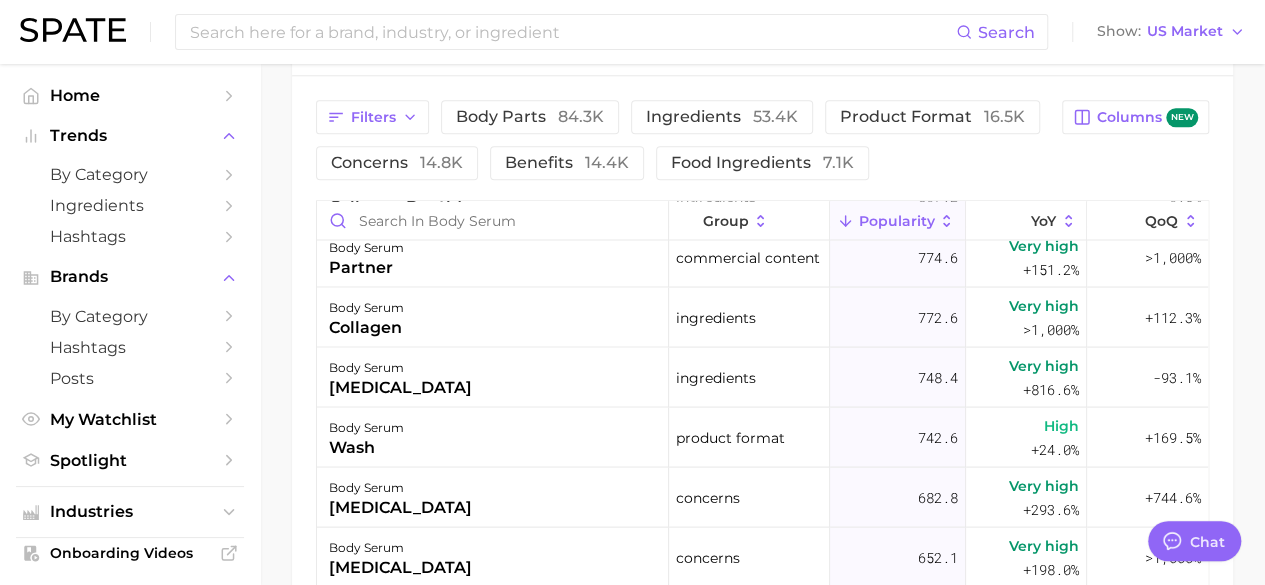 scroll, scrollTop: 1877, scrollLeft: 0, axis: vertical 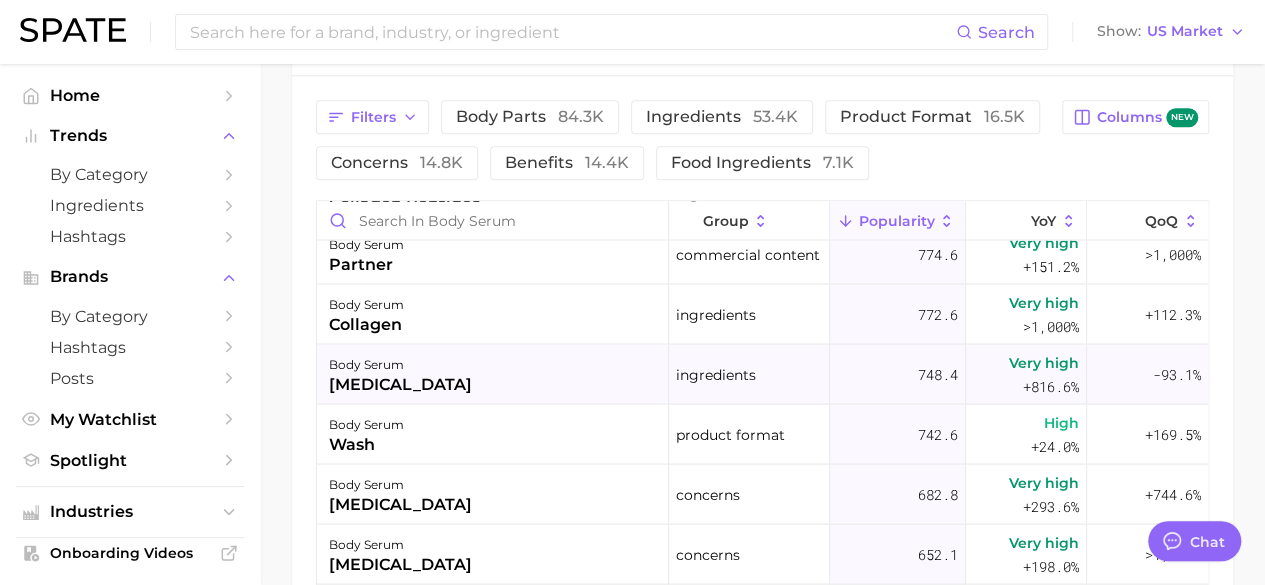 click on "Very high" at bounding box center (1044, 362) 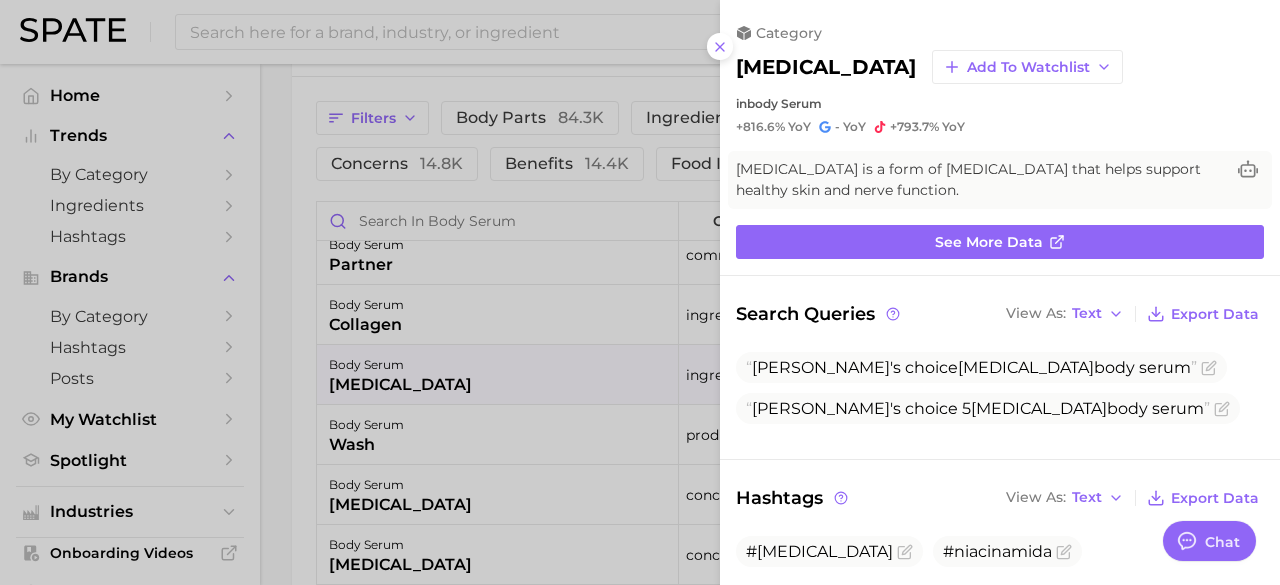 scroll, scrollTop: 0, scrollLeft: 0, axis: both 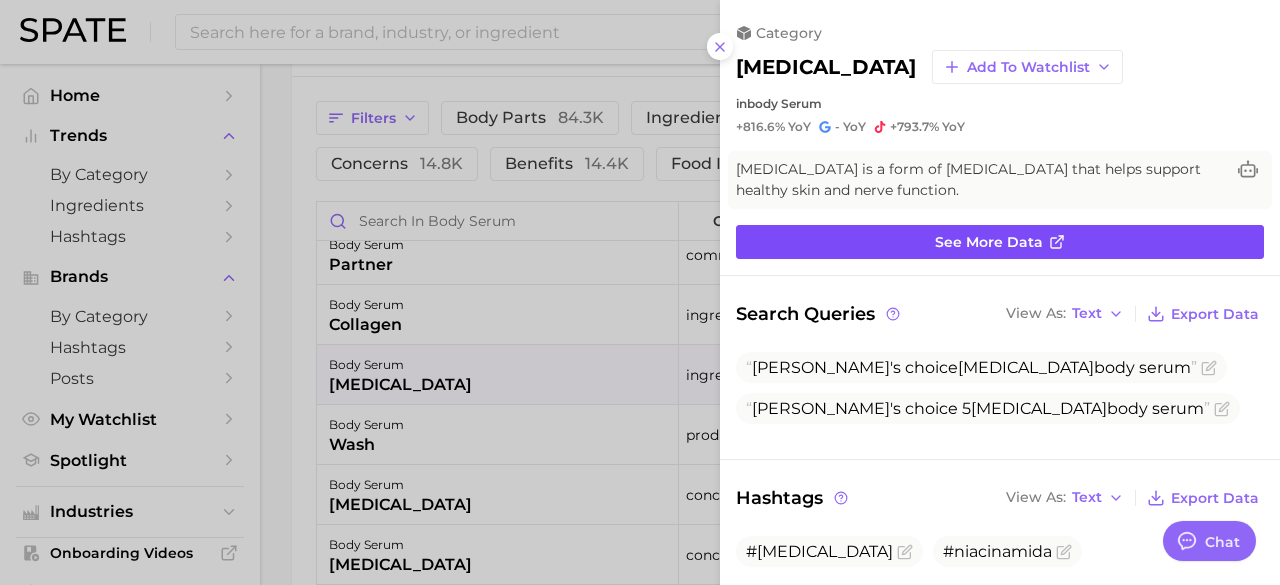 click on "See more data" at bounding box center [989, 242] 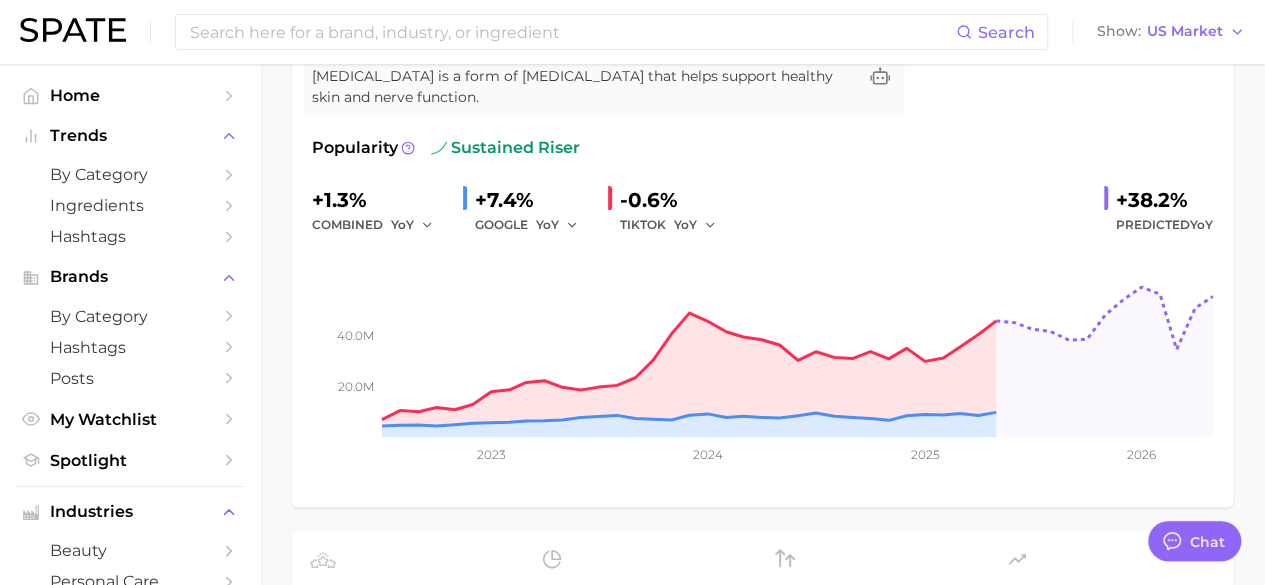 scroll, scrollTop: 0, scrollLeft: 0, axis: both 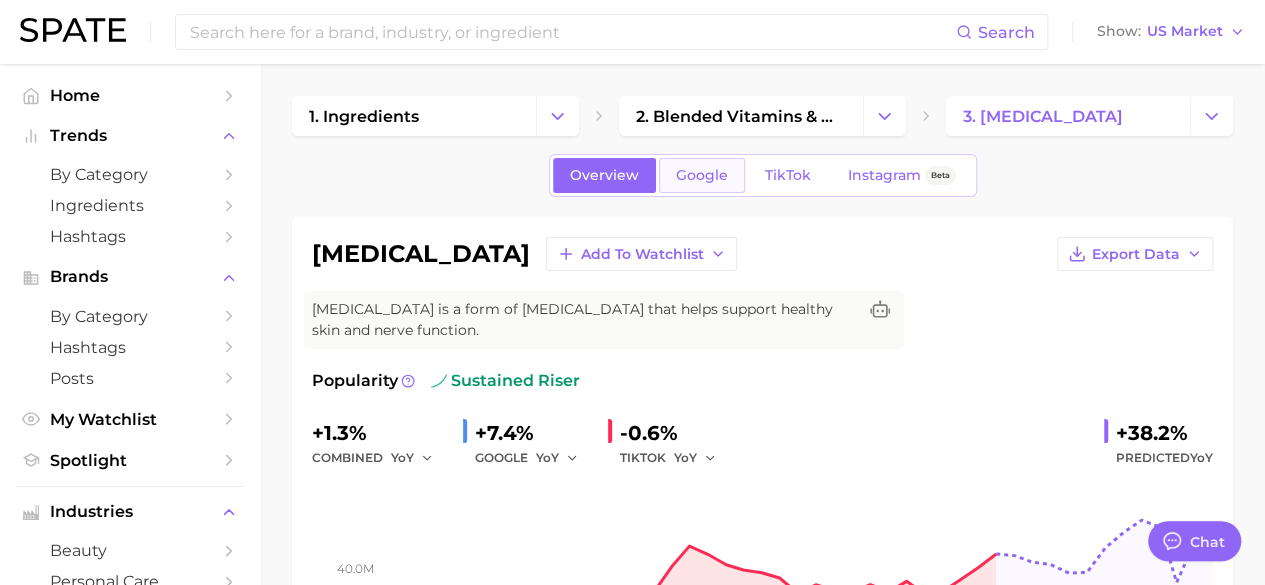 click on "Google" at bounding box center [702, 175] 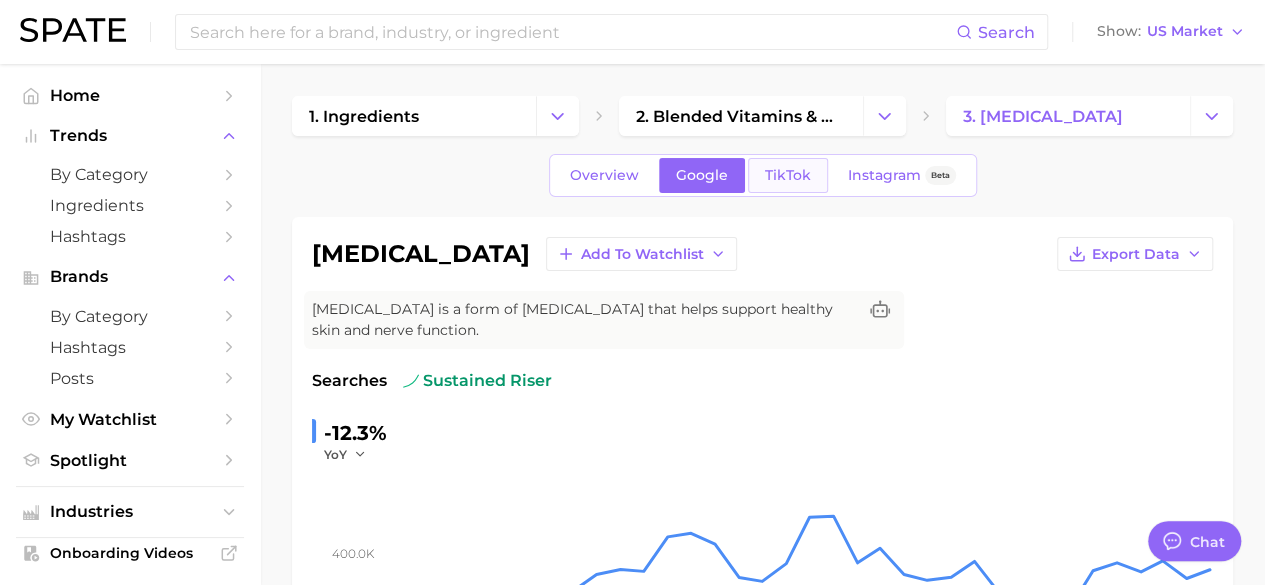click on "TikTok" at bounding box center [788, 175] 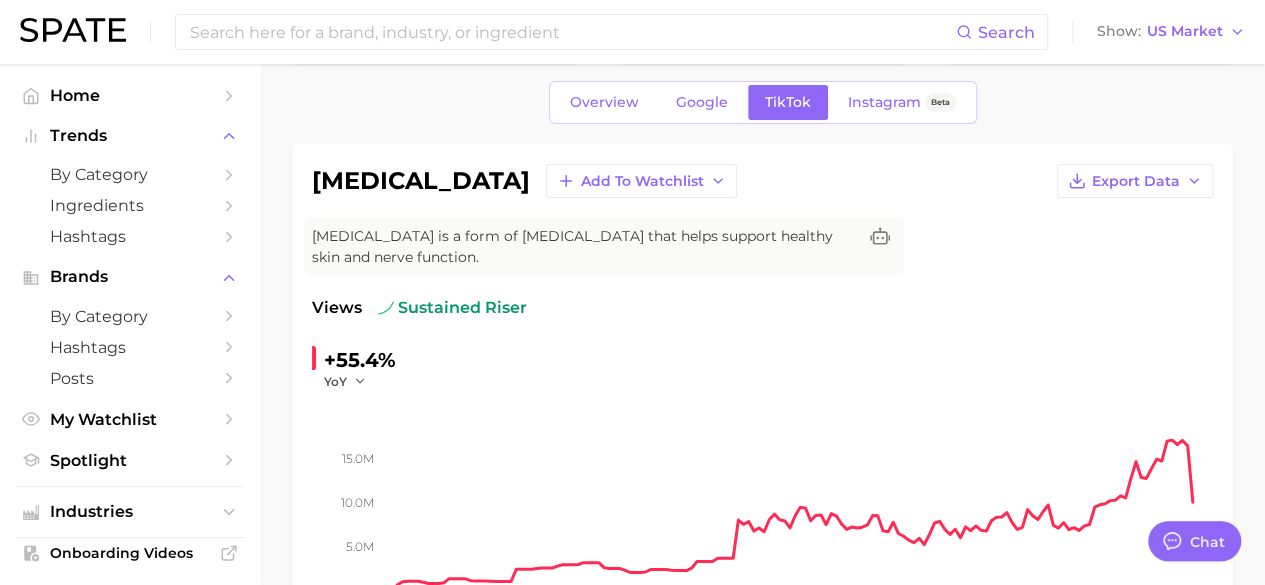 scroll, scrollTop: 0, scrollLeft: 0, axis: both 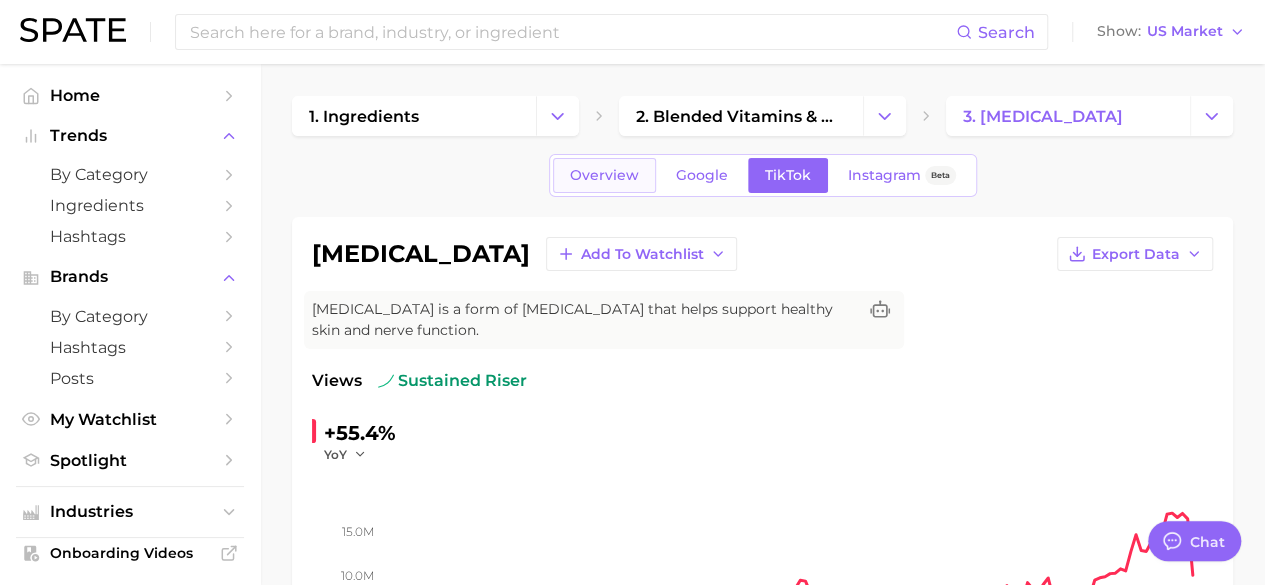 click on "Overview" at bounding box center (604, 175) 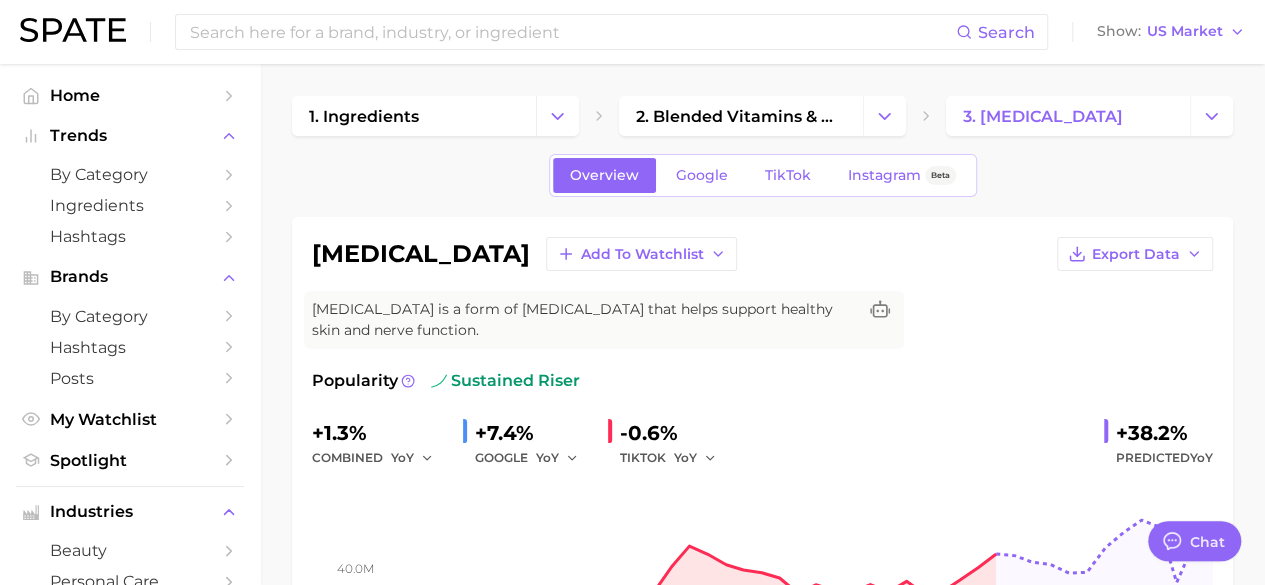 scroll, scrollTop: 1, scrollLeft: 0, axis: vertical 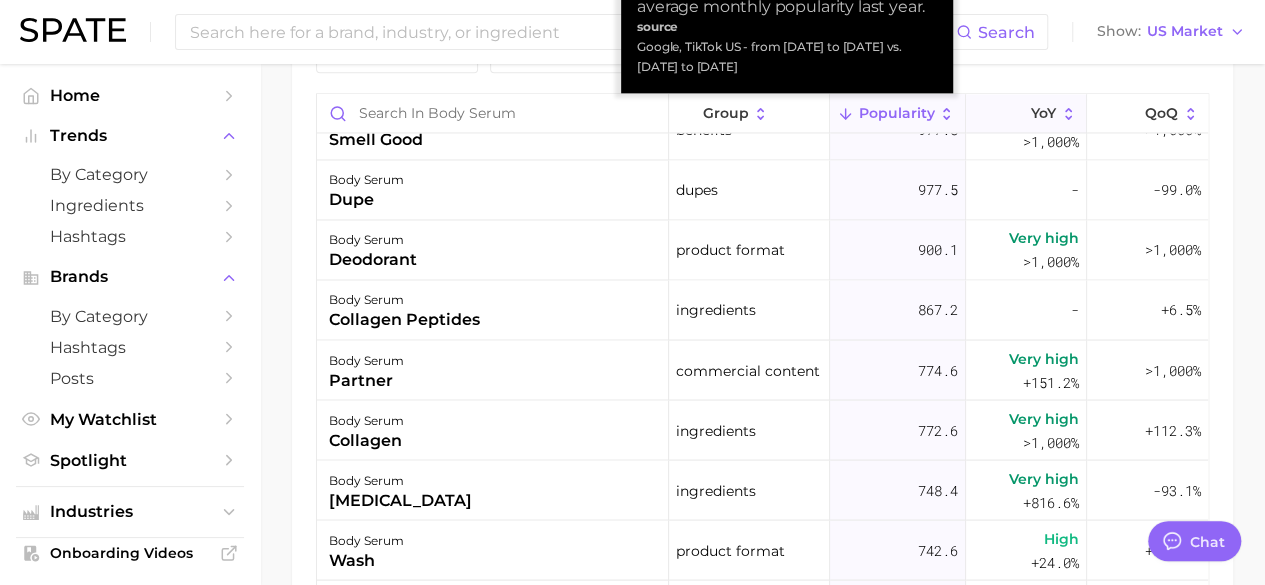 click 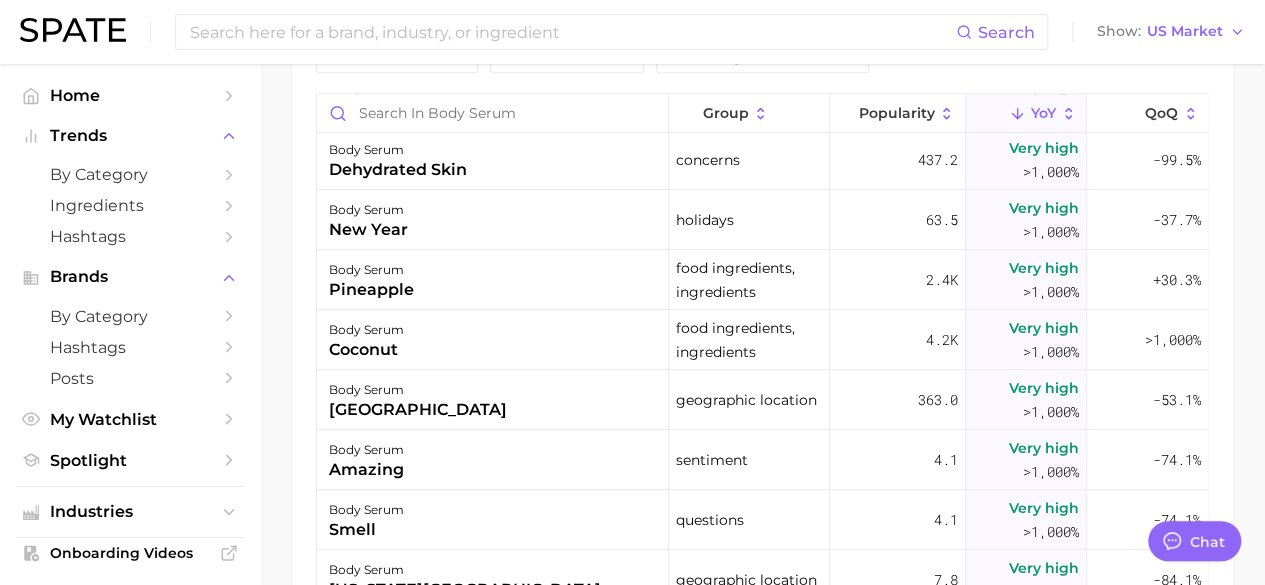 scroll, scrollTop: 605, scrollLeft: 0, axis: vertical 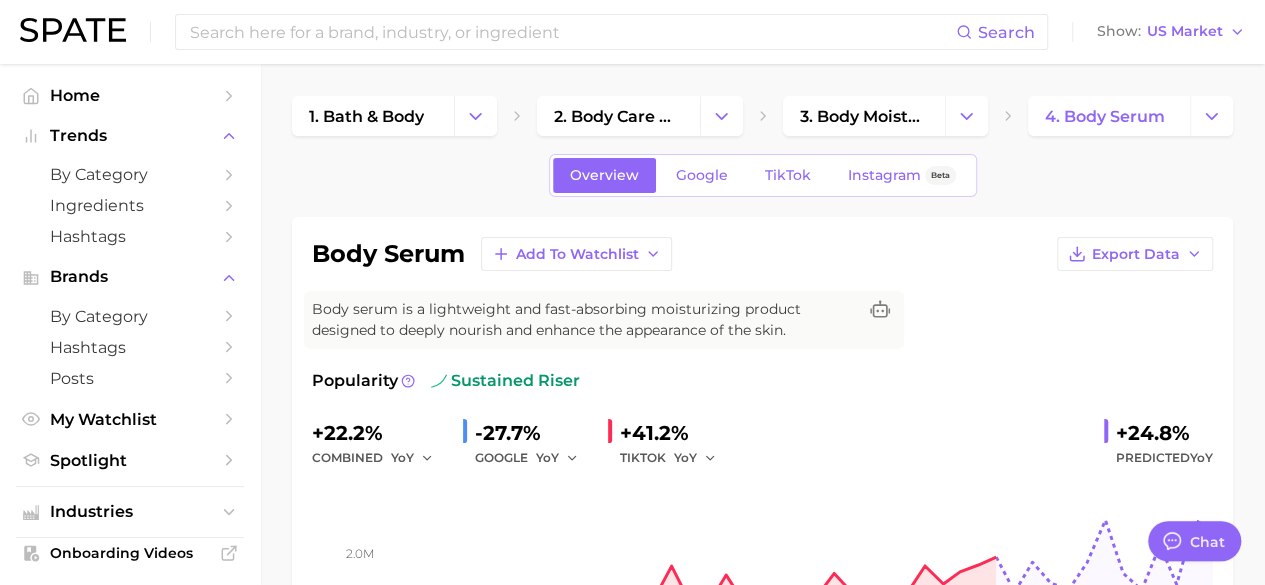click on "1. bath & body 2. body care products 3. body moisturizing products 4. body serum Overview Google TikTok Instagram Beta body serum Add to Watchlist Export Data Body serum is a lightweight and fast-absorbing moisturizing product designed to deeply nourish and enhance the appearance of the skin. Popularity sustained riser +22.2% combined YoY -27.7% GOOGLE YoY +41.2% TIKTOK YoY +24.8% Predicted  YoY 1.0m 2.0m 2023 2024 2025 2026 How big is this trend? Medium Popularity 1.5m avg.  monthly popularity Which platform is most popular? TikTok 83.7% popularity share How similar is this trend across platforms? Low Convergence 32.5% pop.  convergence Will it last? Very Likely +24.8% pop.  predicted growth related categories brands Related Categories 984  total What are consumers viewing alongside  body serum ? Export Data Filters body parts   84.3k ingredients   53.4k product format   16.5k concerns   14.8k benefits   14.4k food ingredients   7.1k Columns new group Popularity YoY QoQ body serum oil product format 66.7 4.6" at bounding box center [762, 977] 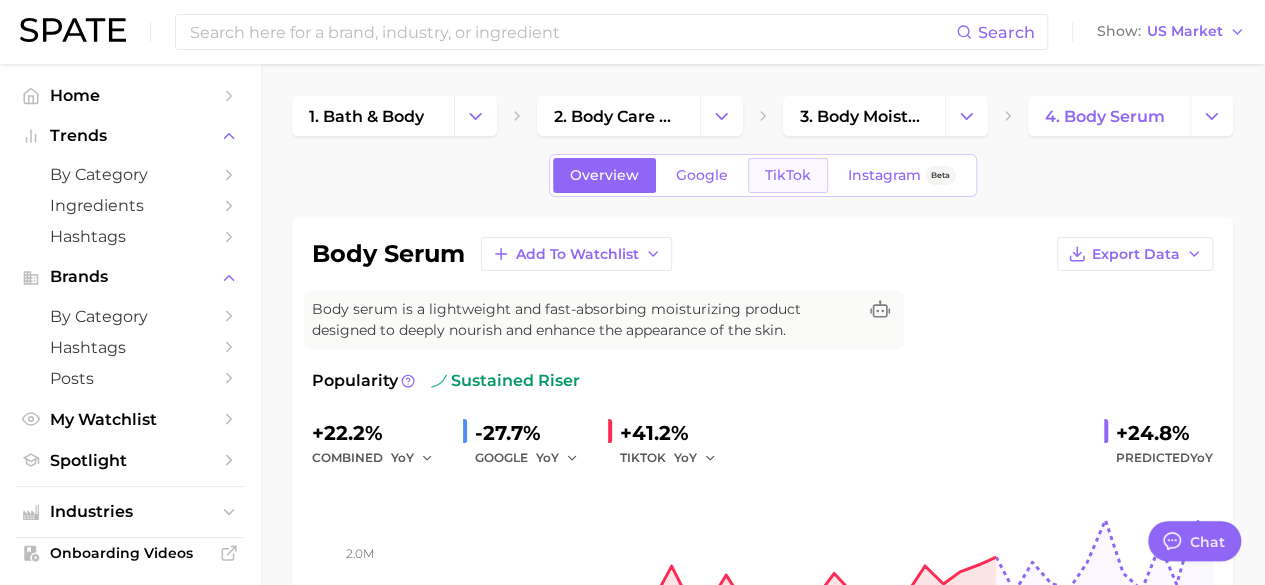 click on "TikTok" at bounding box center [788, 175] 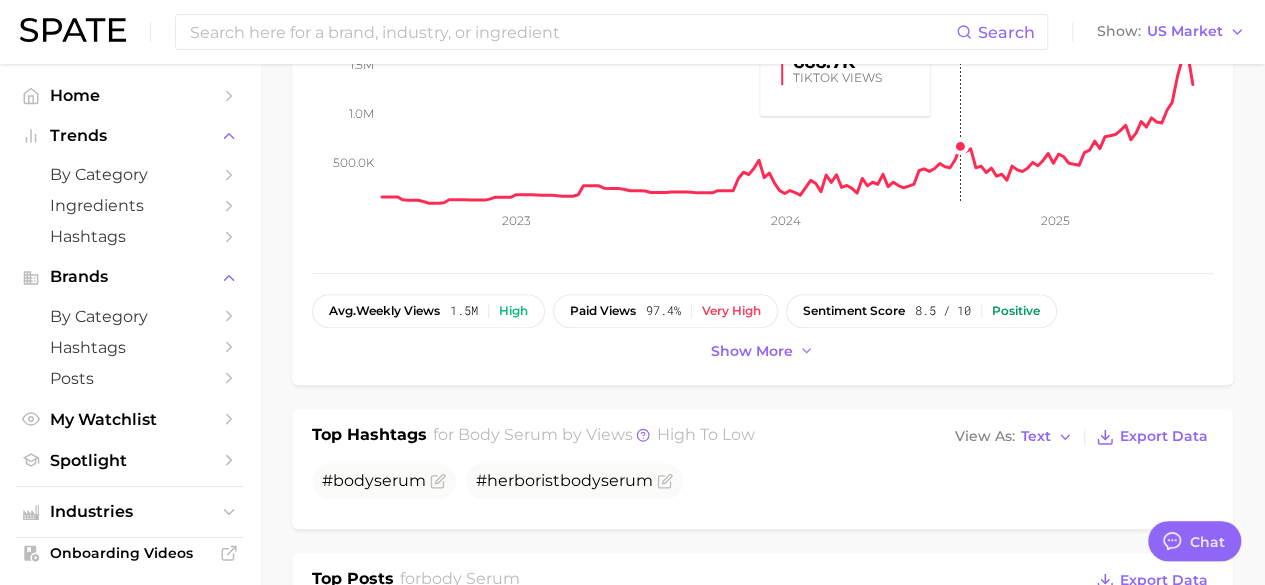 scroll, scrollTop: 459, scrollLeft: 0, axis: vertical 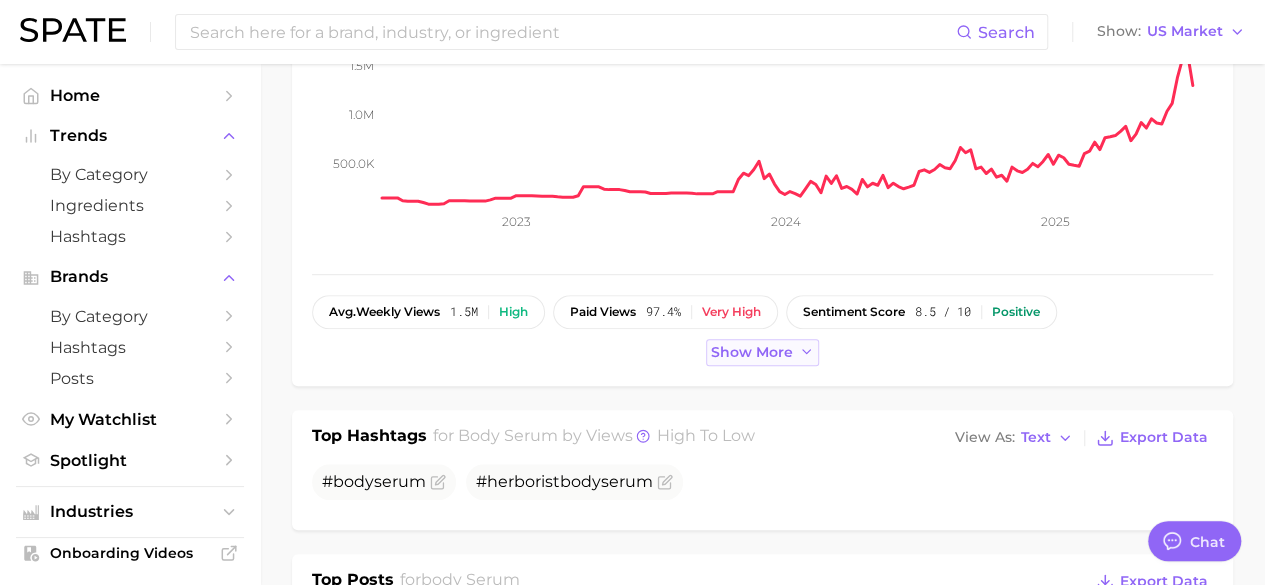 click on "Show more" at bounding box center (752, 352) 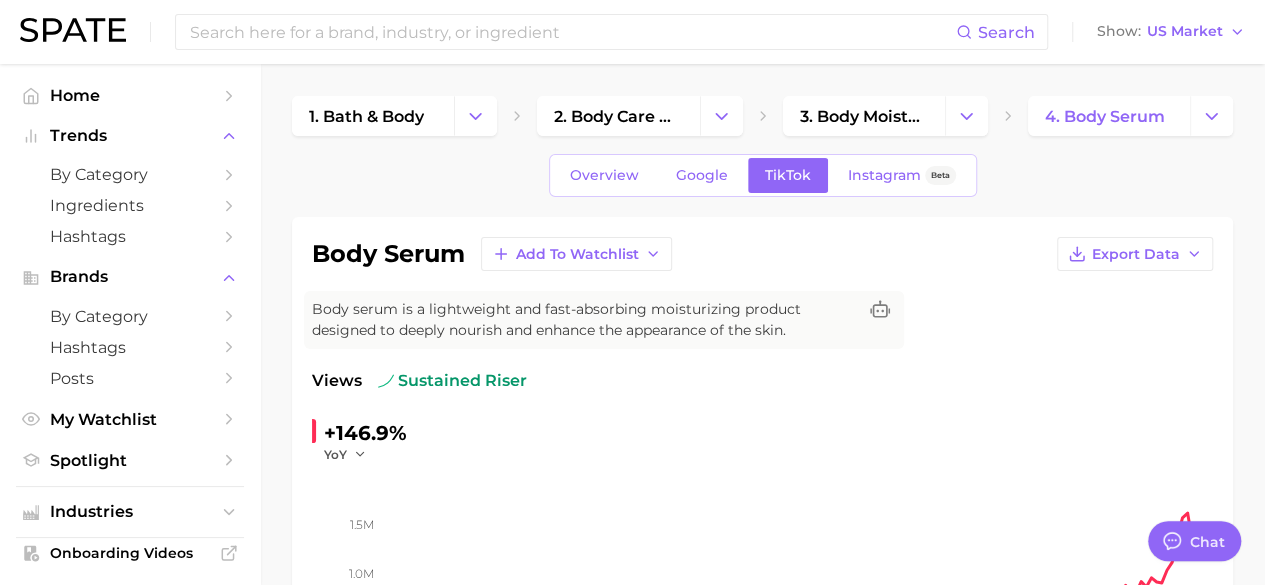 scroll, scrollTop: 0, scrollLeft: 0, axis: both 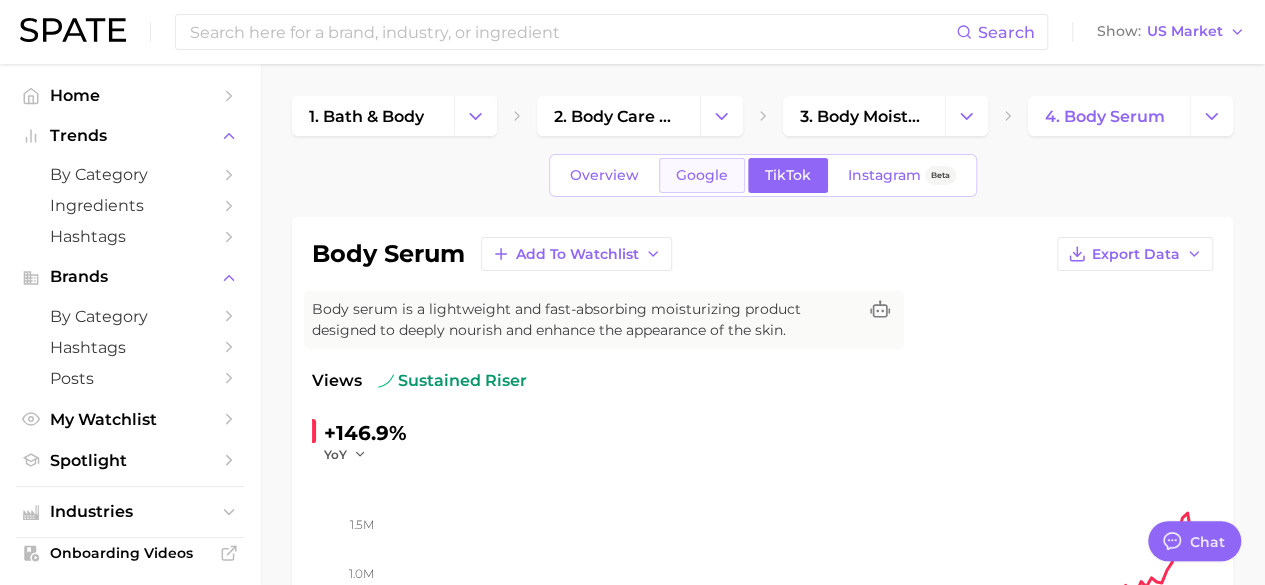 click on "Google" at bounding box center (702, 175) 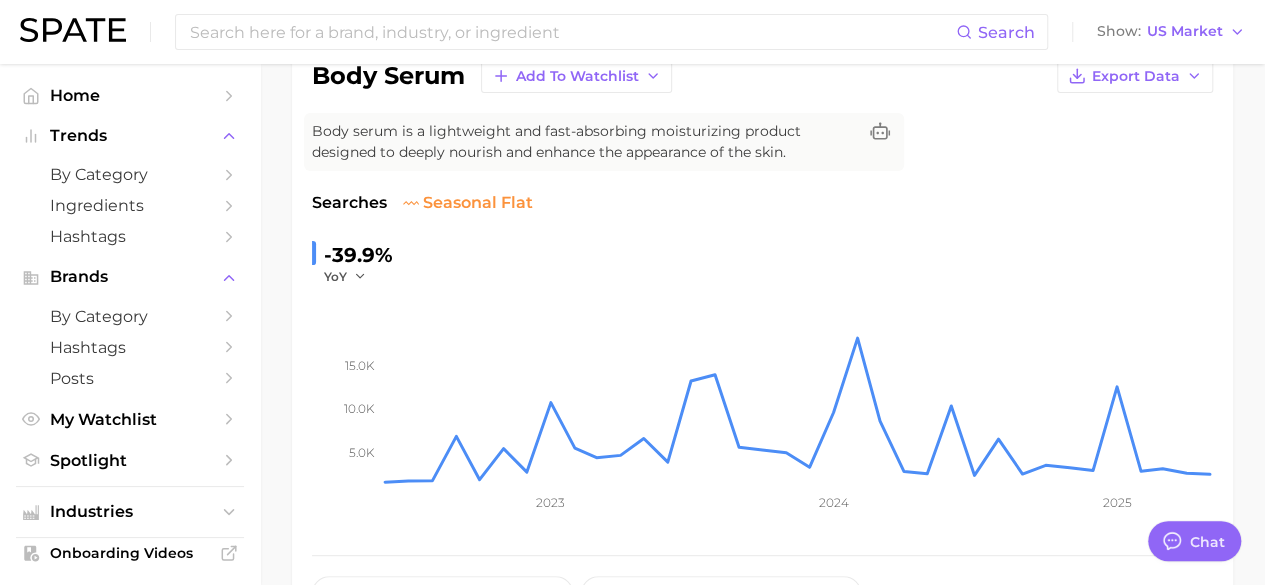 scroll, scrollTop: 0, scrollLeft: 0, axis: both 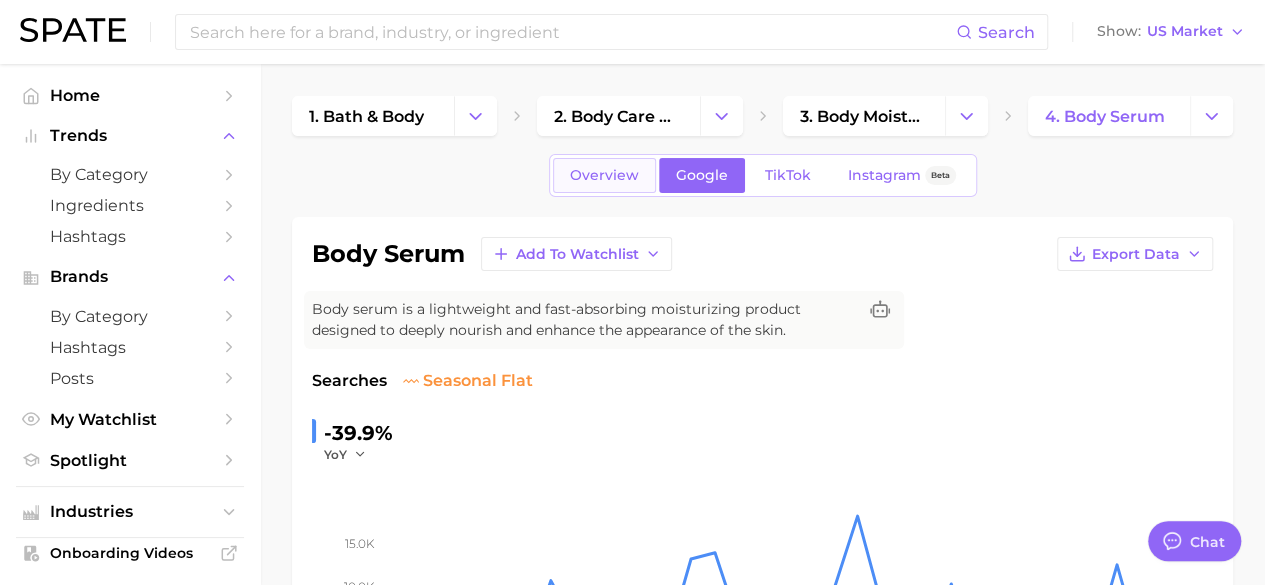 click on "Overview" at bounding box center [604, 175] 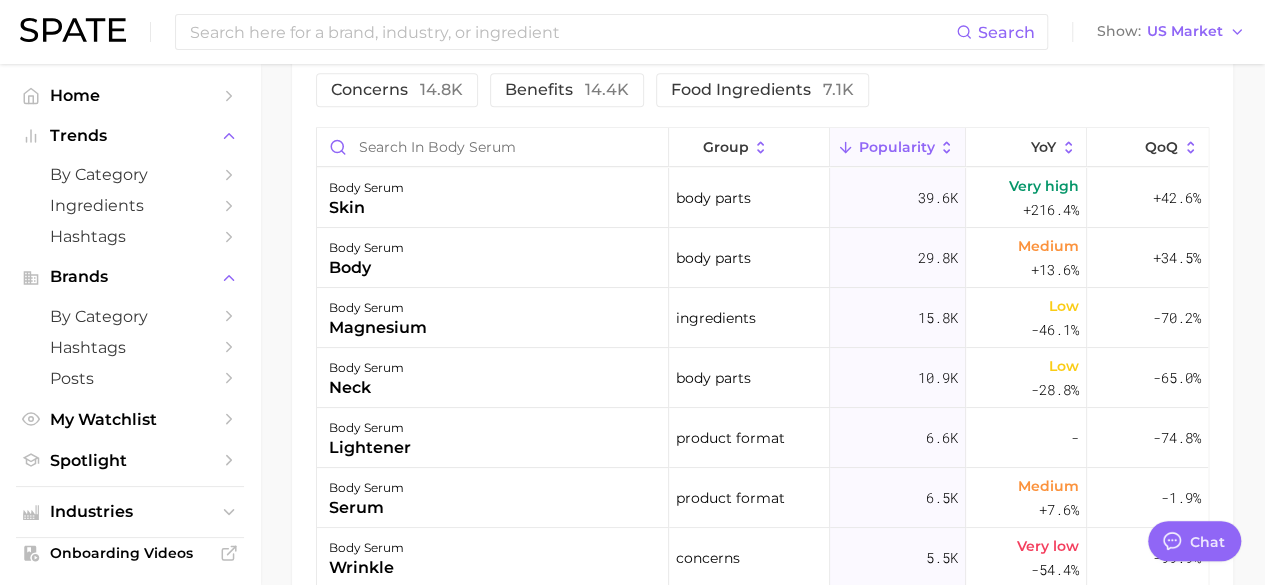 scroll, scrollTop: 1123, scrollLeft: 0, axis: vertical 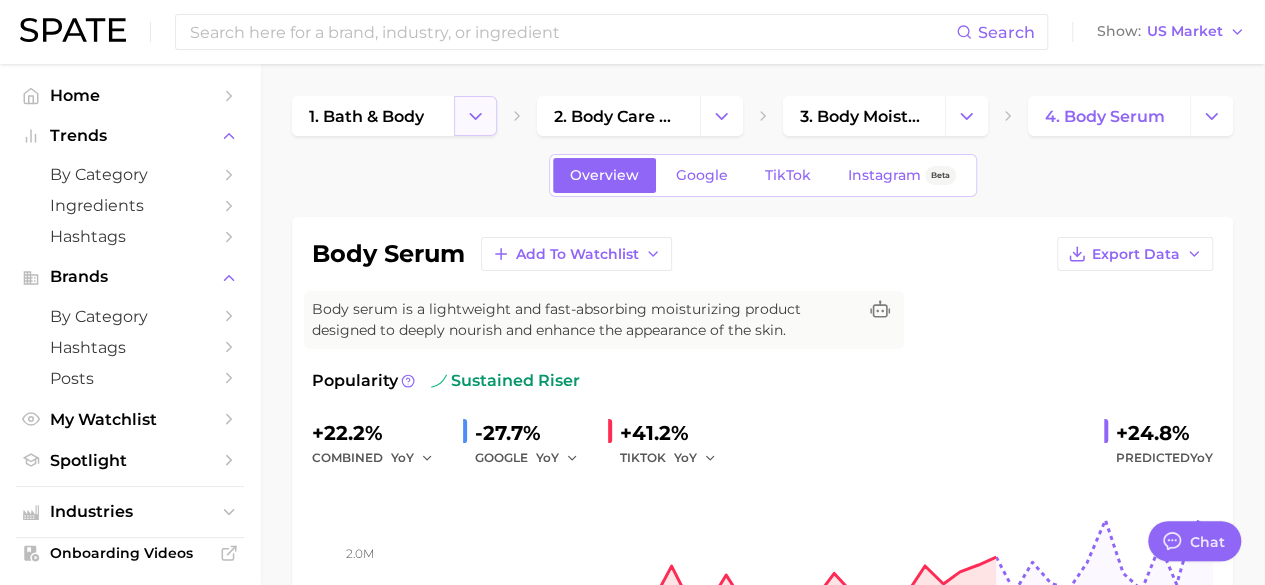 click 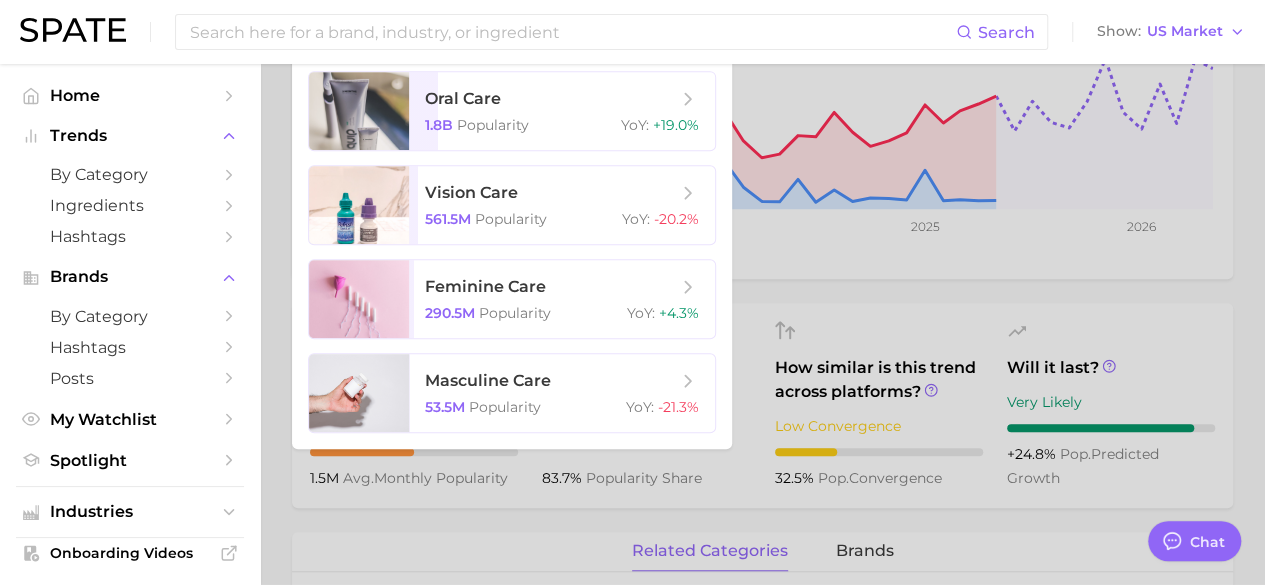 scroll, scrollTop: 0, scrollLeft: 0, axis: both 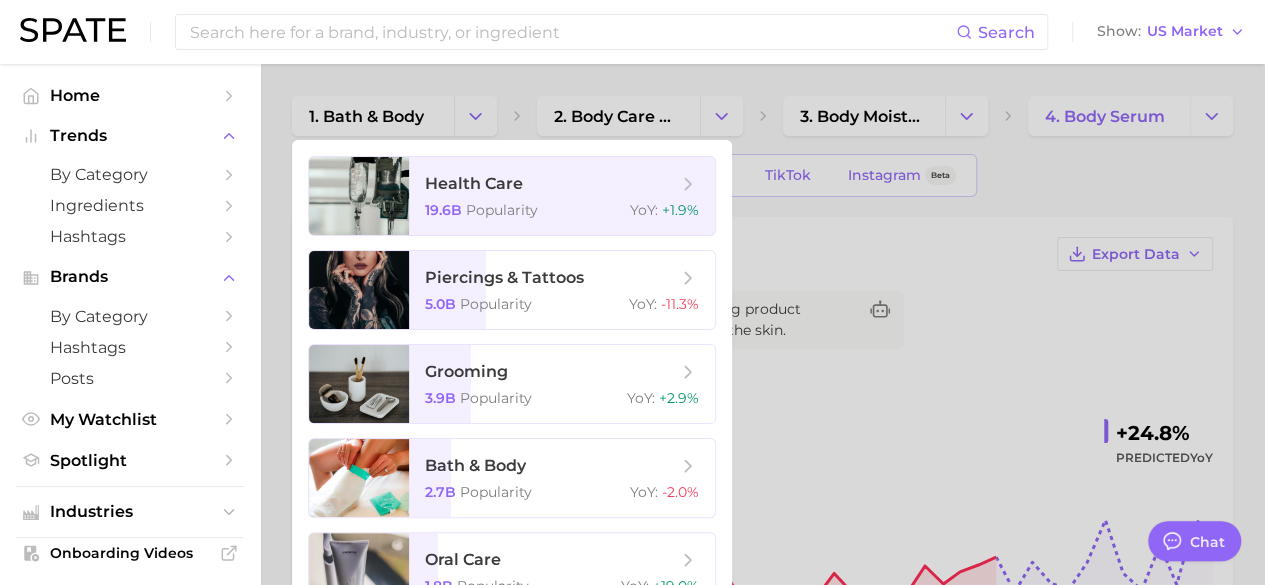 click at bounding box center (632, 292) 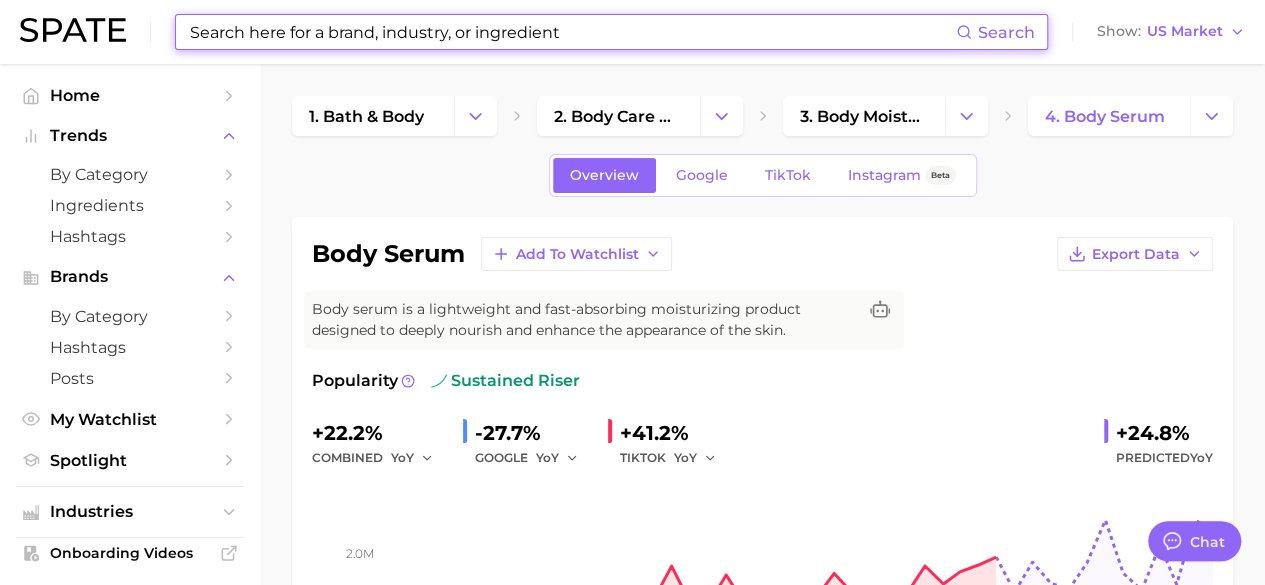 click at bounding box center (572, 32) 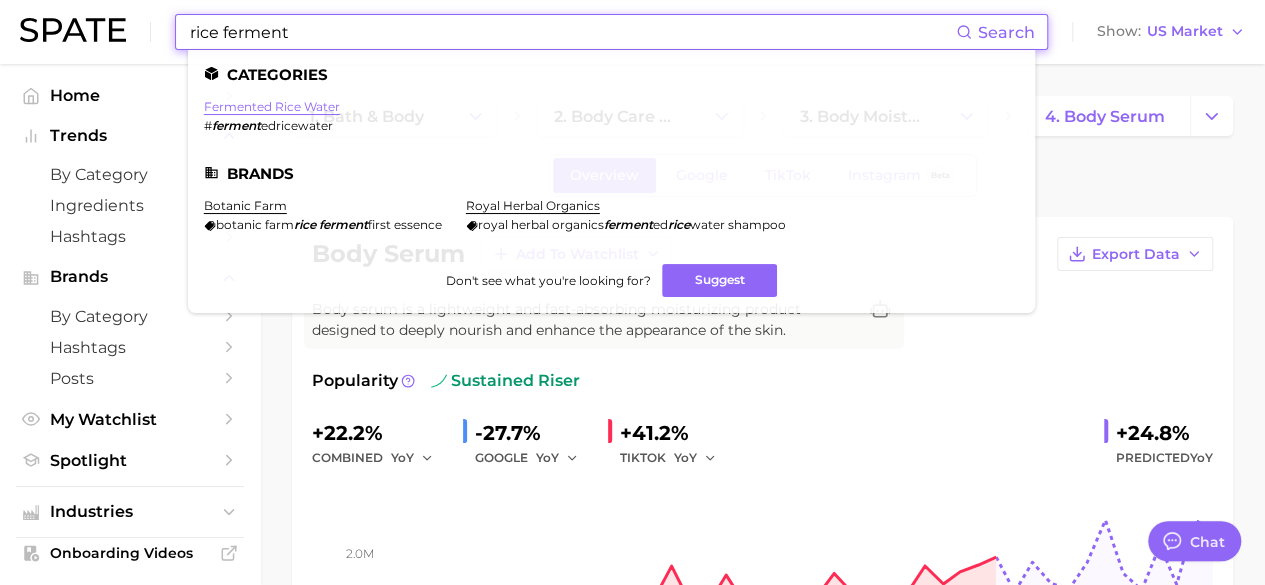 type on "rice ferment" 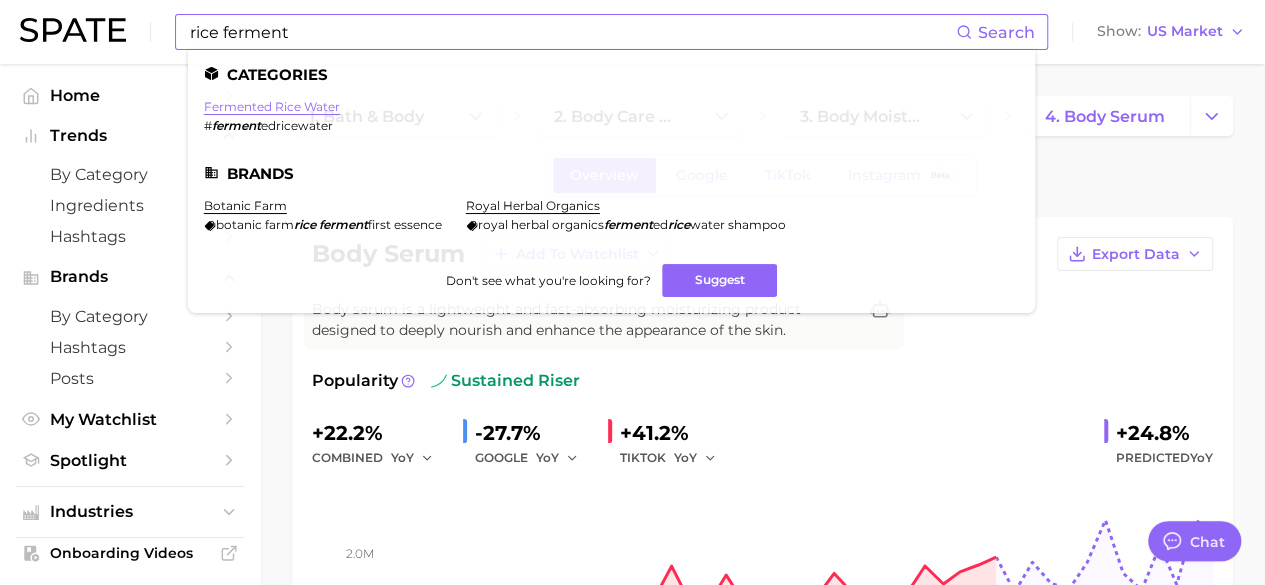 click on "fermented rice water" at bounding box center (272, 106) 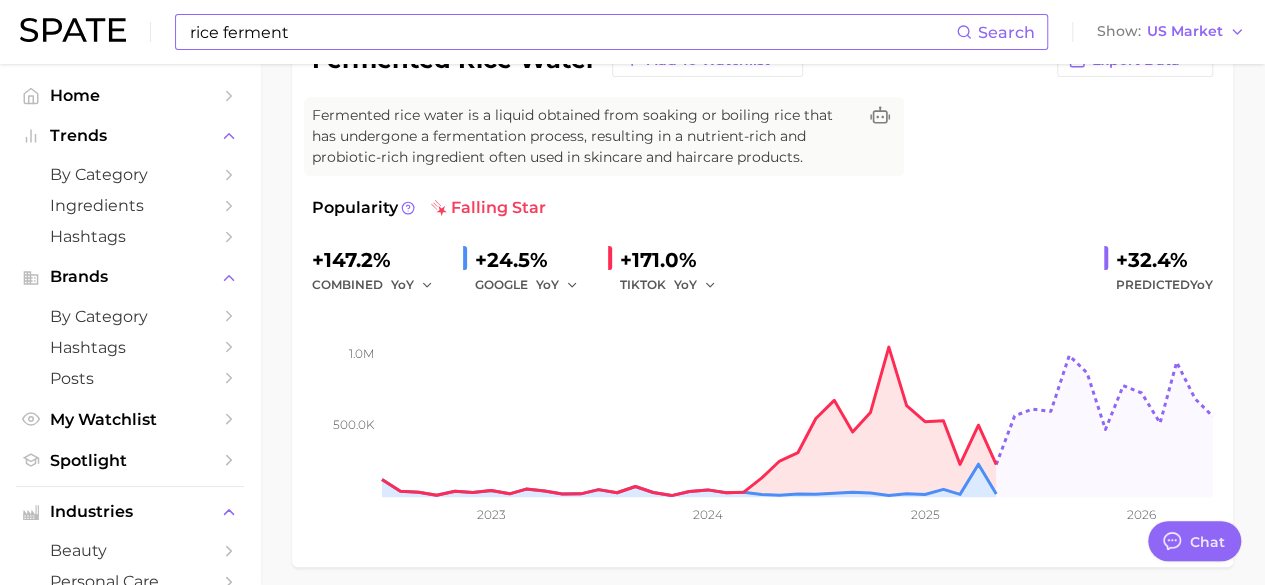 scroll, scrollTop: 0, scrollLeft: 0, axis: both 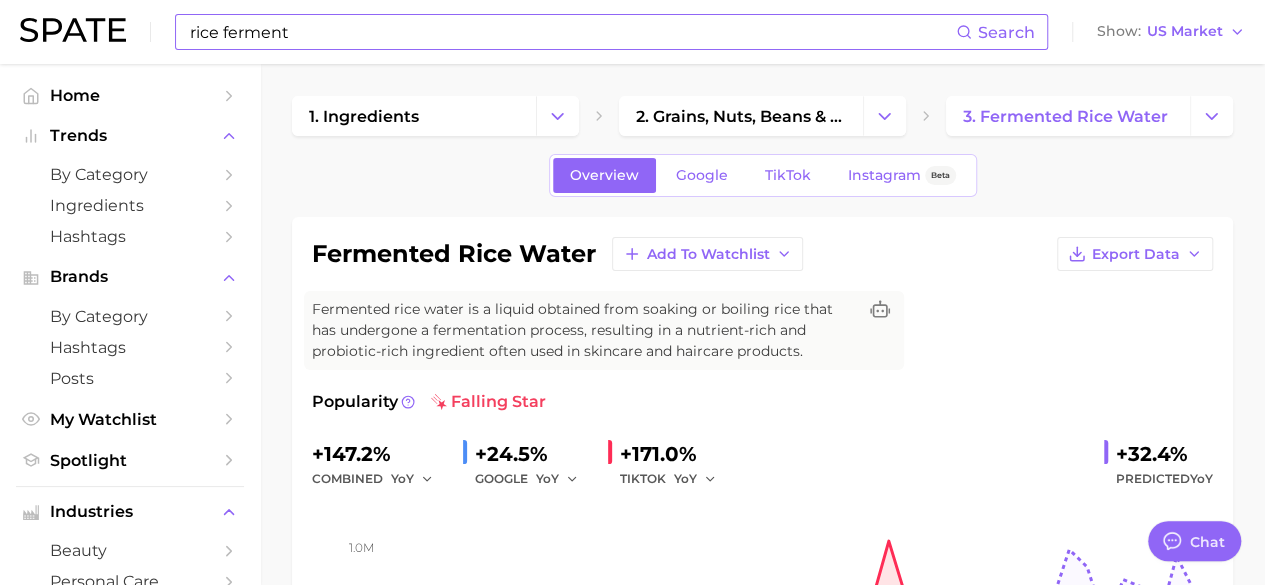 click on "Overview Google TikTok Instagram Beta" at bounding box center (763, 175) 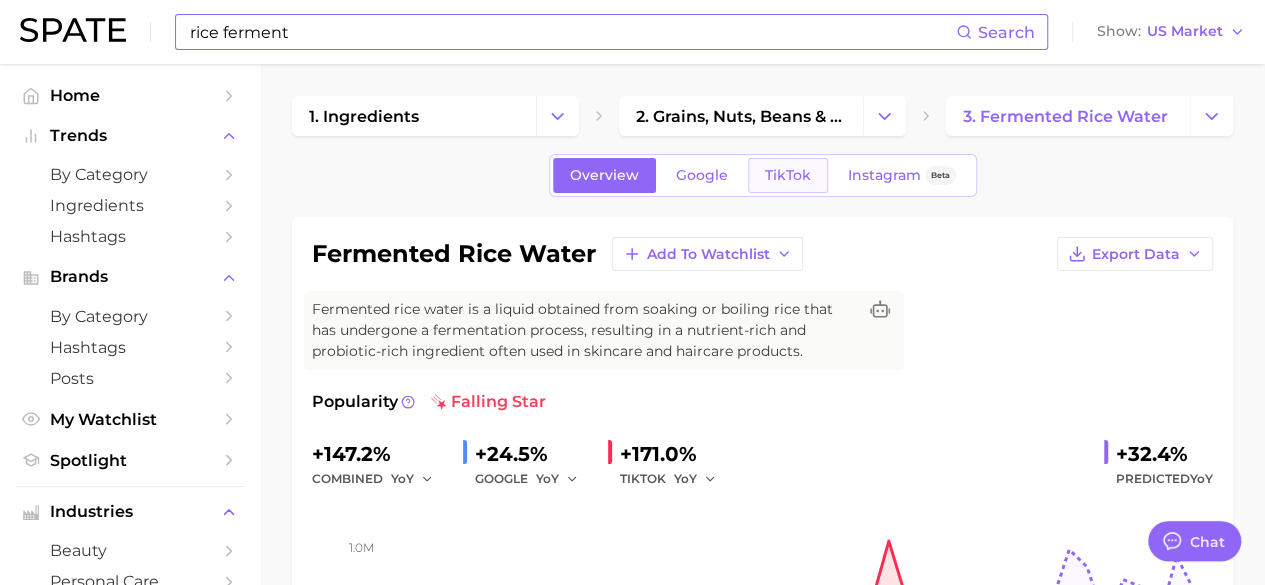 click on "TikTok" at bounding box center (788, 175) 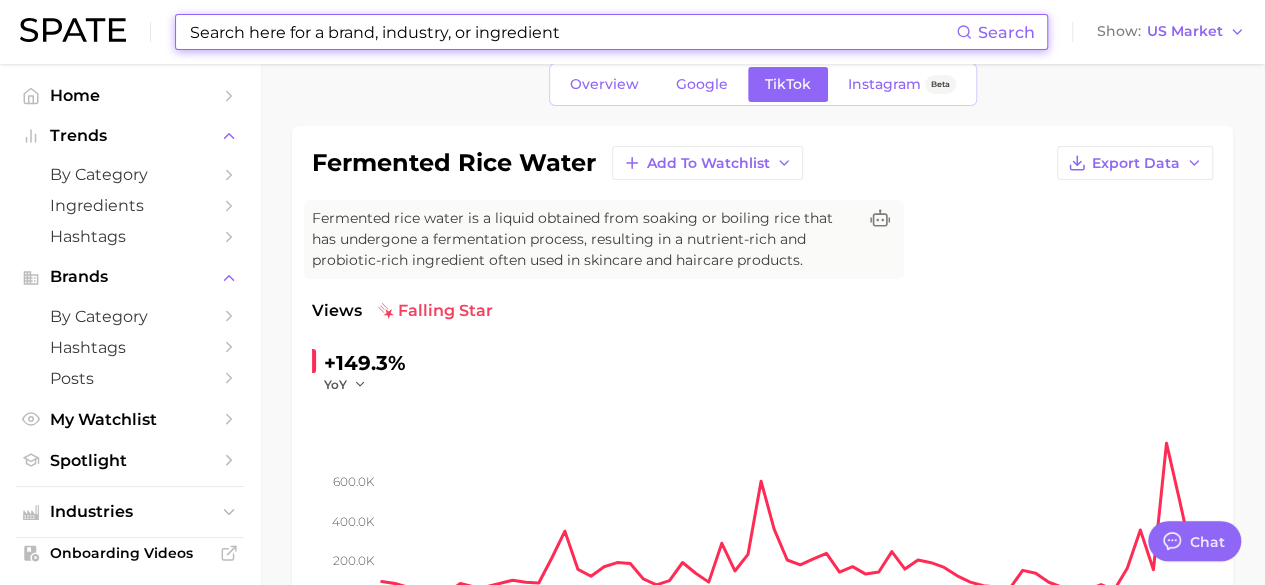 scroll, scrollTop: 0, scrollLeft: 0, axis: both 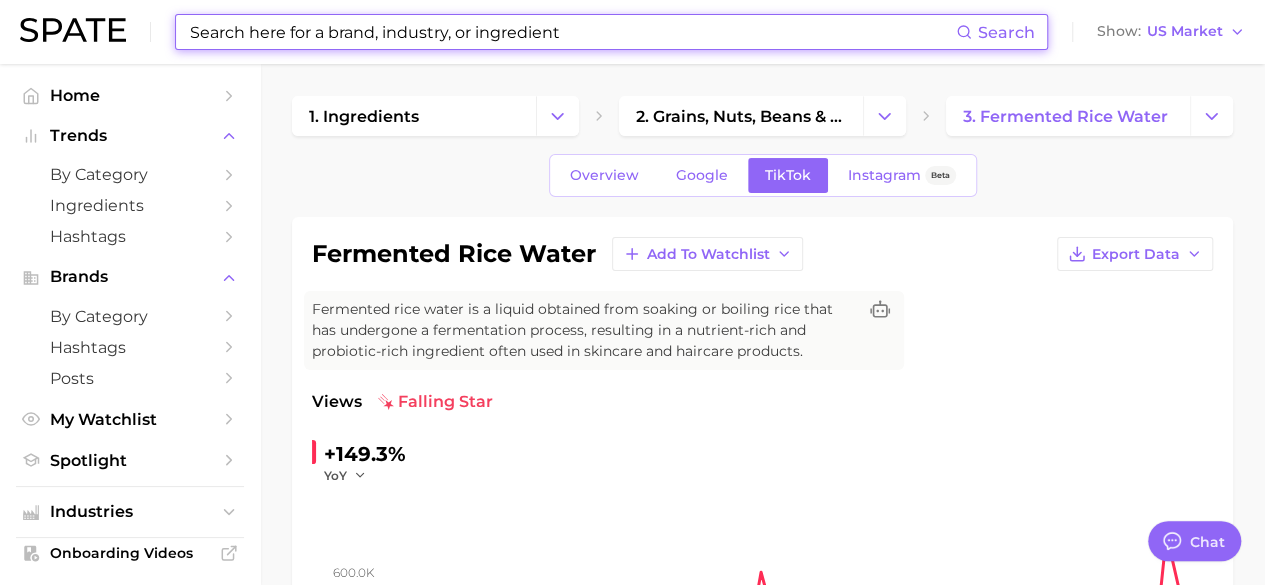 click at bounding box center (572, 32) 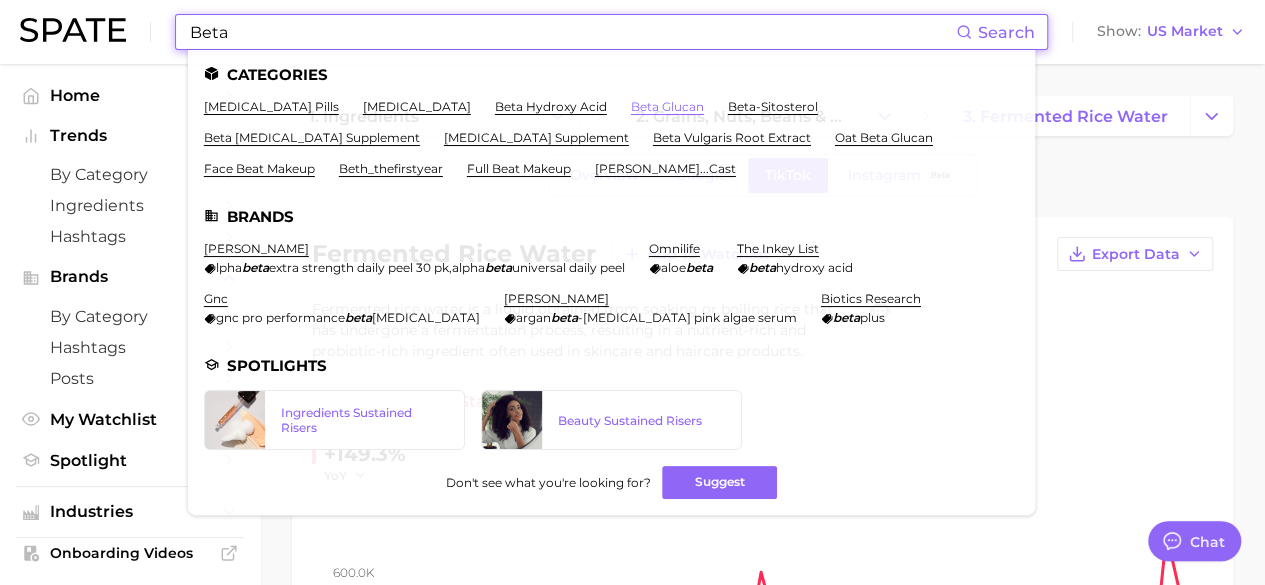 type on "Beta" 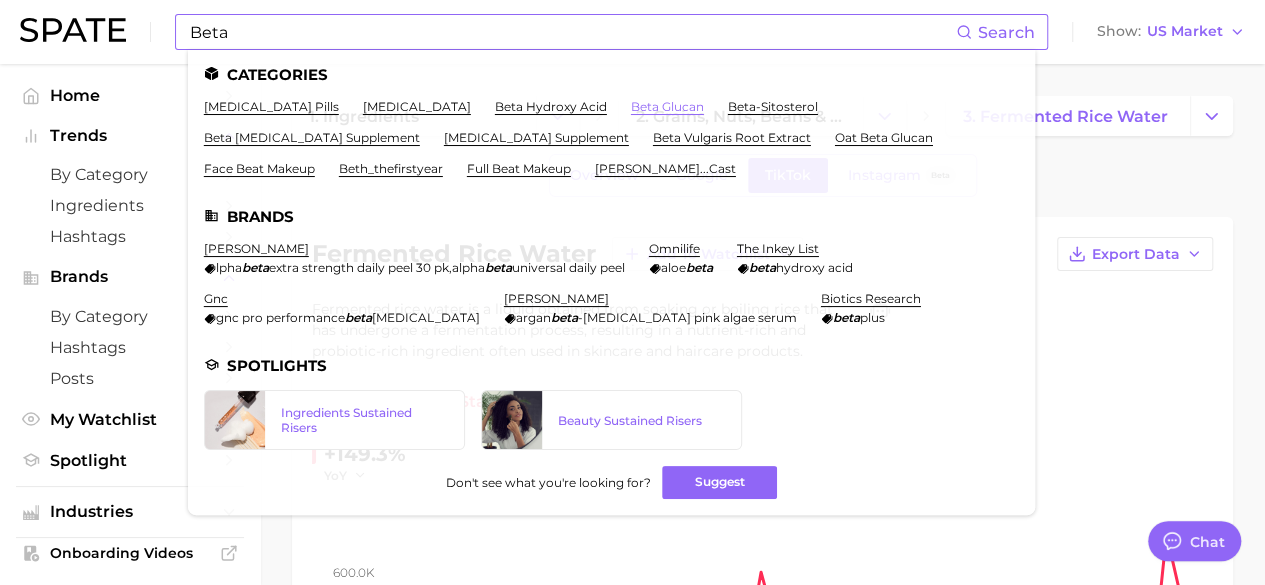click on "beta glucan" at bounding box center (667, 106) 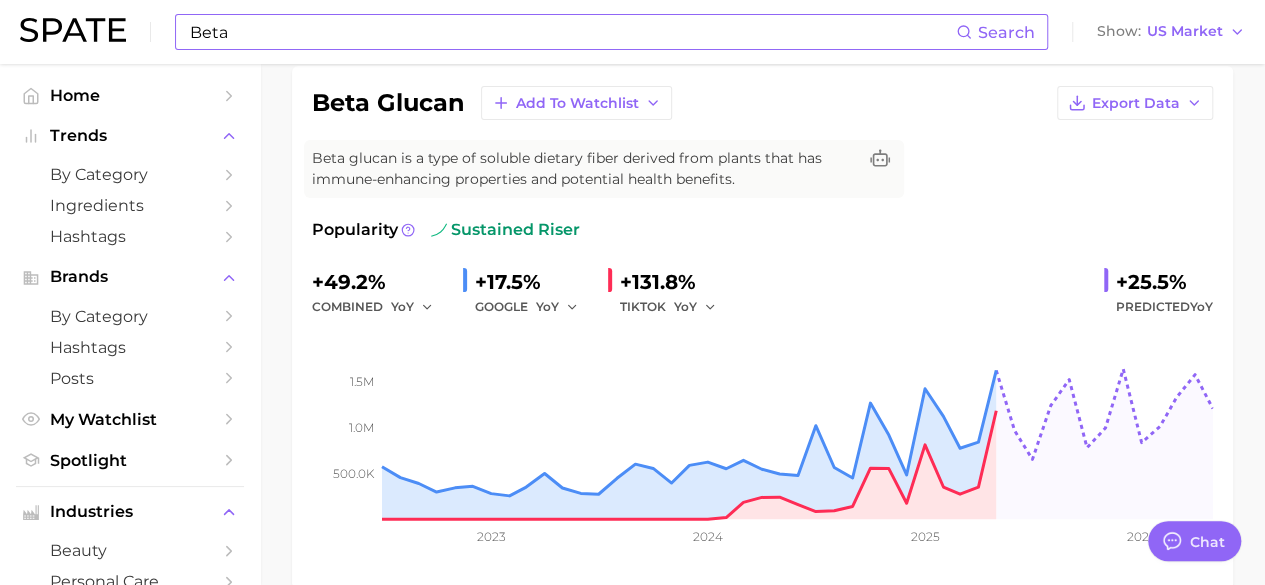 scroll, scrollTop: 0, scrollLeft: 0, axis: both 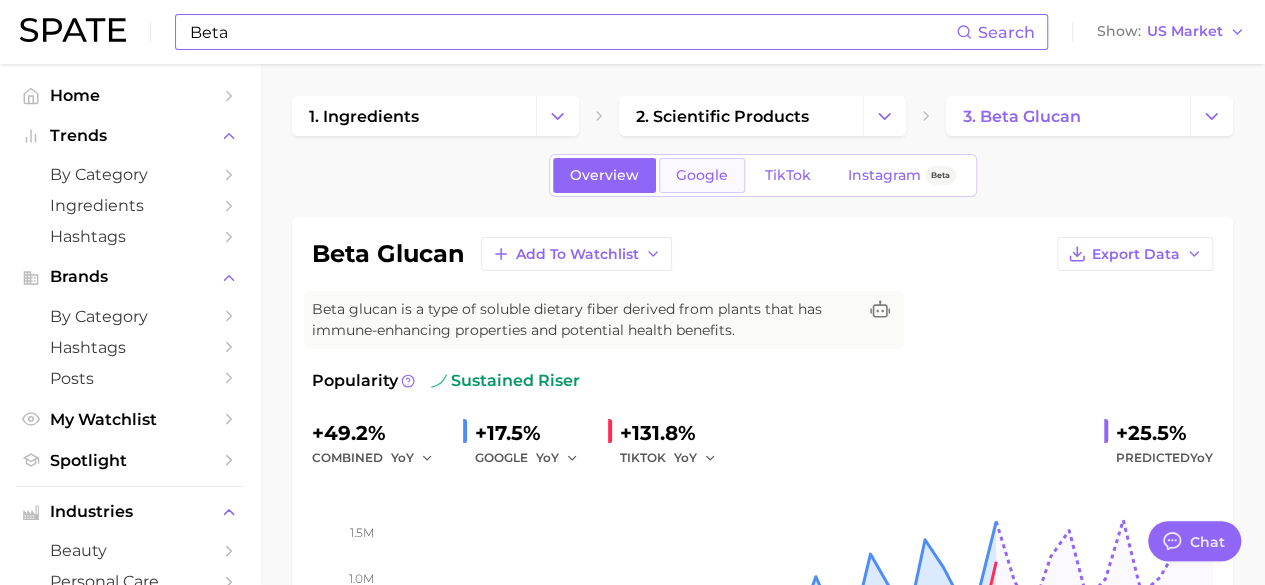 click on "Google" at bounding box center (702, 175) 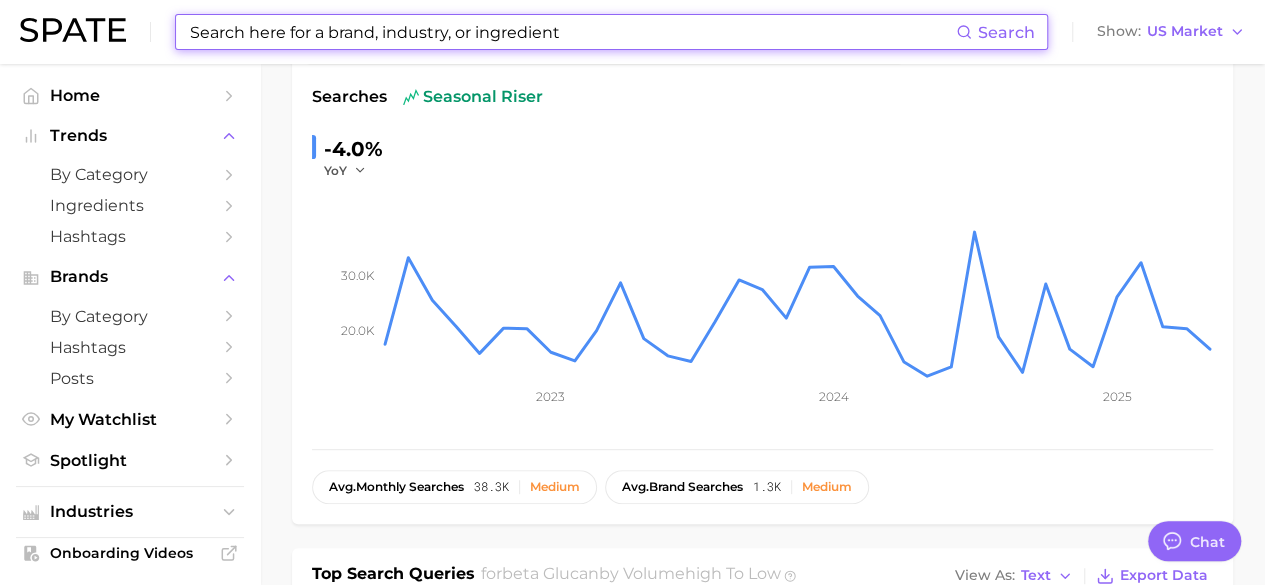 scroll, scrollTop: 9, scrollLeft: 0, axis: vertical 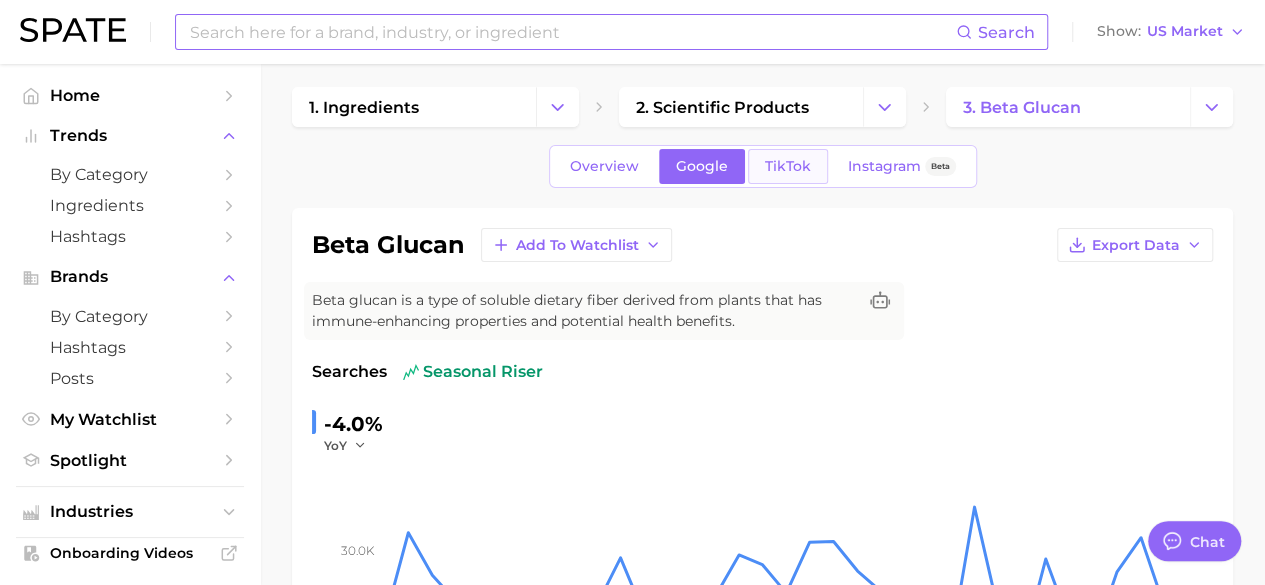 click on "TikTok" at bounding box center [788, 166] 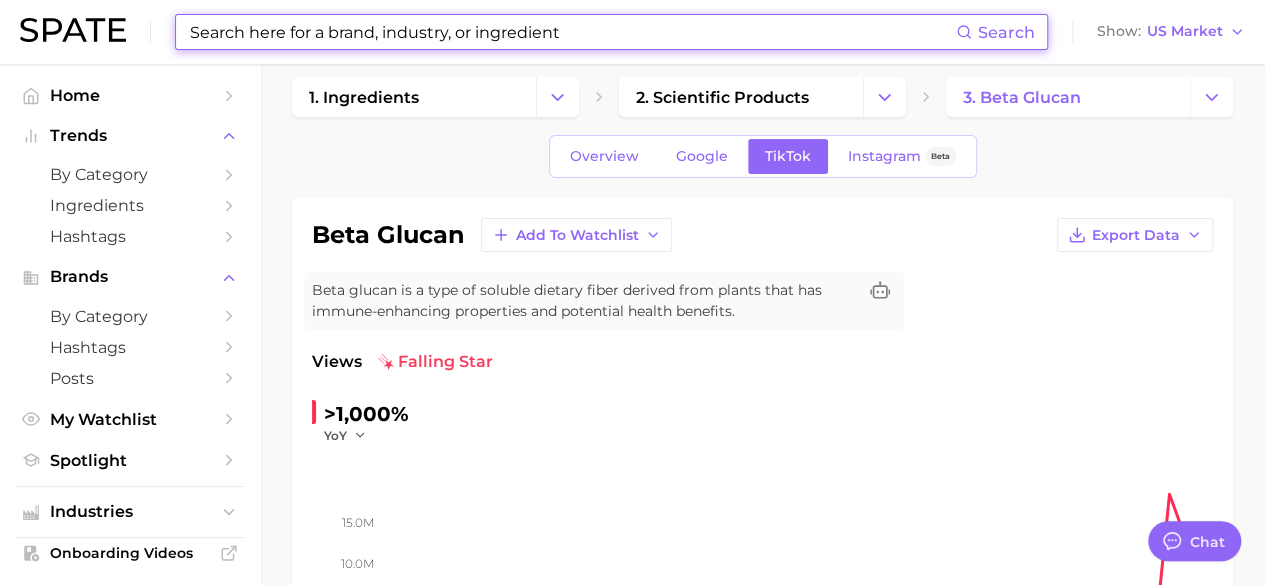 scroll, scrollTop: 0, scrollLeft: 0, axis: both 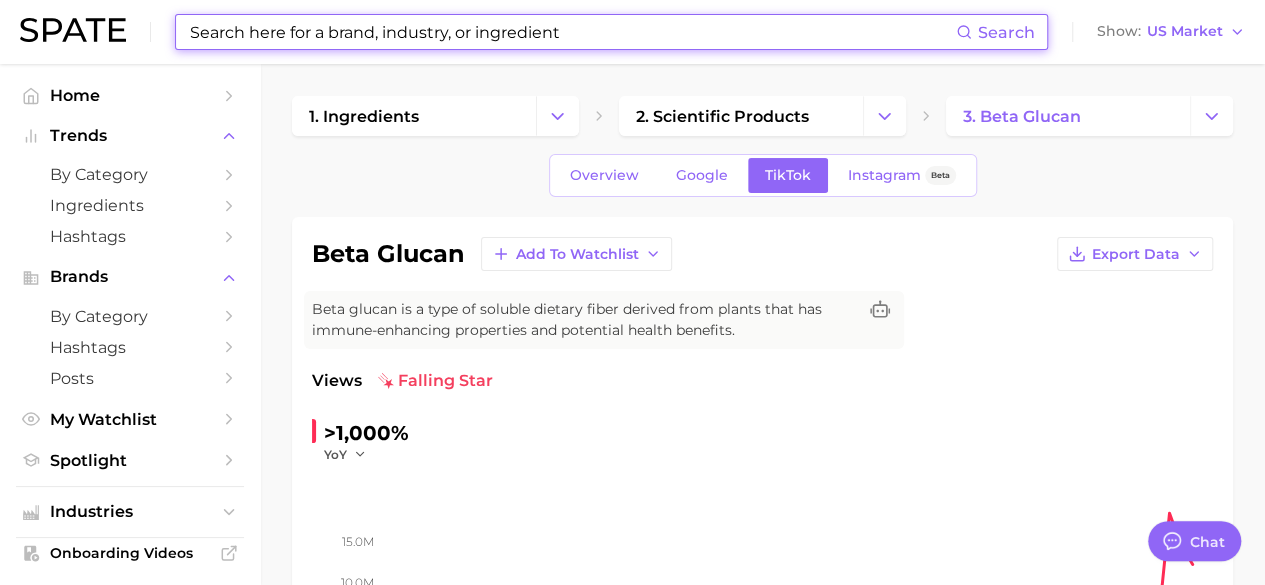 click at bounding box center [572, 32] 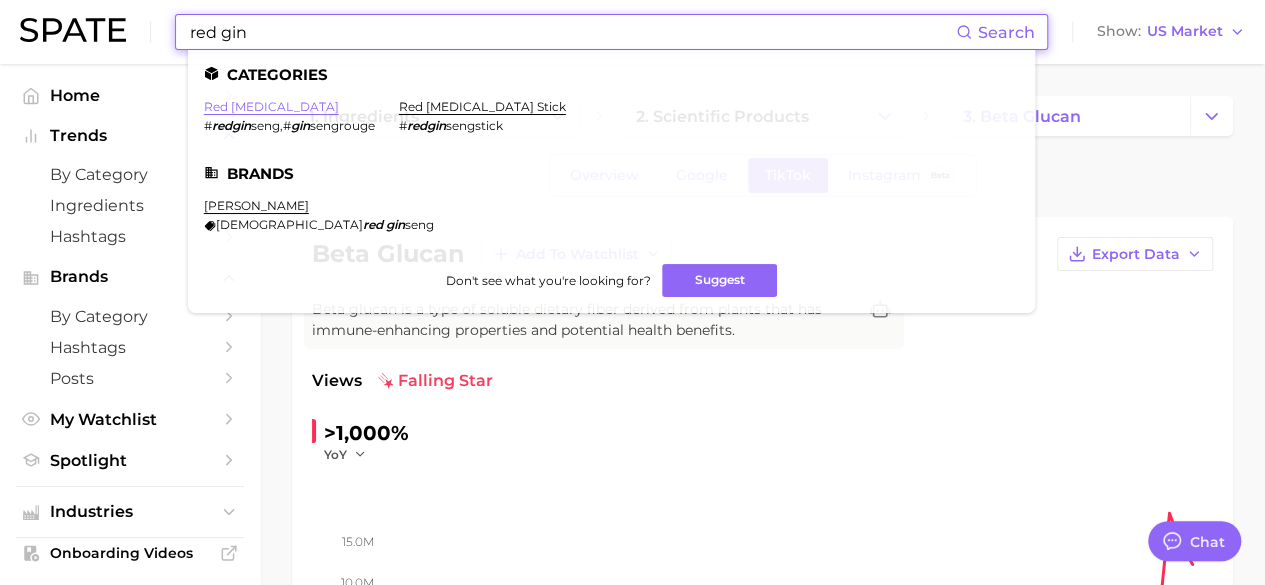 click on "red [MEDICAL_DATA]" at bounding box center (271, 106) 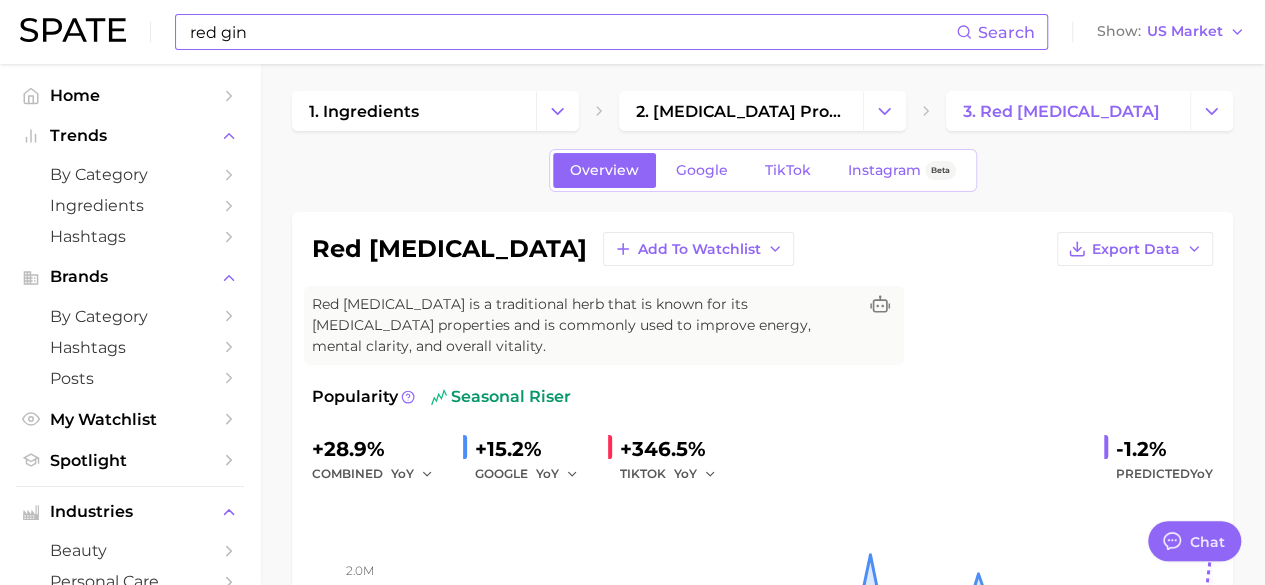 scroll, scrollTop: 0, scrollLeft: 0, axis: both 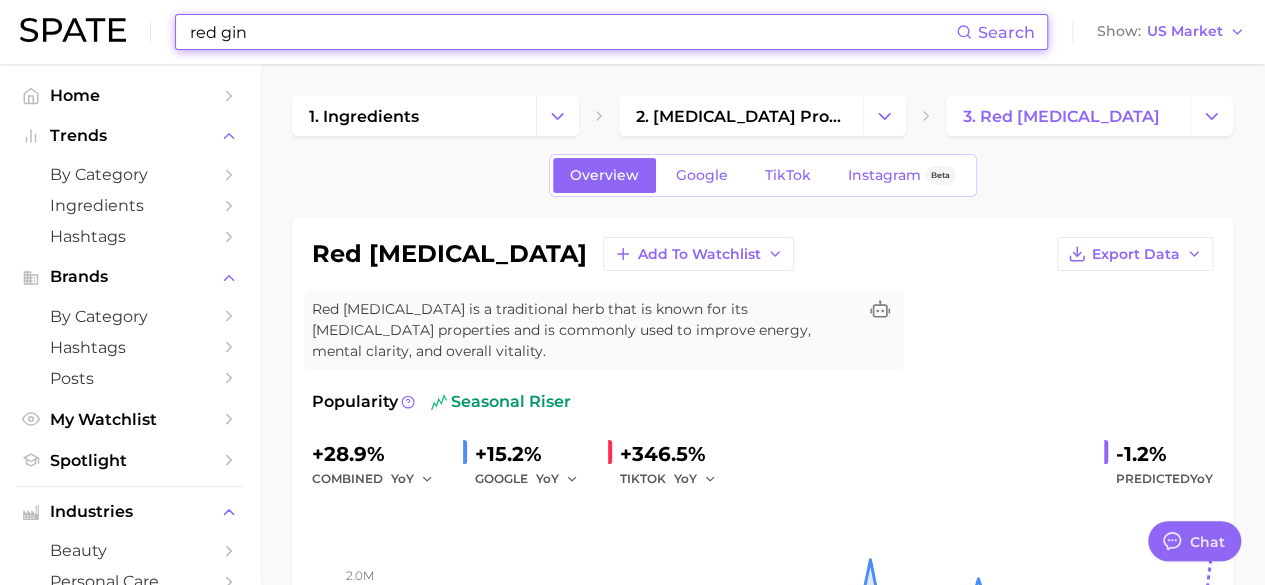 click on "red gin" at bounding box center (572, 32) 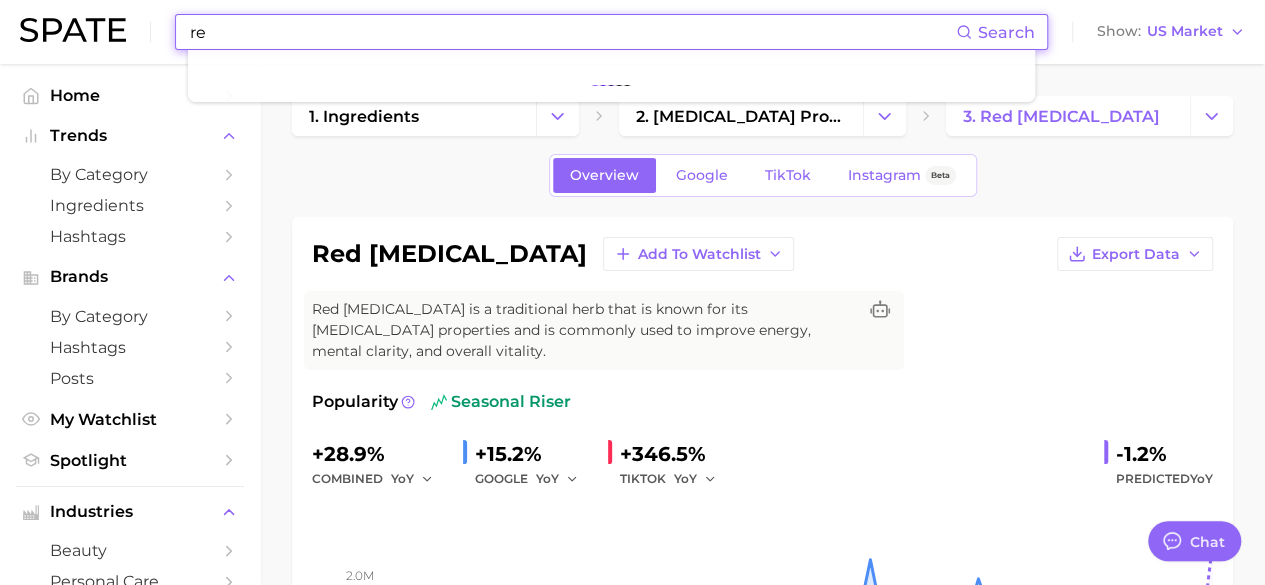 type on "r" 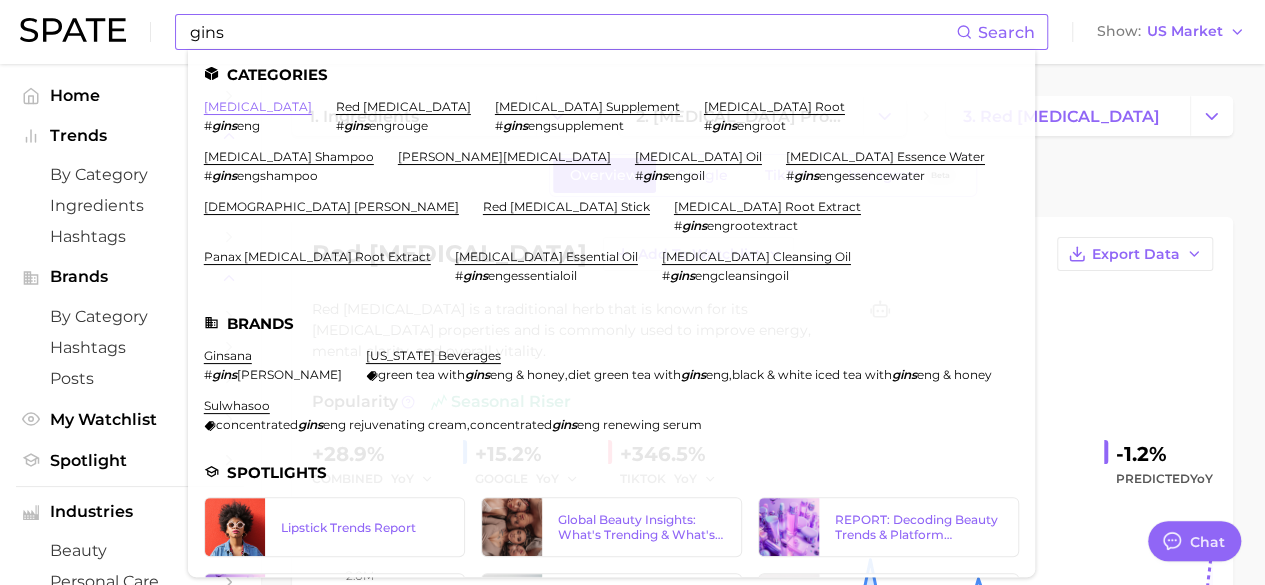 click on "[MEDICAL_DATA]" at bounding box center [258, 106] 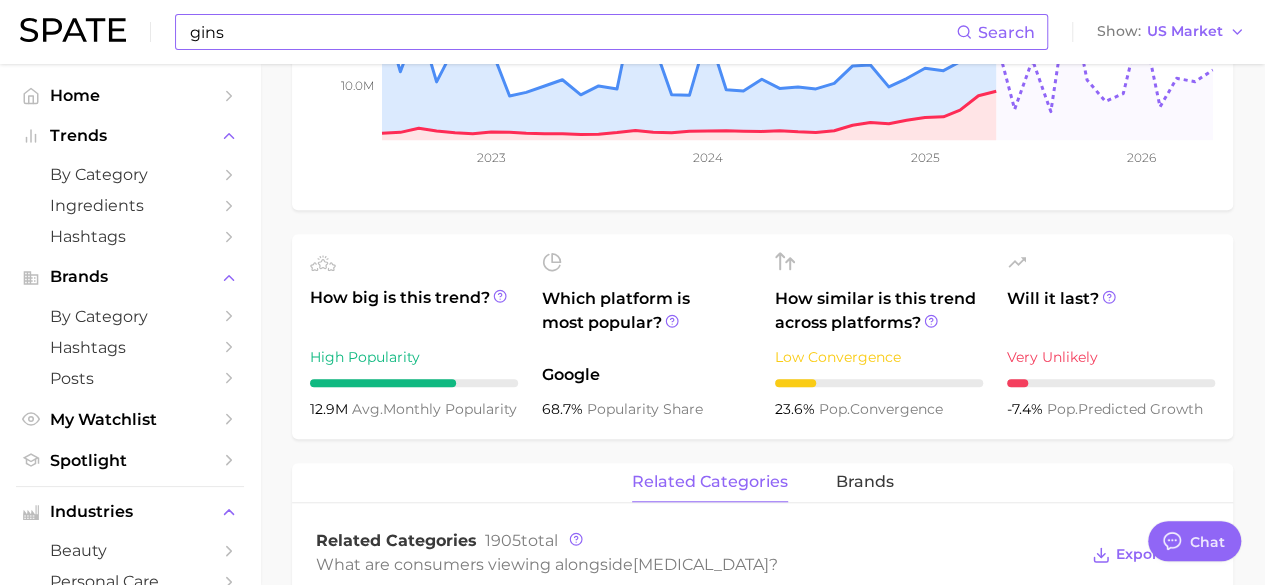 scroll, scrollTop: 0, scrollLeft: 0, axis: both 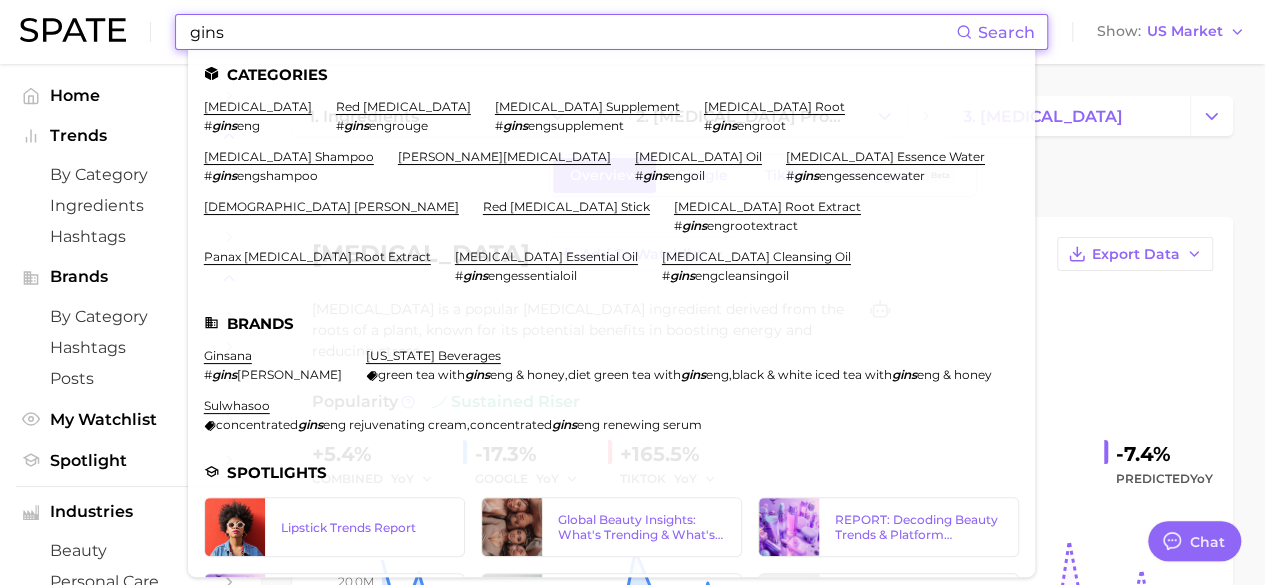 click on "gins" at bounding box center (572, 32) 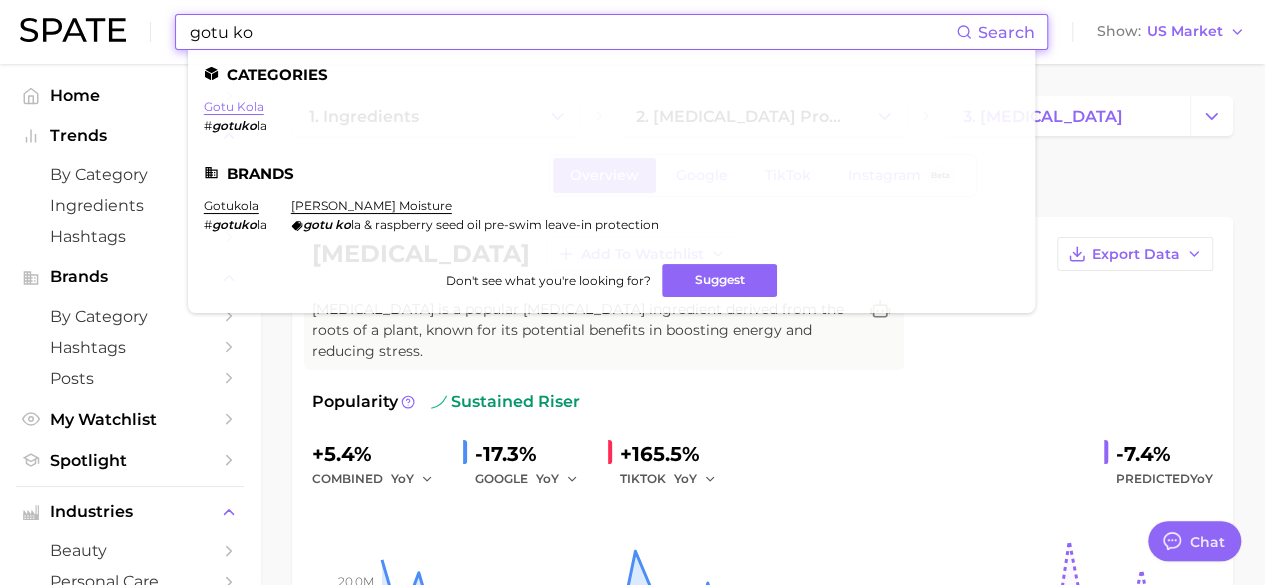 type on "gotu ko" 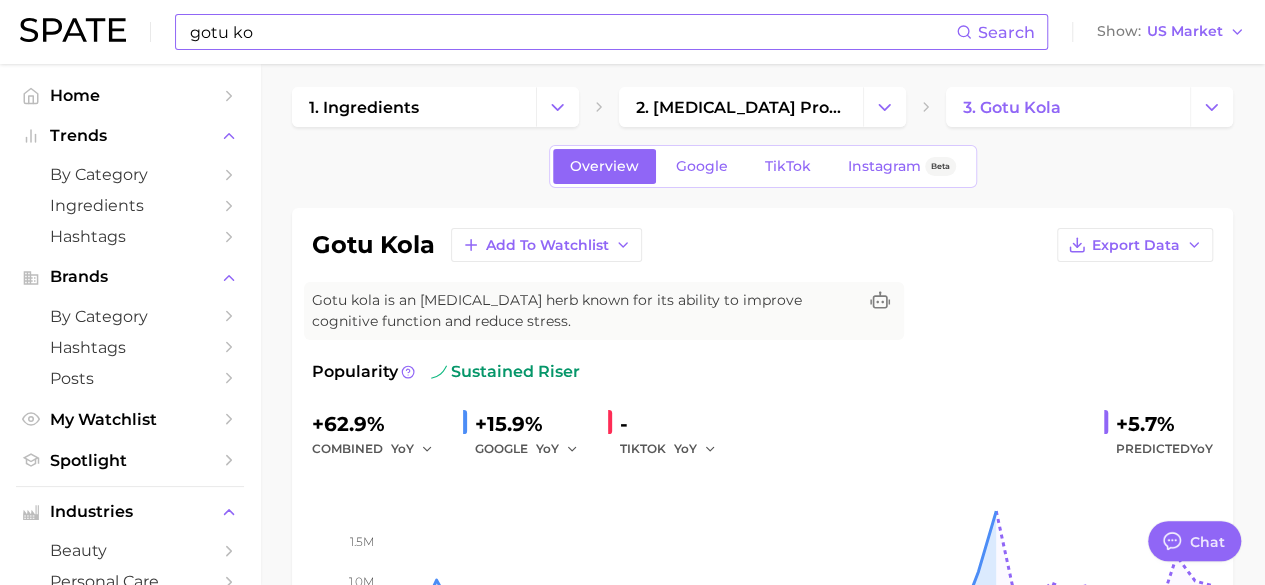 scroll, scrollTop: 0, scrollLeft: 0, axis: both 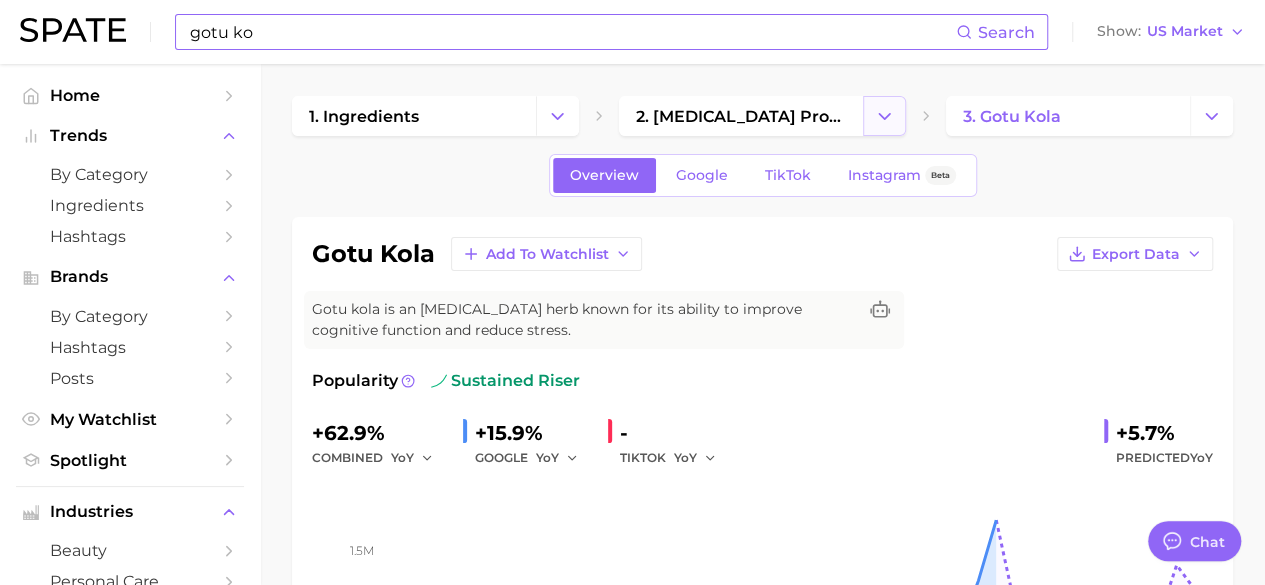 click 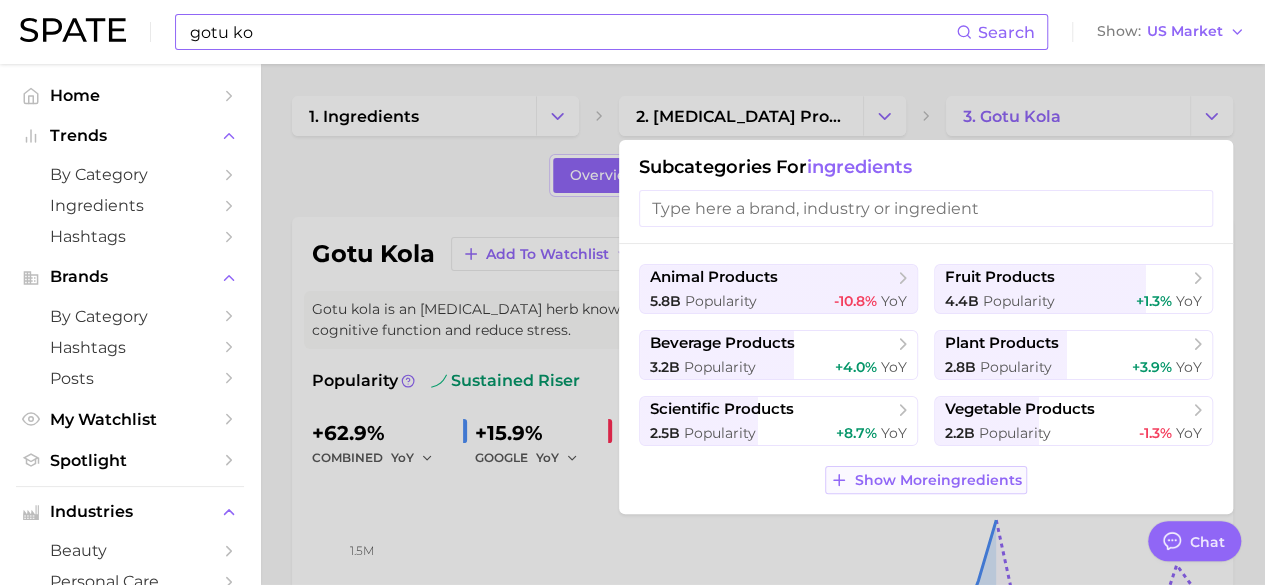 click on "Show More  ingredients" at bounding box center [938, 480] 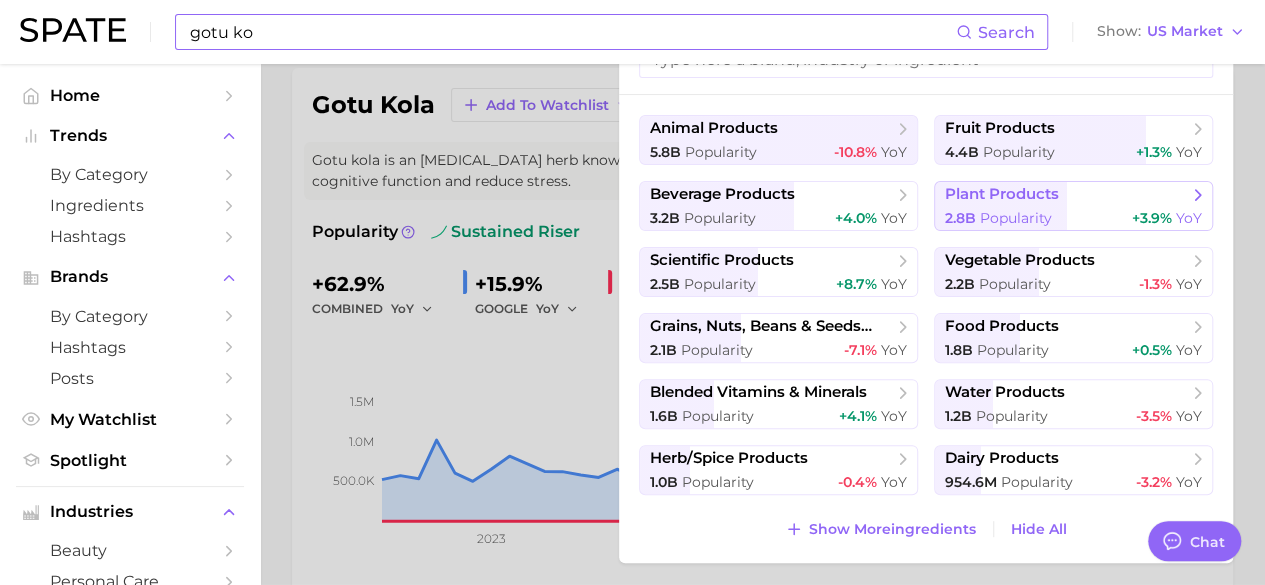 scroll, scrollTop: 0, scrollLeft: 0, axis: both 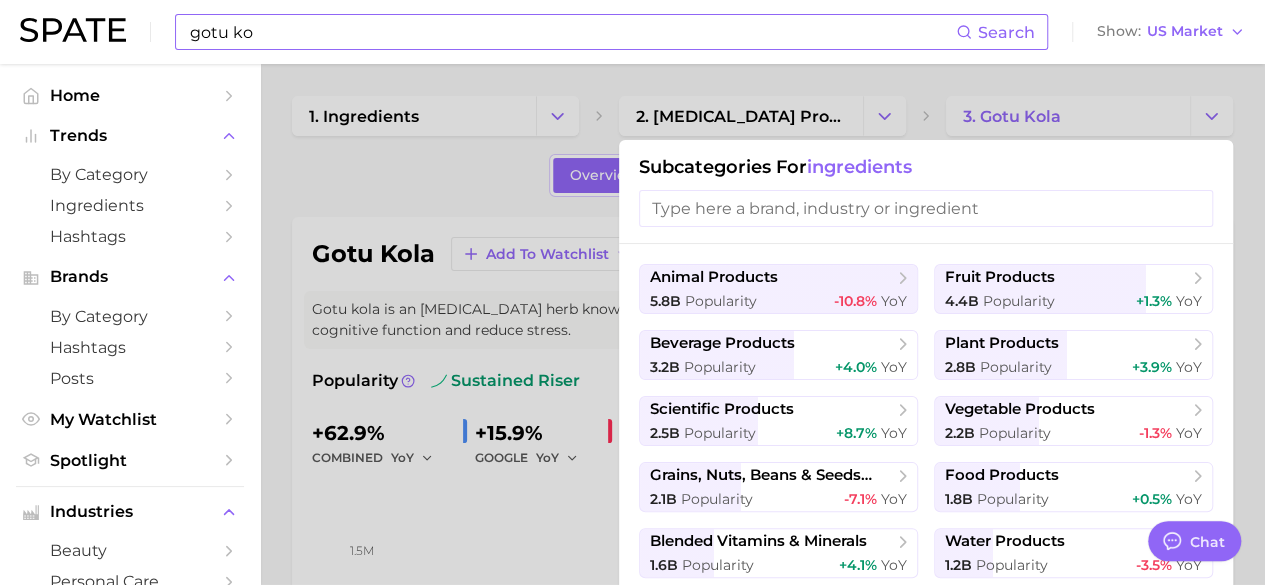click at bounding box center (632, 292) 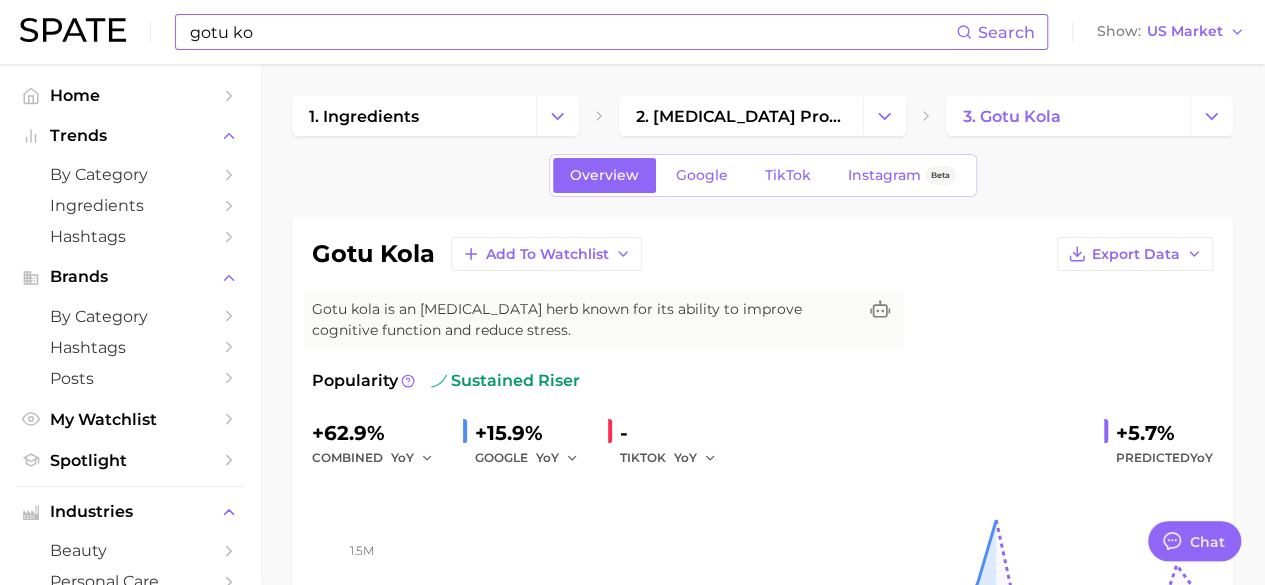 click 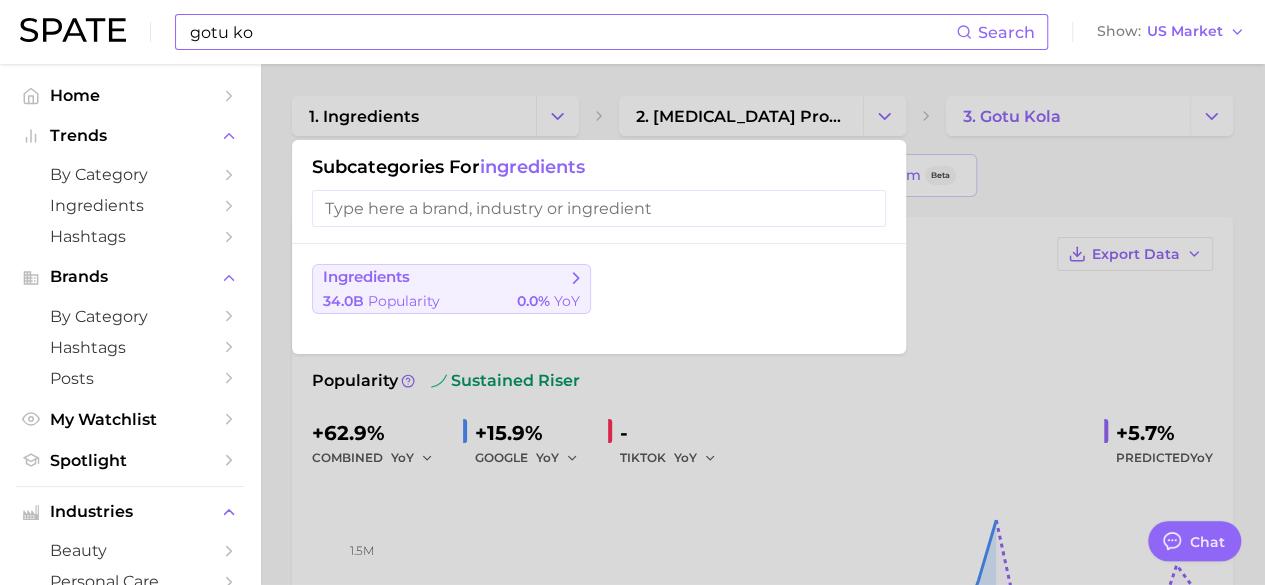 click on "Popularity" at bounding box center [404, 301] 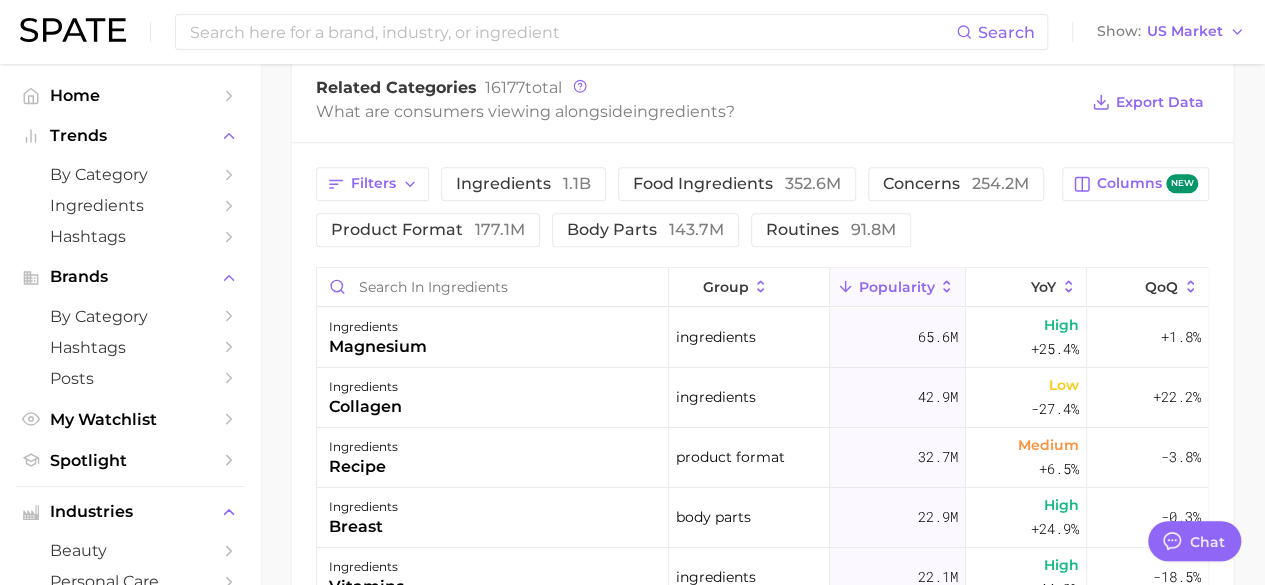scroll, scrollTop: 856, scrollLeft: 0, axis: vertical 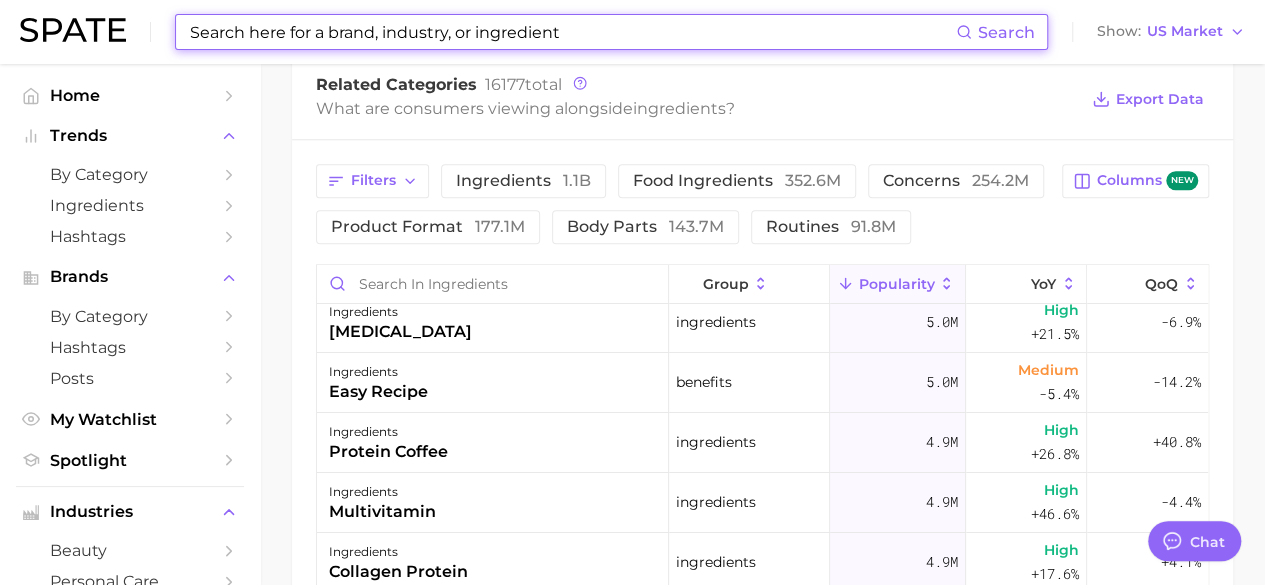 click at bounding box center [572, 32] 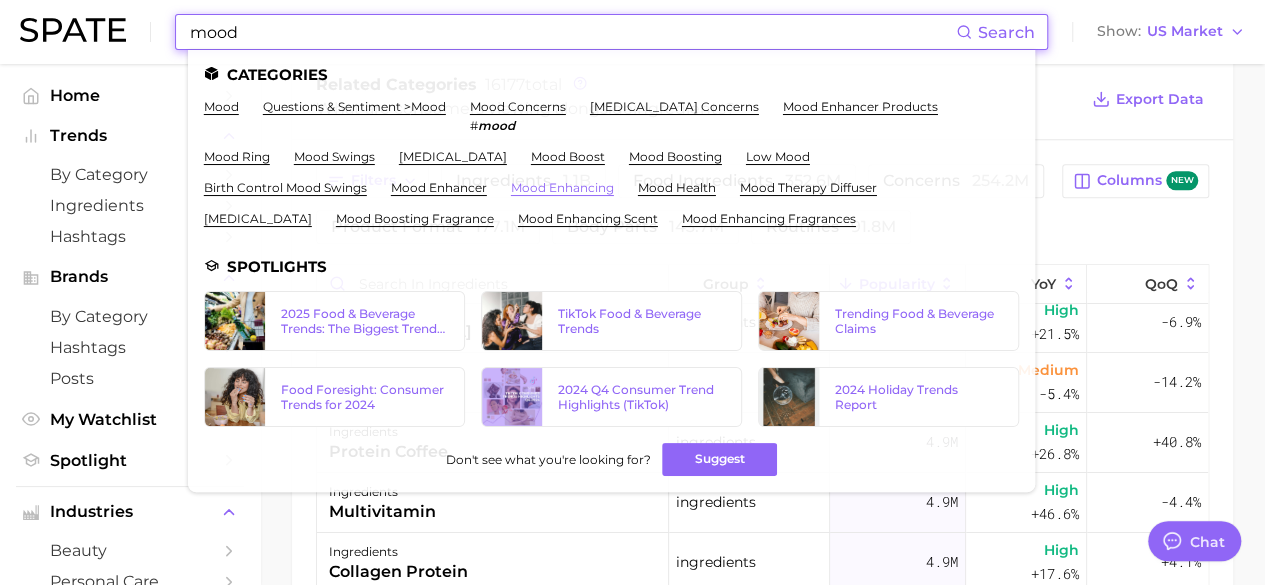 type on "mood" 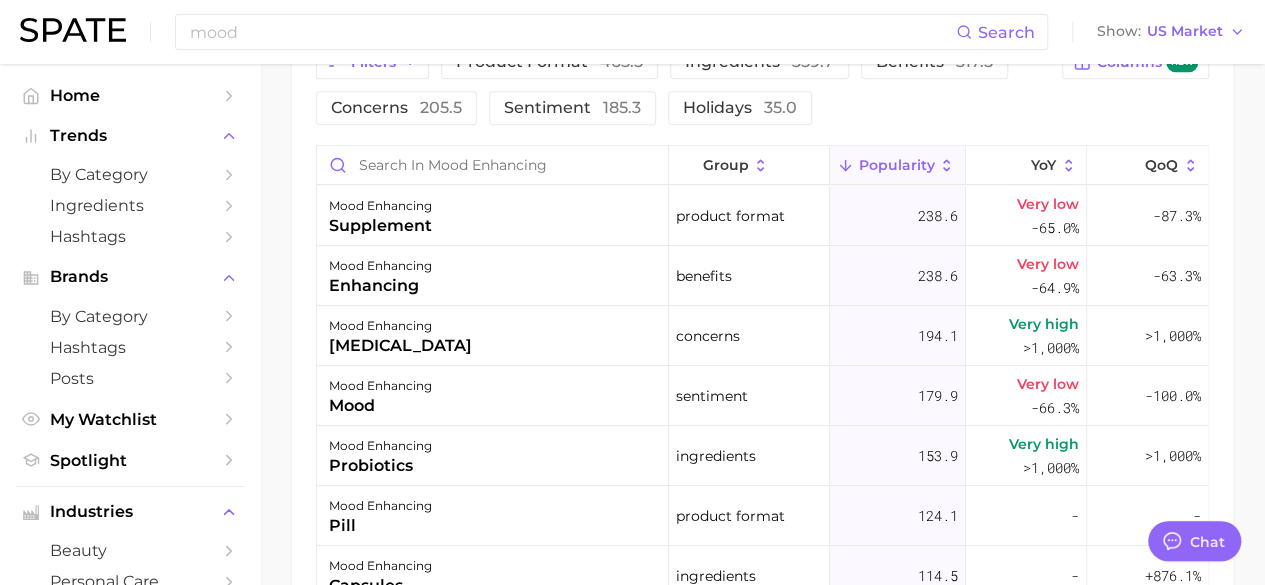 scroll, scrollTop: 1208, scrollLeft: 0, axis: vertical 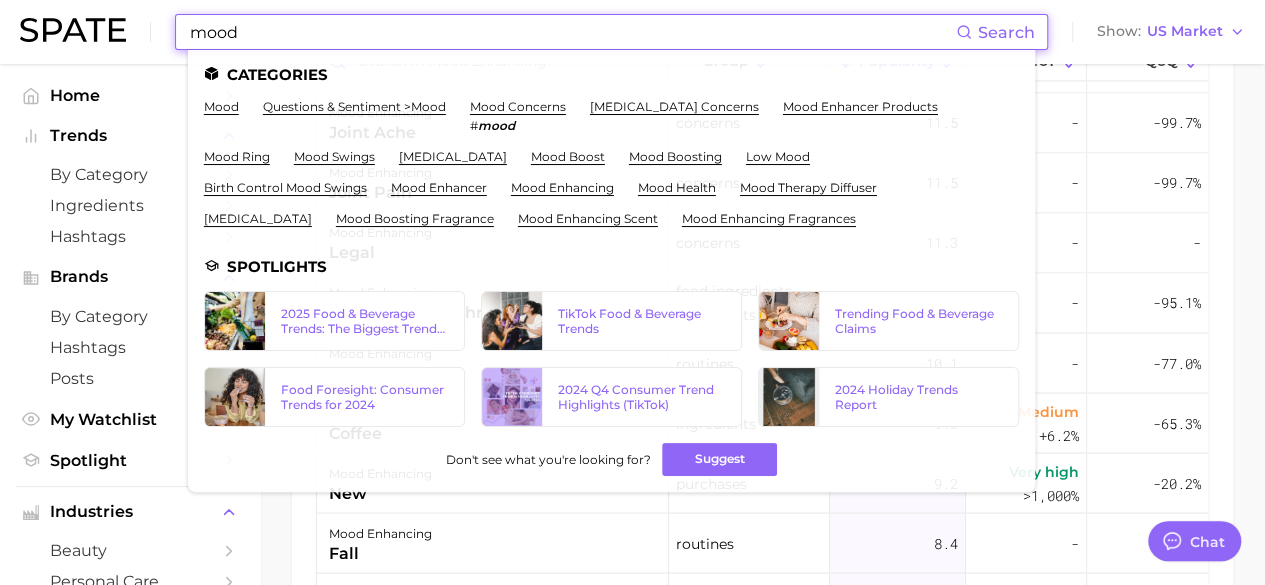 click on "mood" at bounding box center (572, 32) 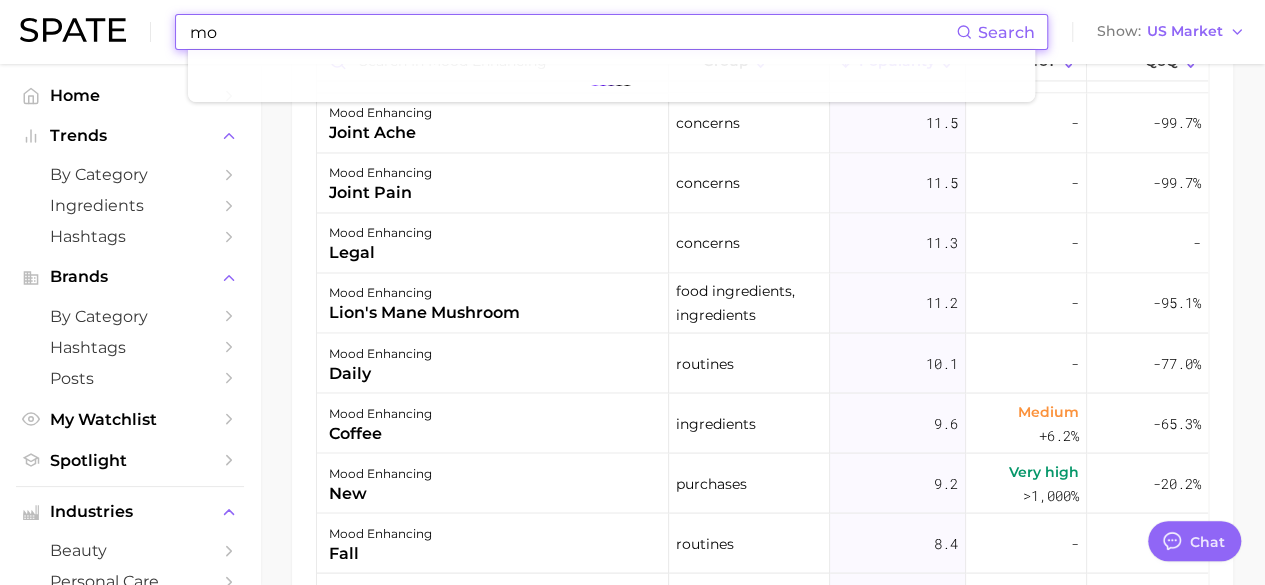 type on "m" 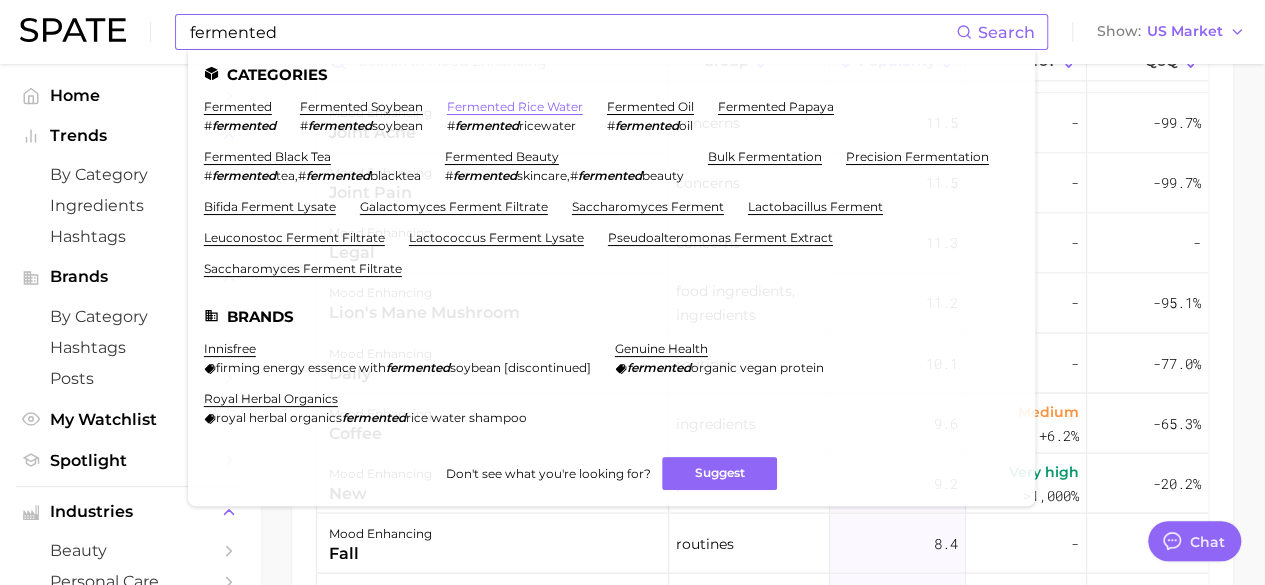 click on "fermented rice water" at bounding box center [515, 106] 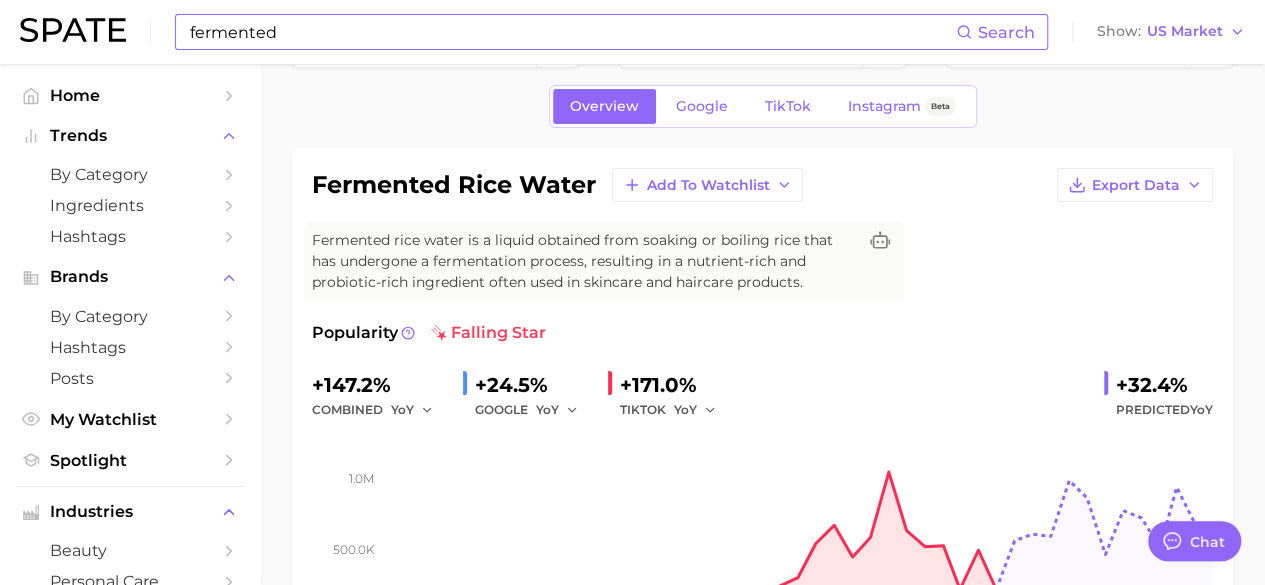 scroll, scrollTop: 0, scrollLeft: 0, axis: both 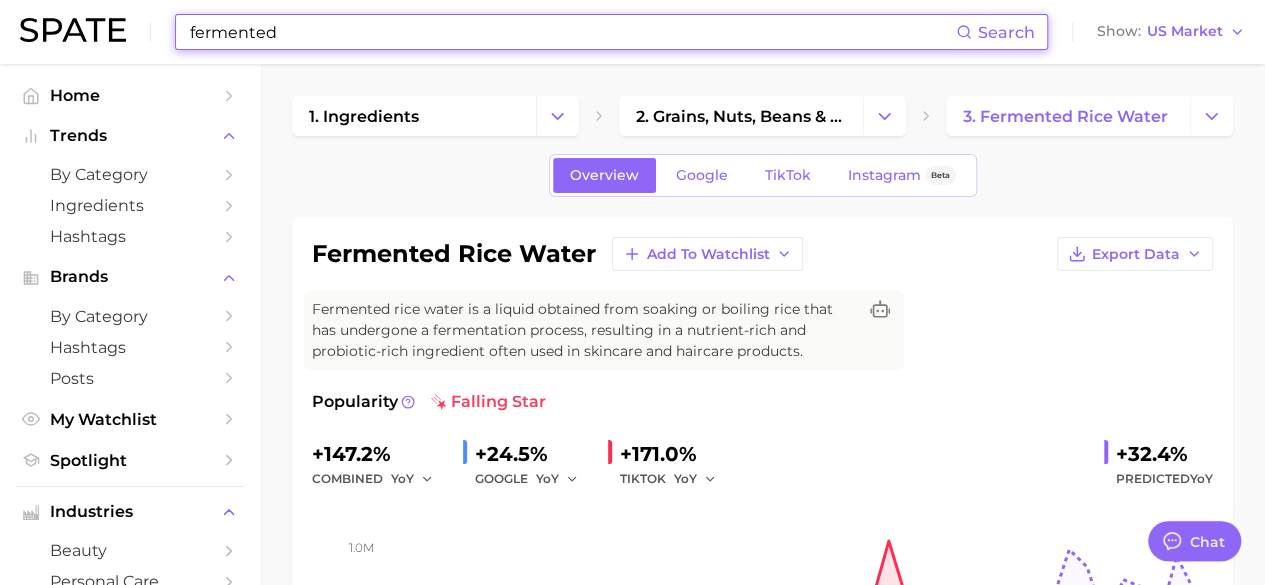 click on "fermented" at bounding box center [572, 32] 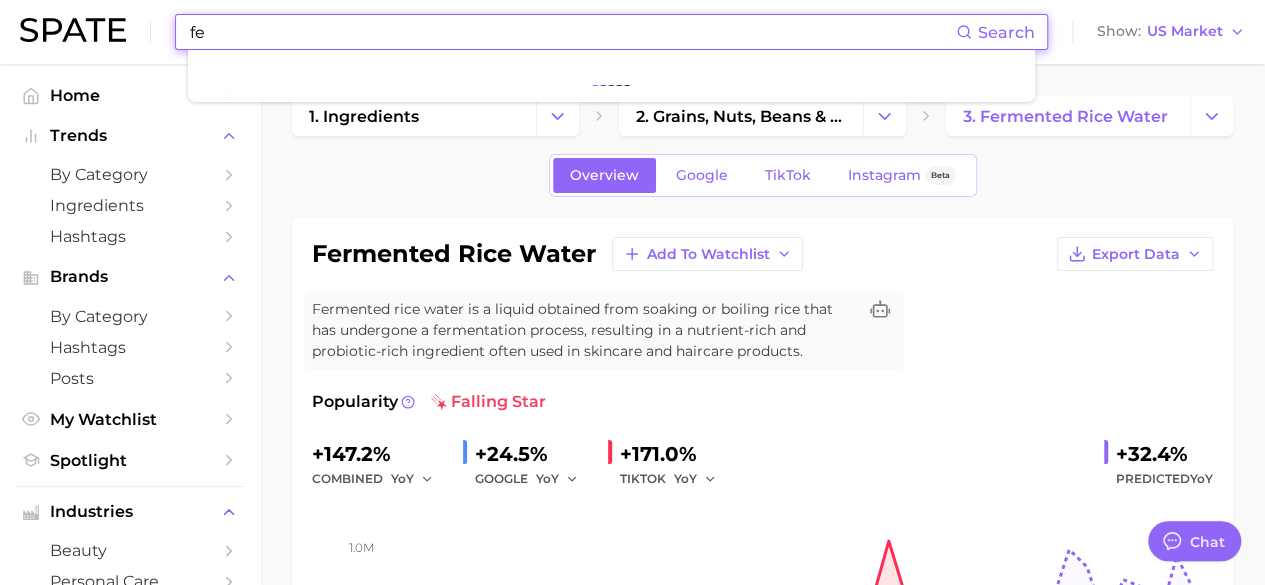 type on "f" 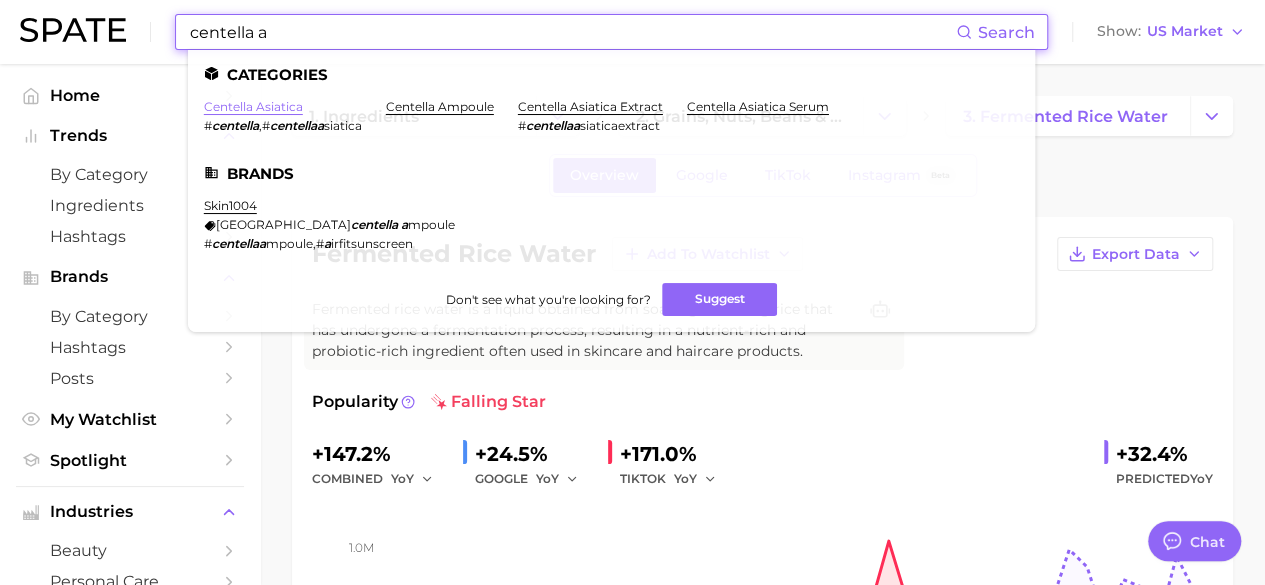 type on "centella a" 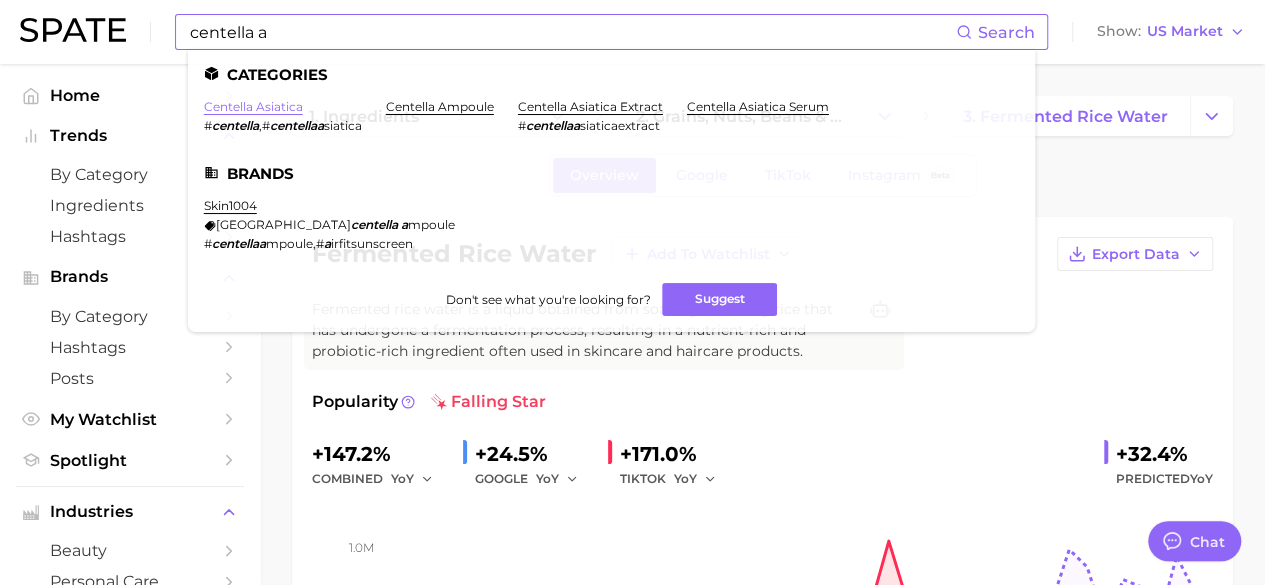 click on "centella asiatica" at bounding box center (253, 106) 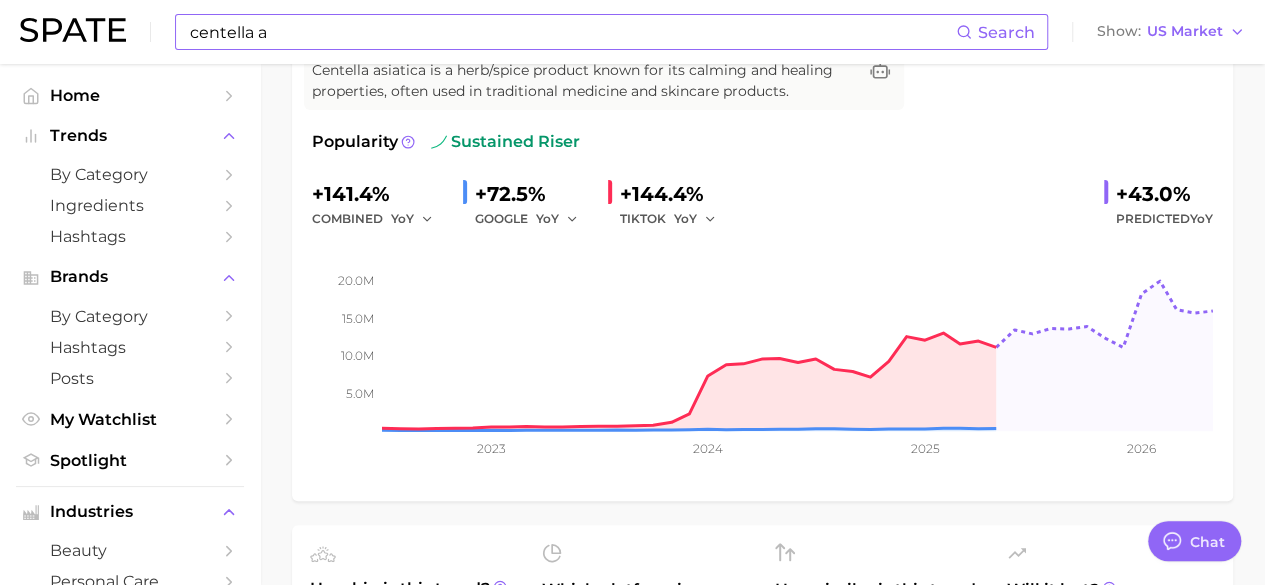 scroll, scrollTop: 0, scrollLeft: 0, axis: both 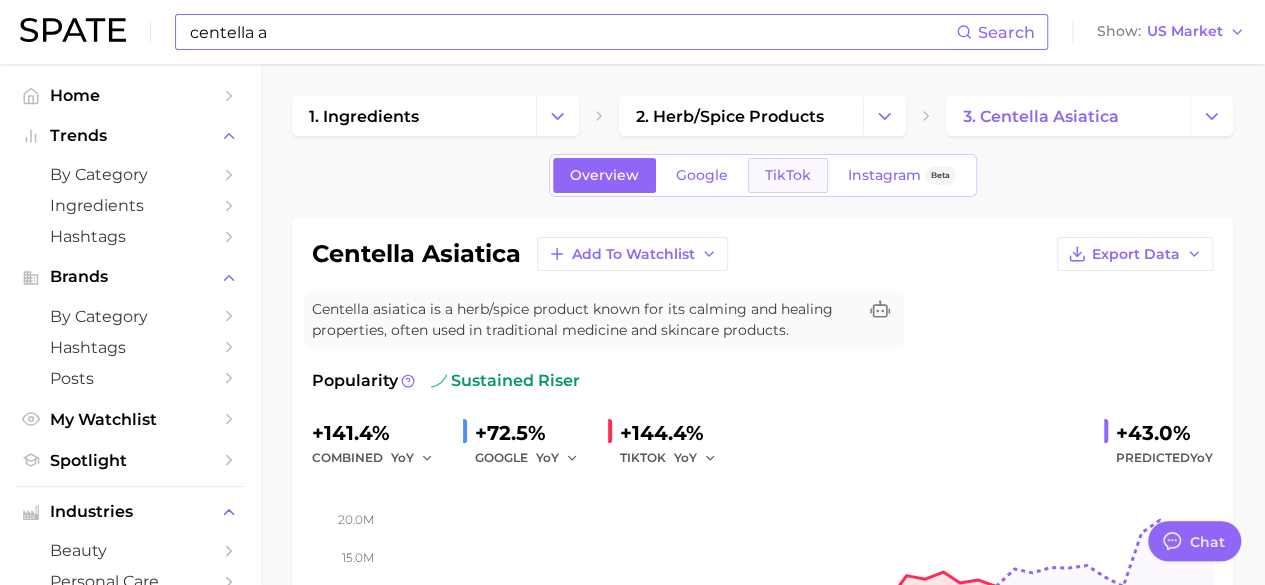 click on "TikTok" at bounding box center [788, 175] 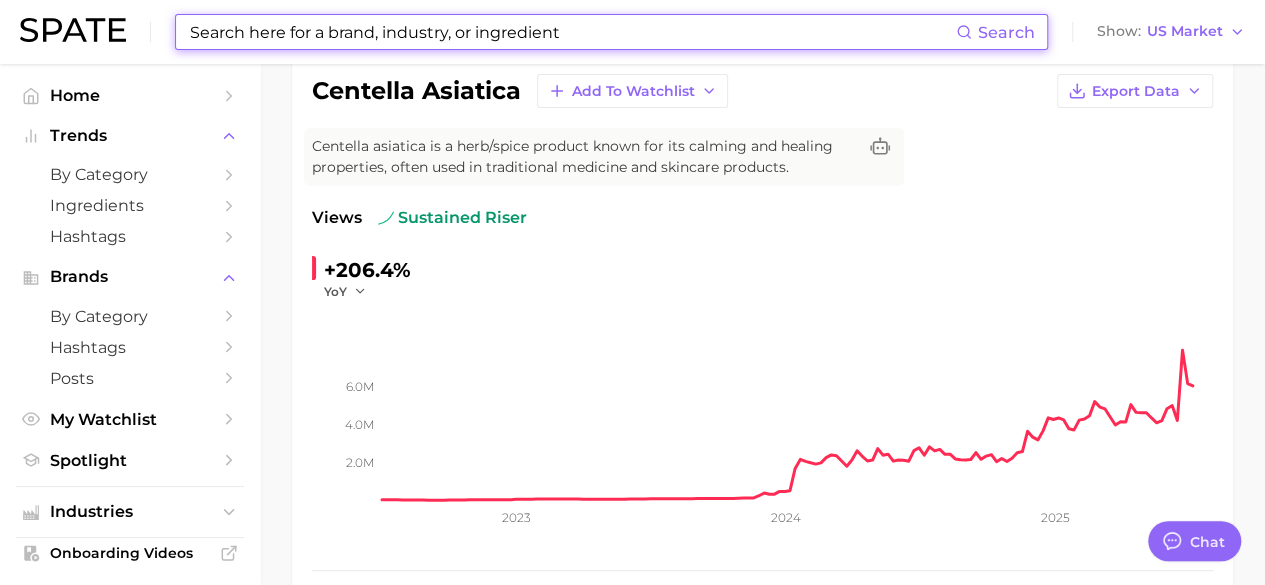 scroll, scrollTop: 165, scrollLeft: 0, axis: vertical 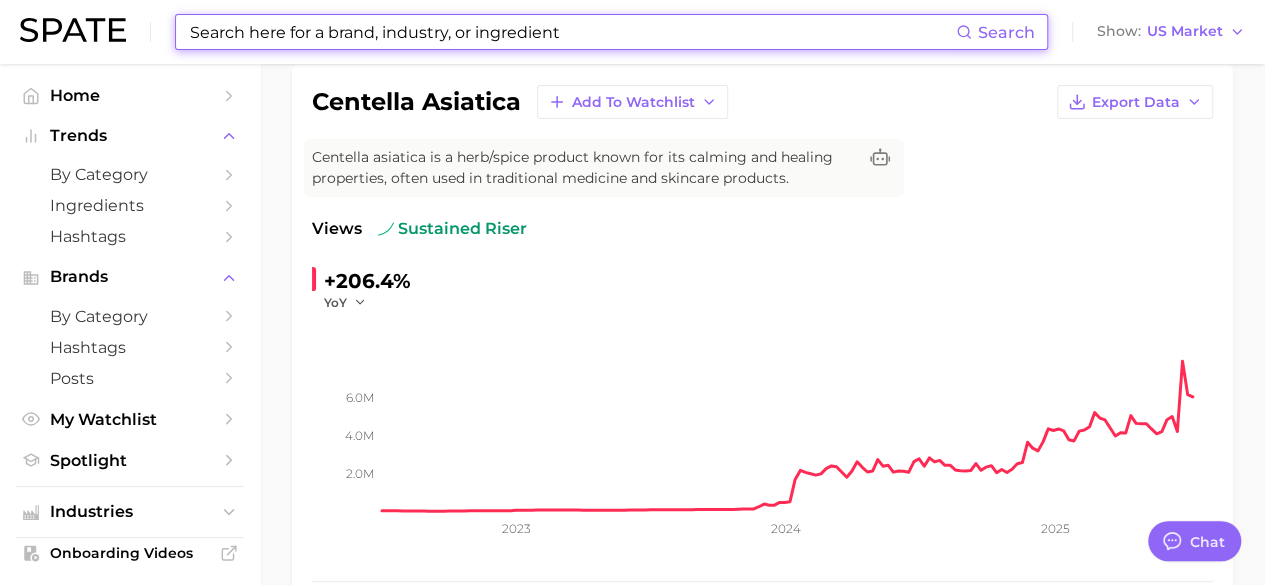 click at bounding box center [572, 32] 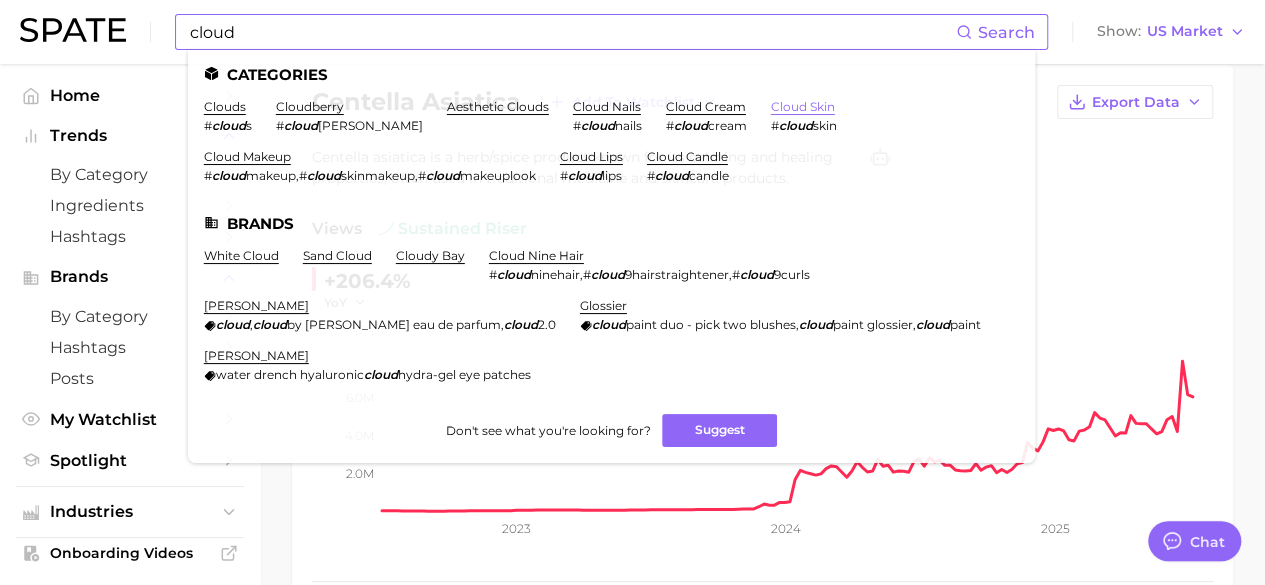 click on "cloud skin" at bounding box center [803, 106] 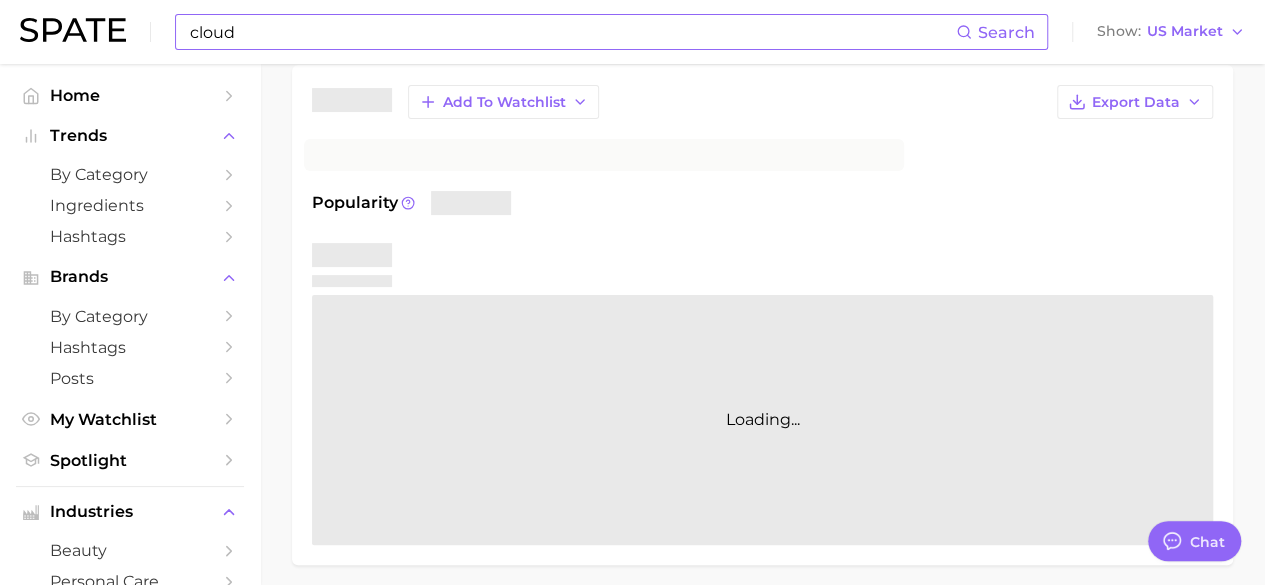 scroll, scrollTop: 0, scrollLeft: 0, axis: both 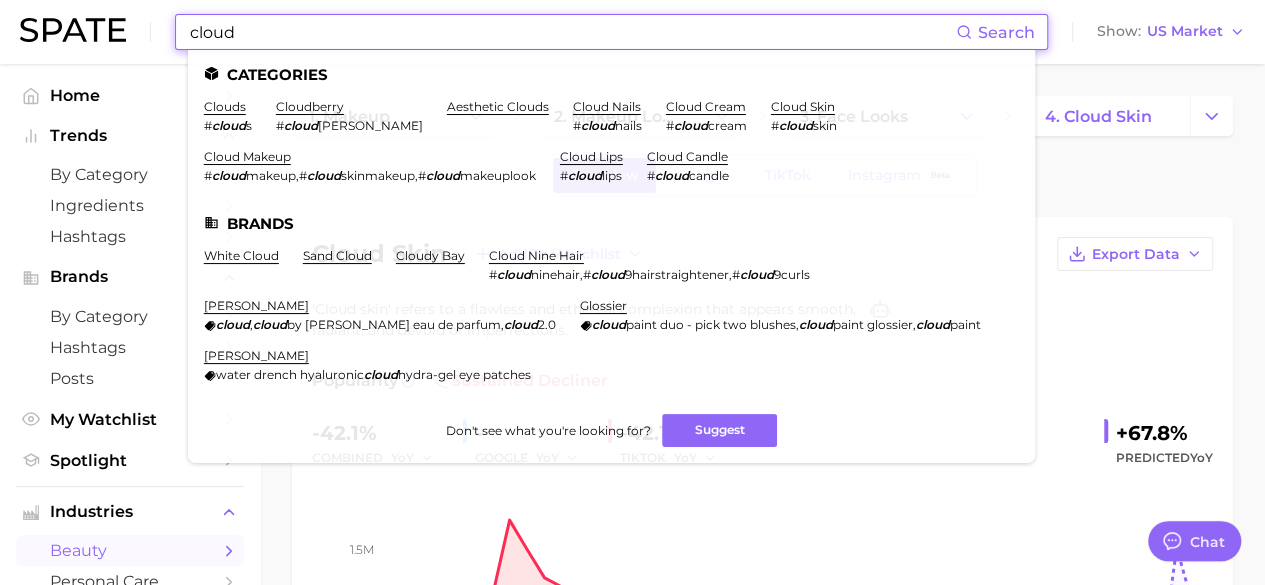 click on "cloud" at bounding box center [572, 32] 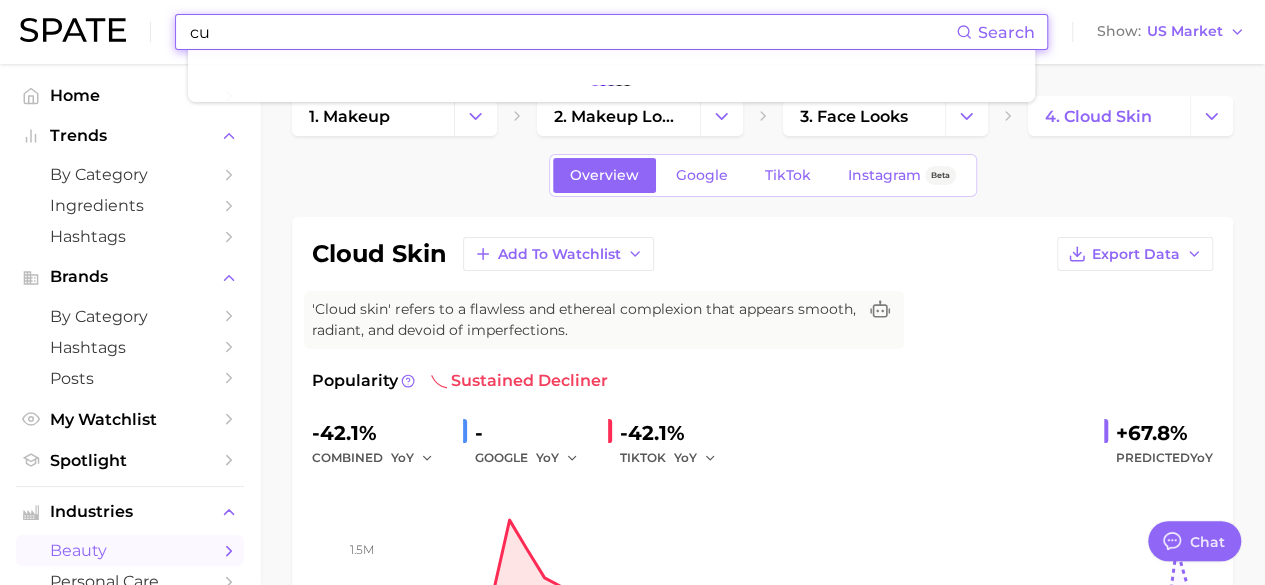 type on "c" 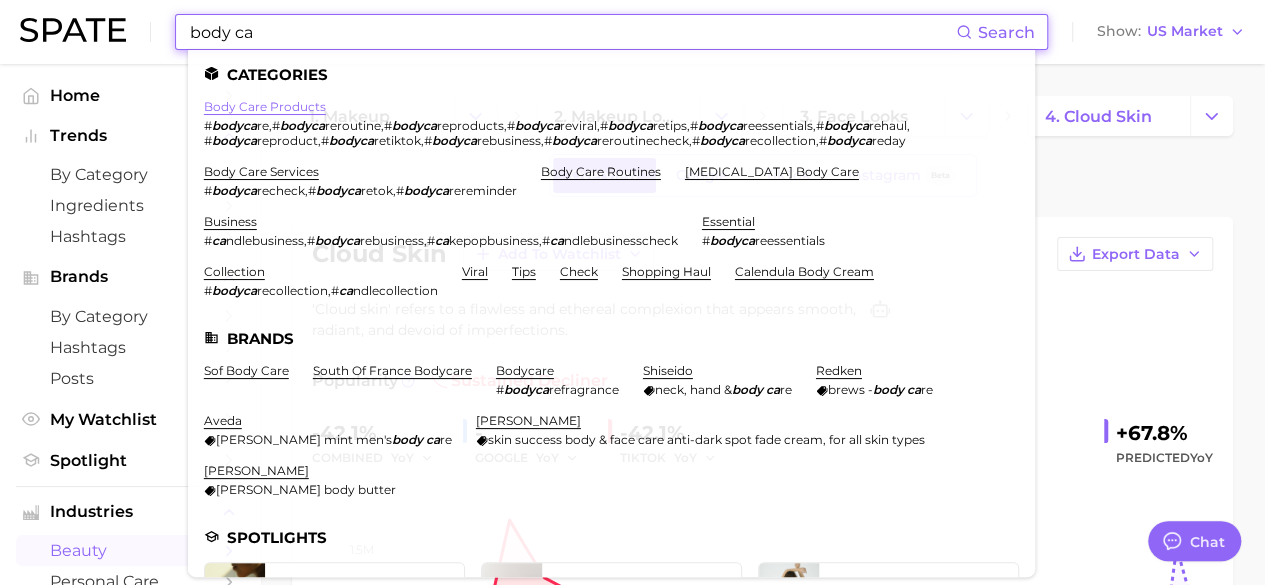 type on "body ca" 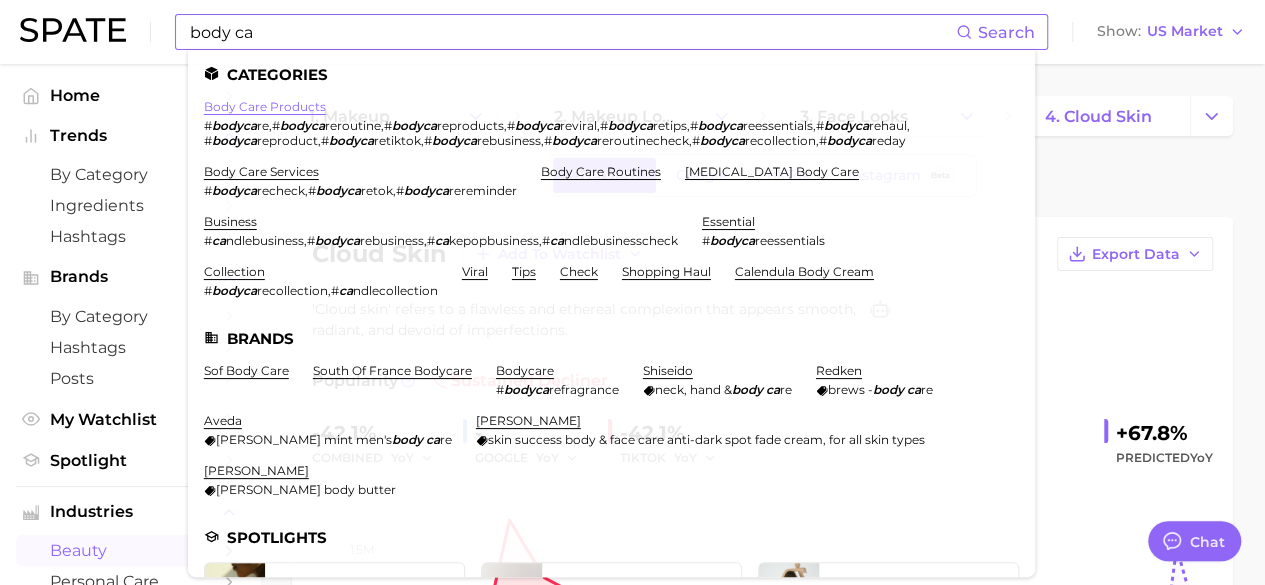 click on "body care products" at bounding box center (265, 106) 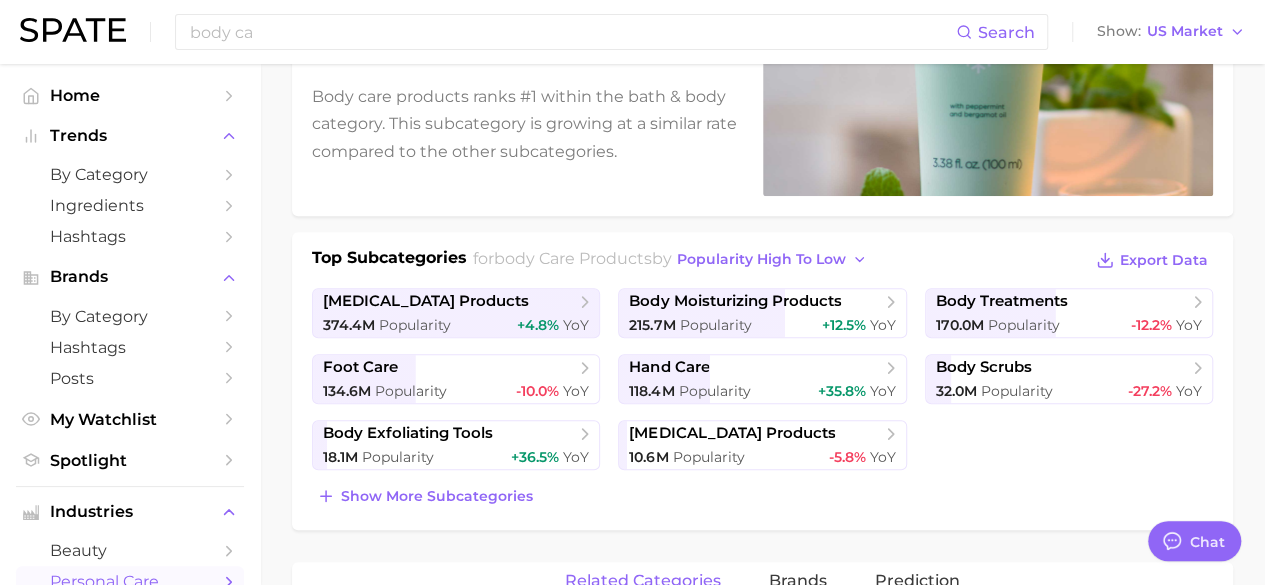 scroll, scrollTop: 313, scrollLeft: 0, axis: vertical 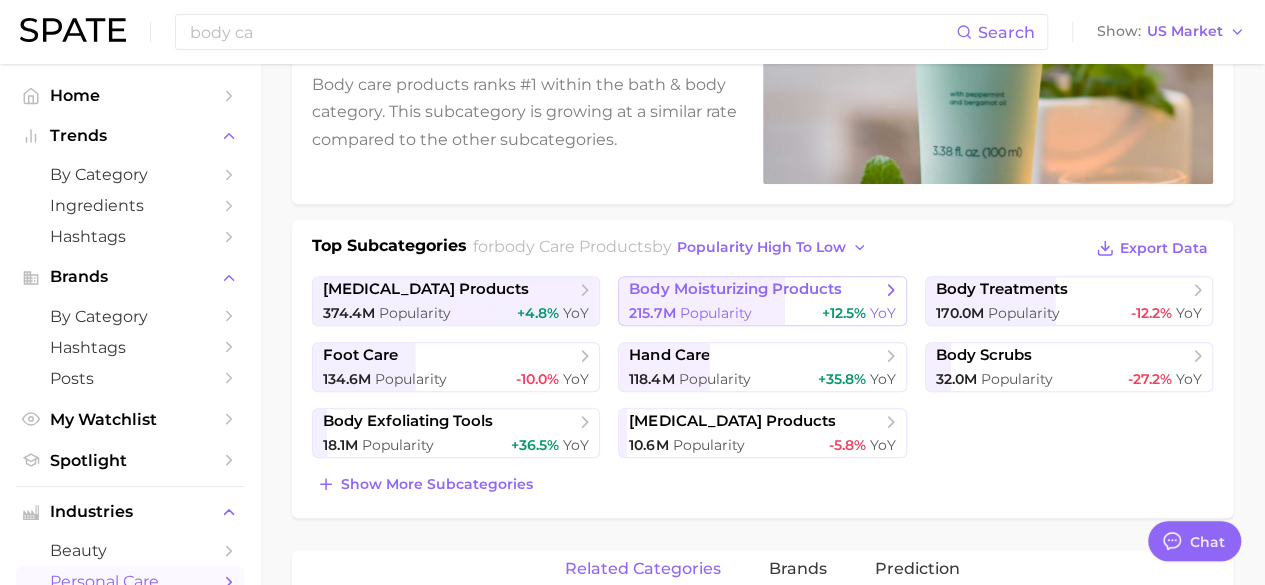 click on "Popularity" at bounding box center (715, 313) 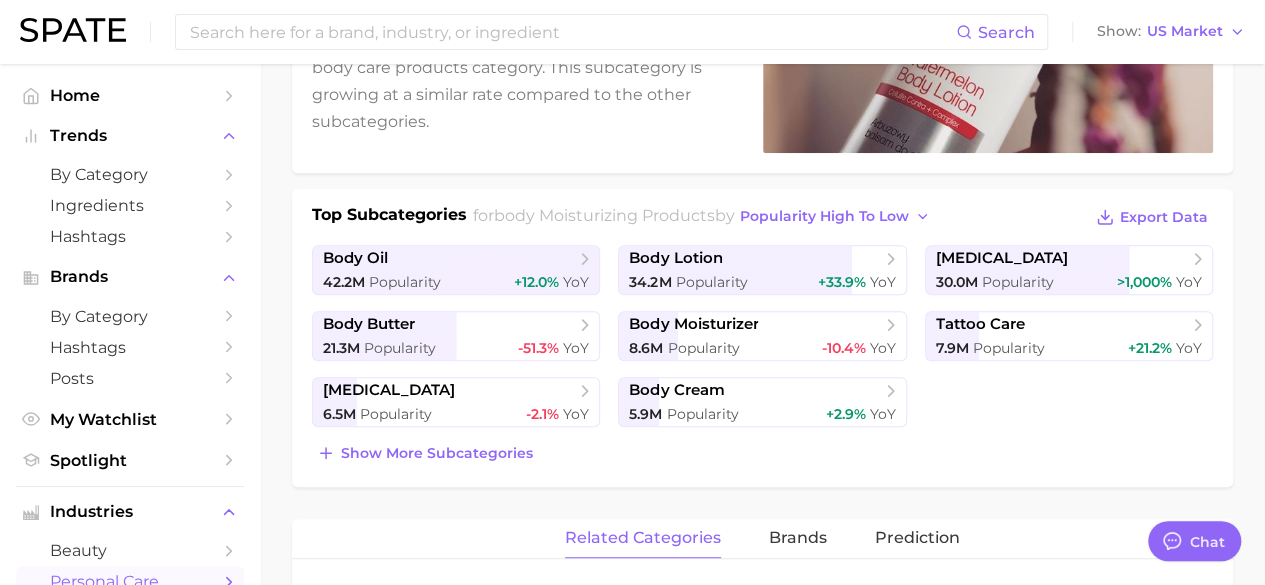 scroll, scrollTop: 345, scrollLeft: 0, axis: vertical 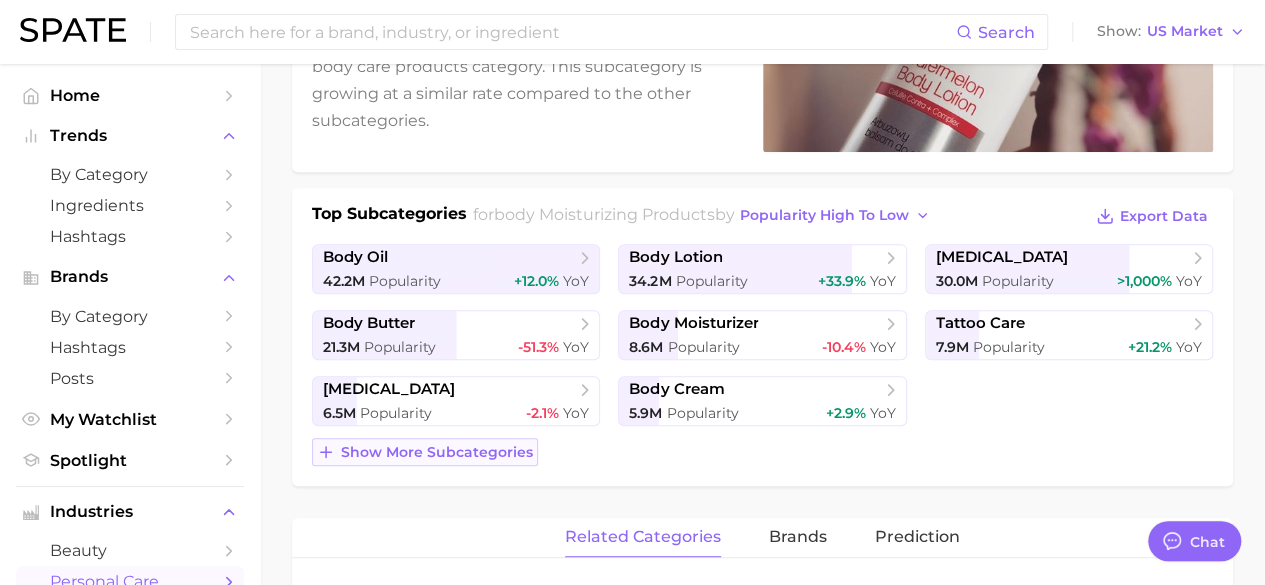 click on "Show more subcategories" at bounding box center (437, 452) 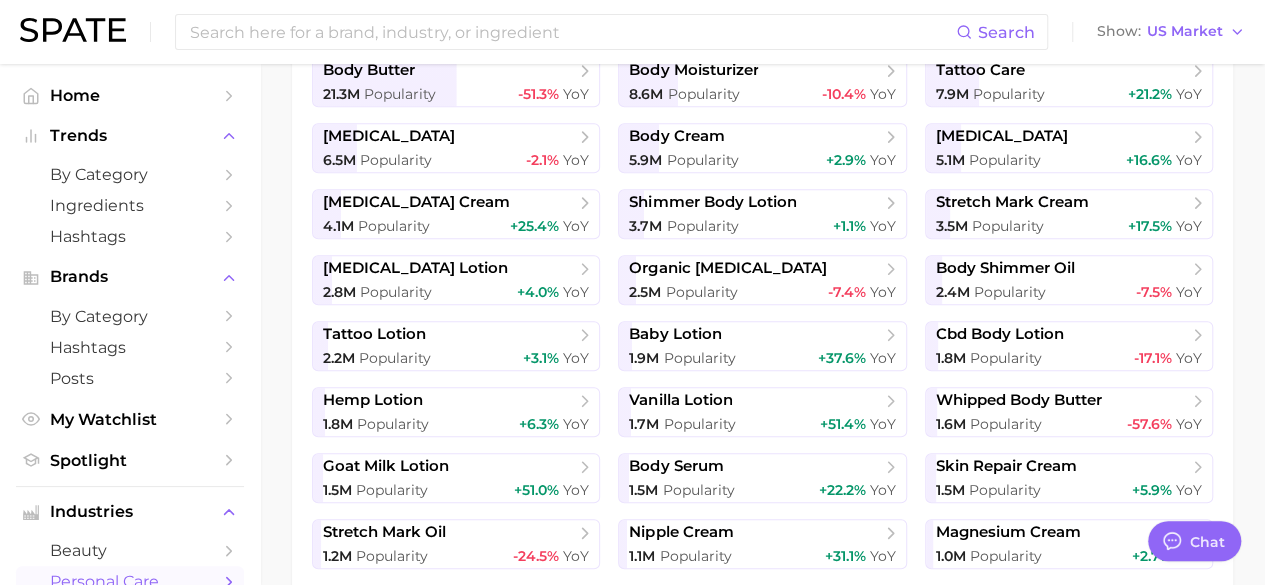scroll, scrollTop: 599, scrollLeft: 0, axis: vertical 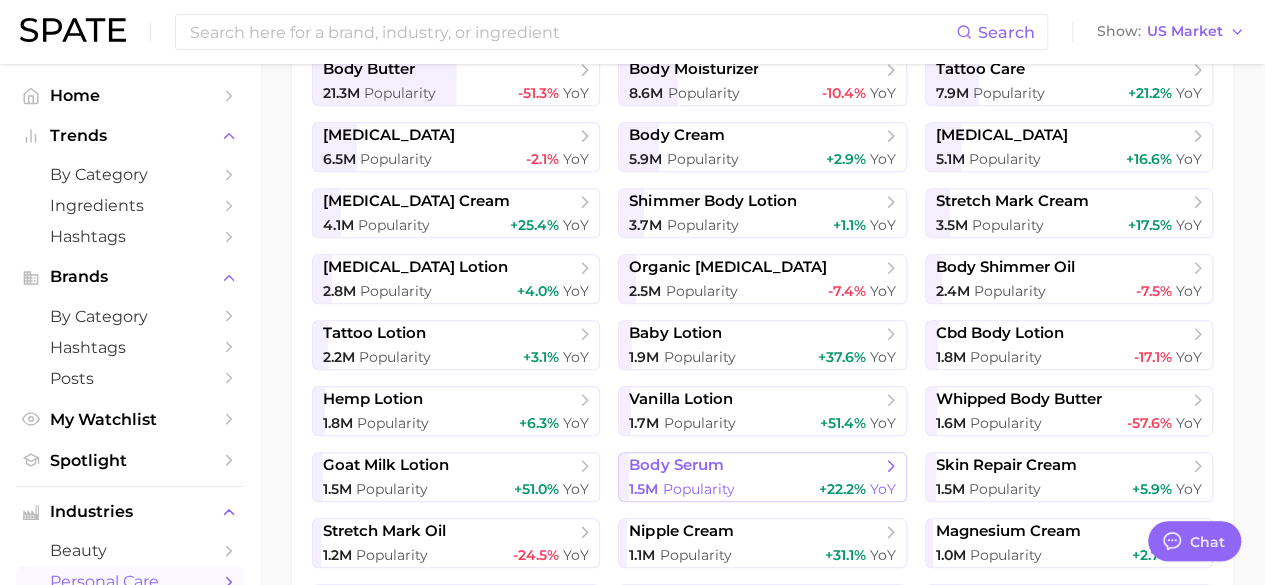 click on "body serum" at bounding box center (676, 465) 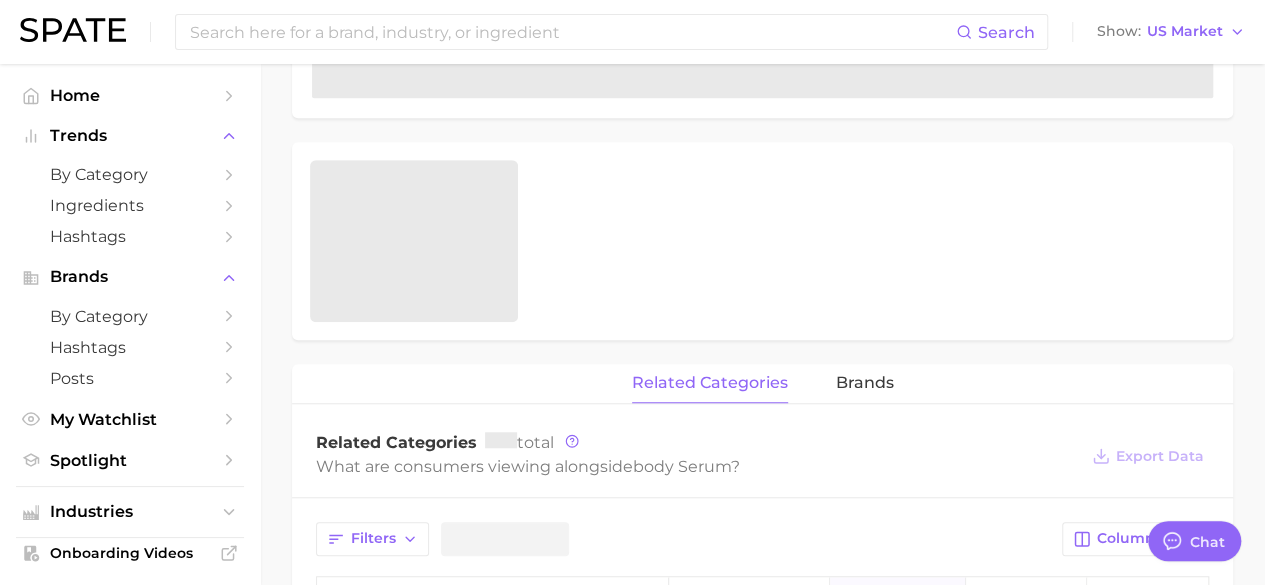 scroll, scrollTop: 0, scrollLeft: 0, axis: both 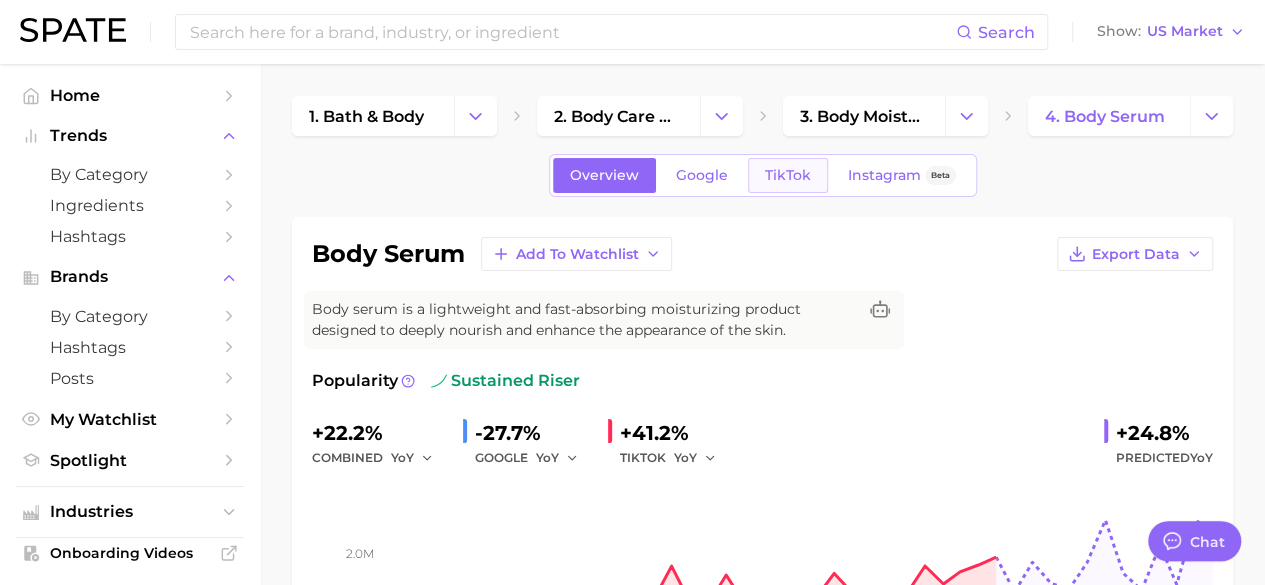 click on "TikTok" at bounding box center (788, 175) 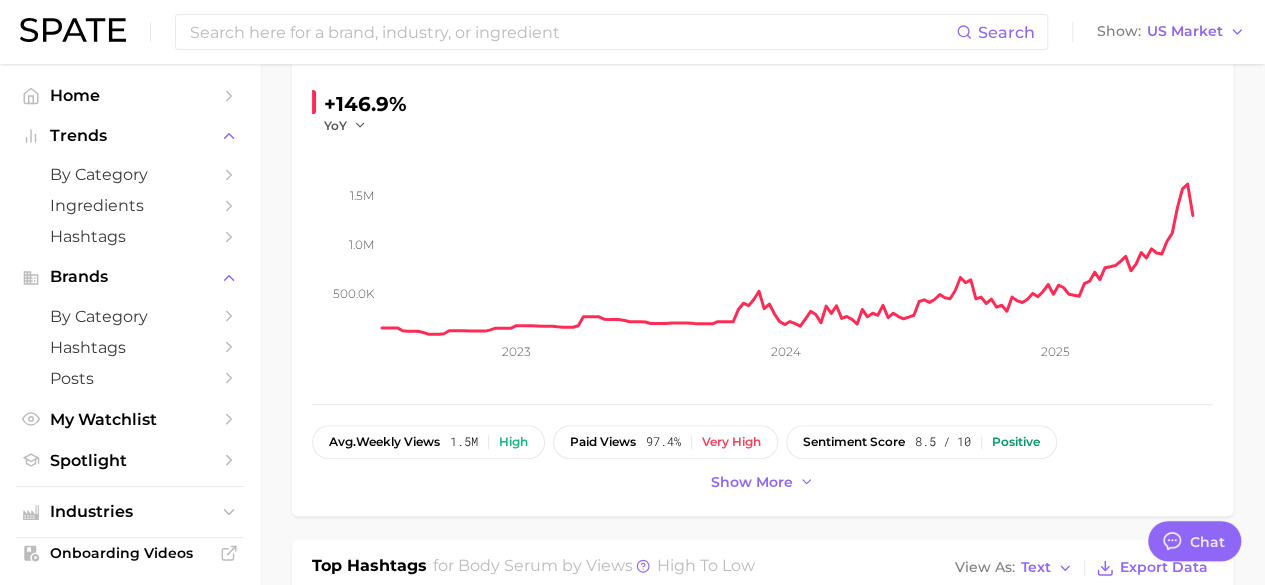 scroll, scrollTop: 330, scrollLeft: 0, axis: vertical 